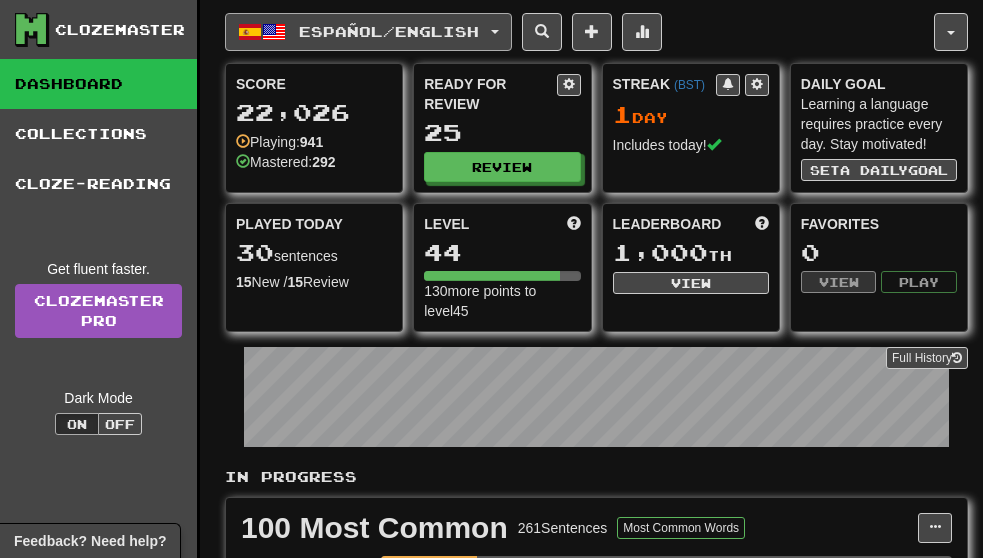 scroll, scrollTop: 0, scrollLeft: 0, axis: both 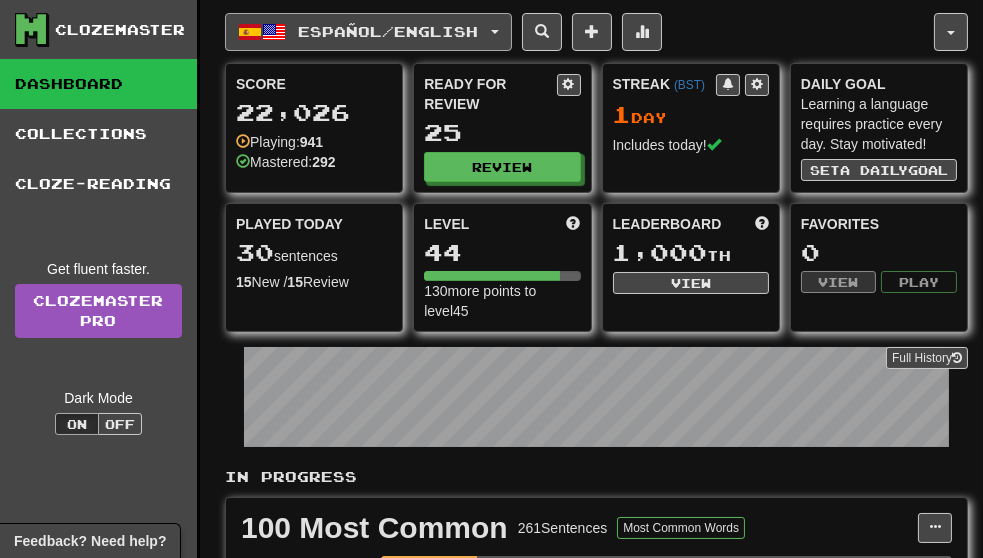 click on "Español  /  English" at bounding box center [389, 31] 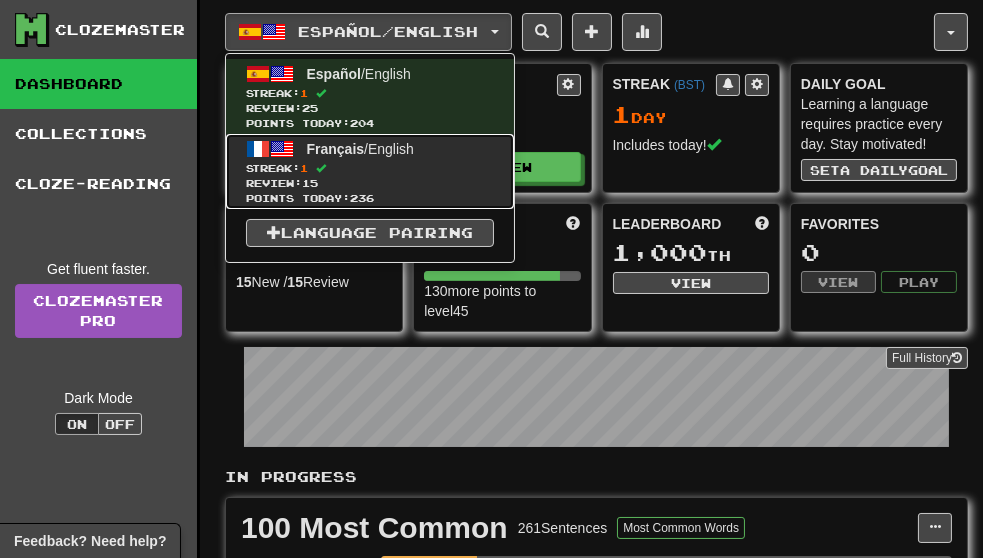 click on "Review:  15" at bounding box center [370, 183] 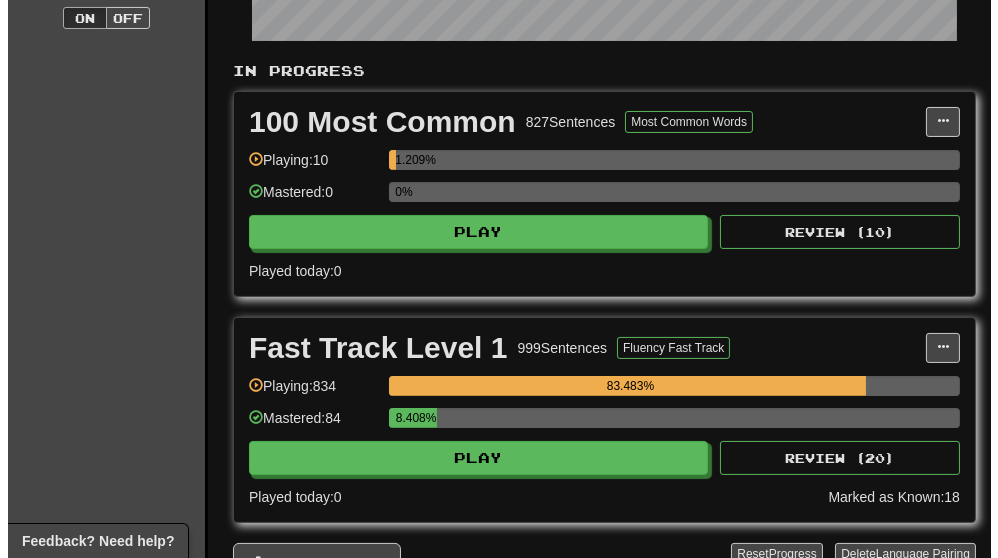 scroll, scrollTop: 407, scrollLeft: 0, axis: vertical 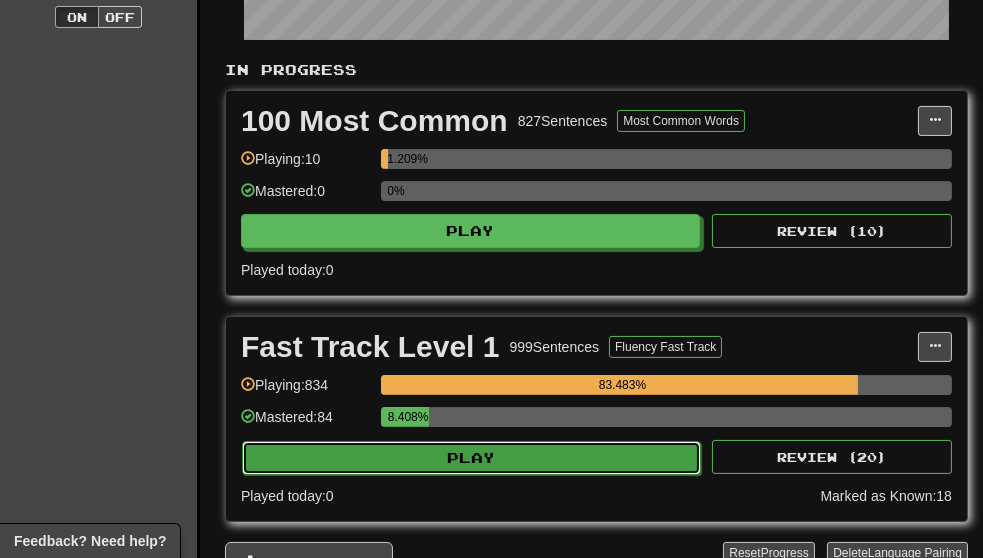 click on "Play" at bounding box center (471, 458) 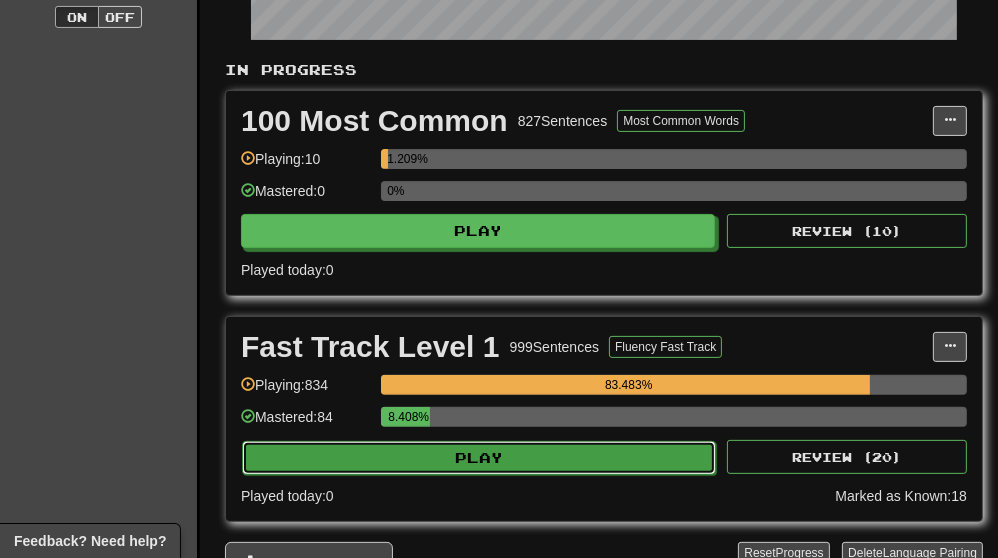 select on "**" 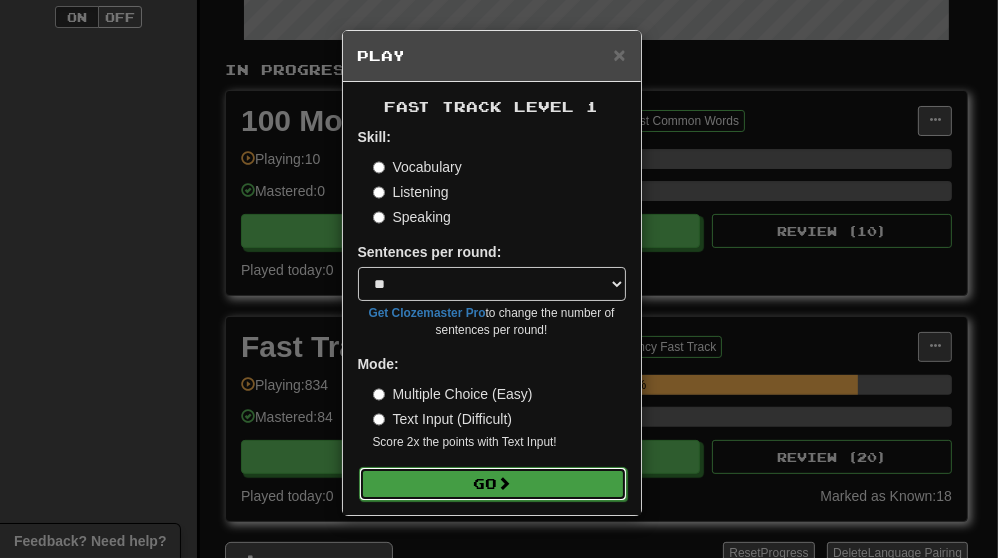 click at bounding box center (505, 483) 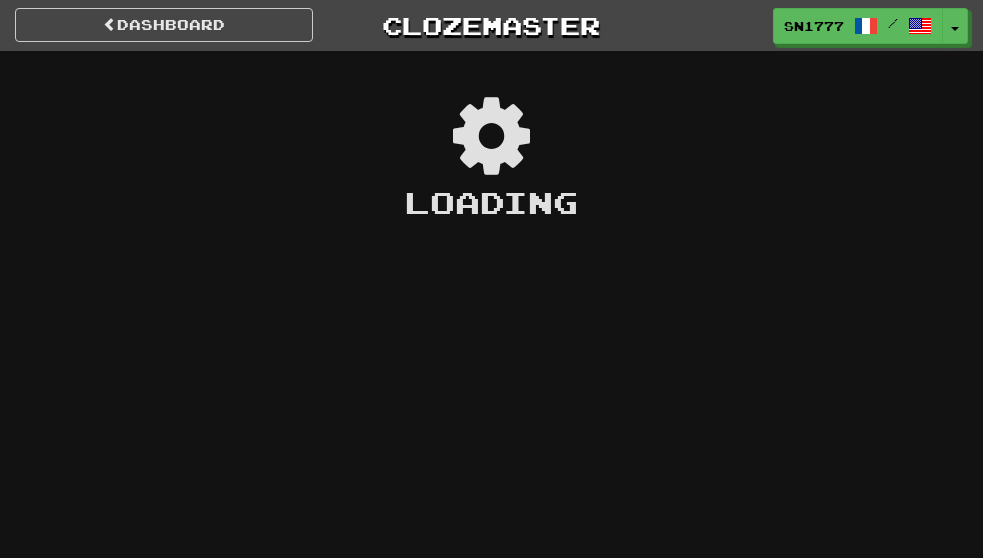 scroll, scrollTop: 0, scrollLeft: 0, axis: both 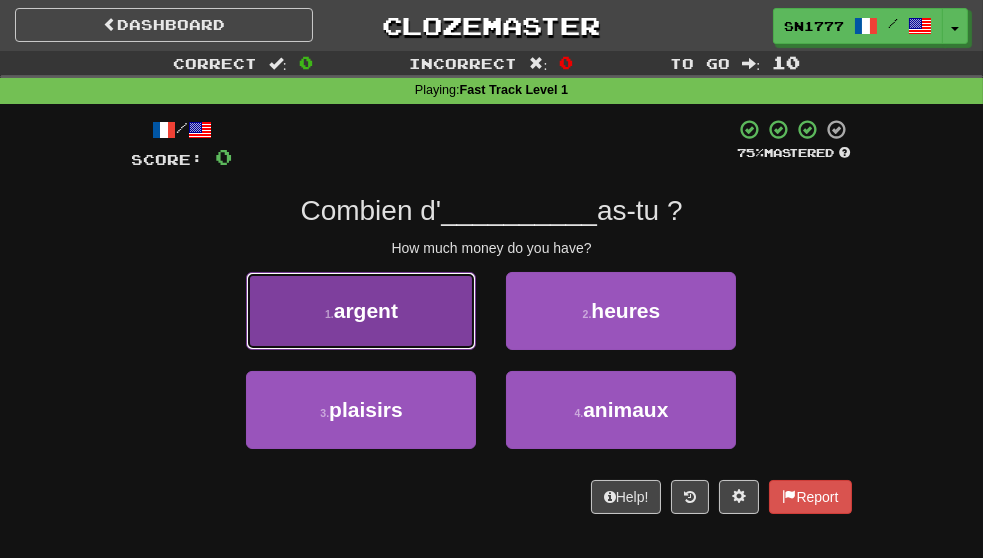 click on "argent" at bounding box center [366, 310] 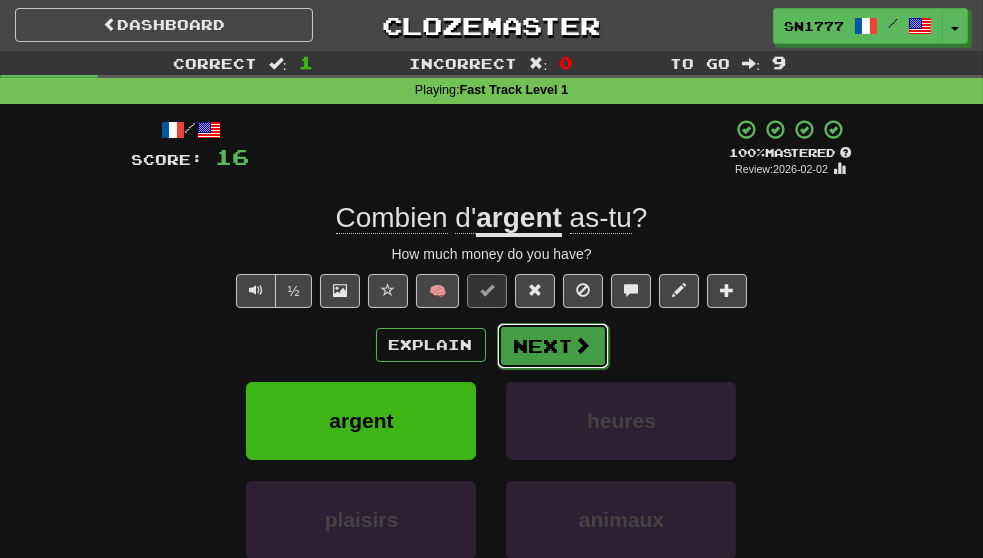 click on "Next" at bounding box center [553, 346] 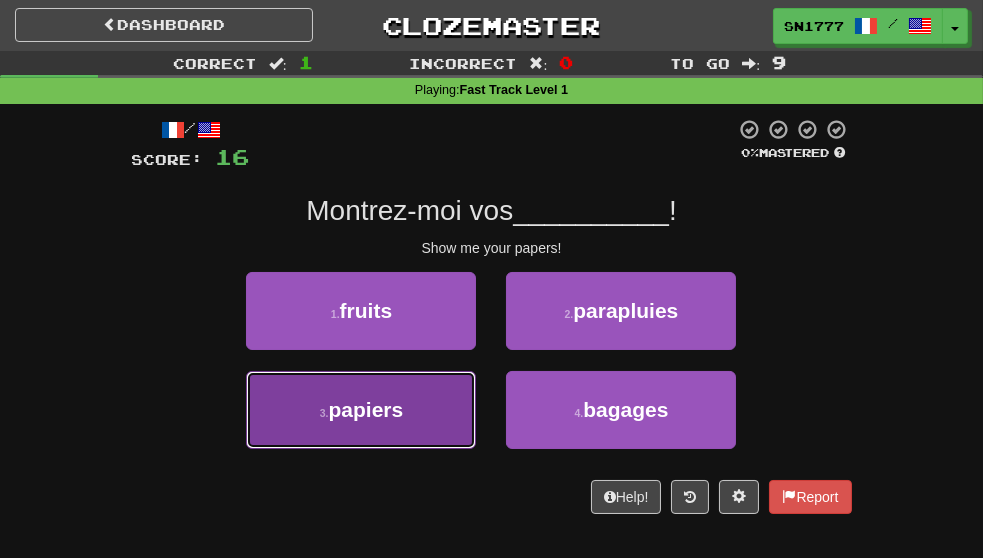 click on "papiers" at bounding box center [366, 409] 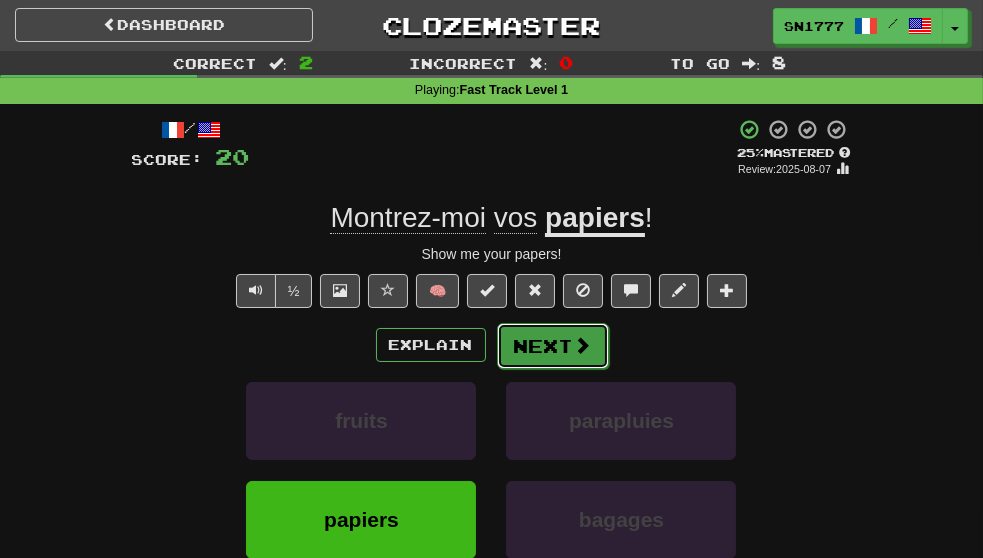 click on "Next" at bounding box center [553, 346] 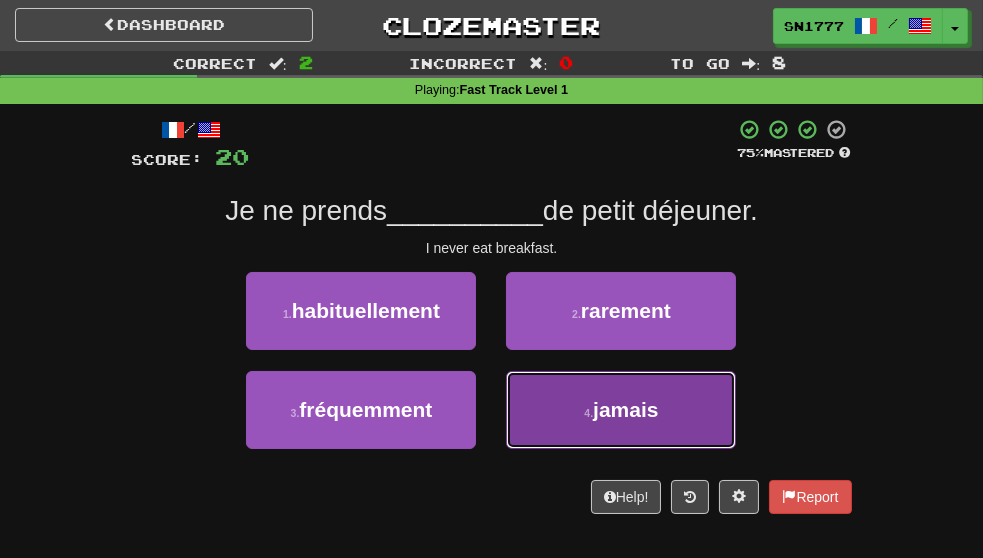 click on "4 .  jamais" at bounding box center [621, 410] 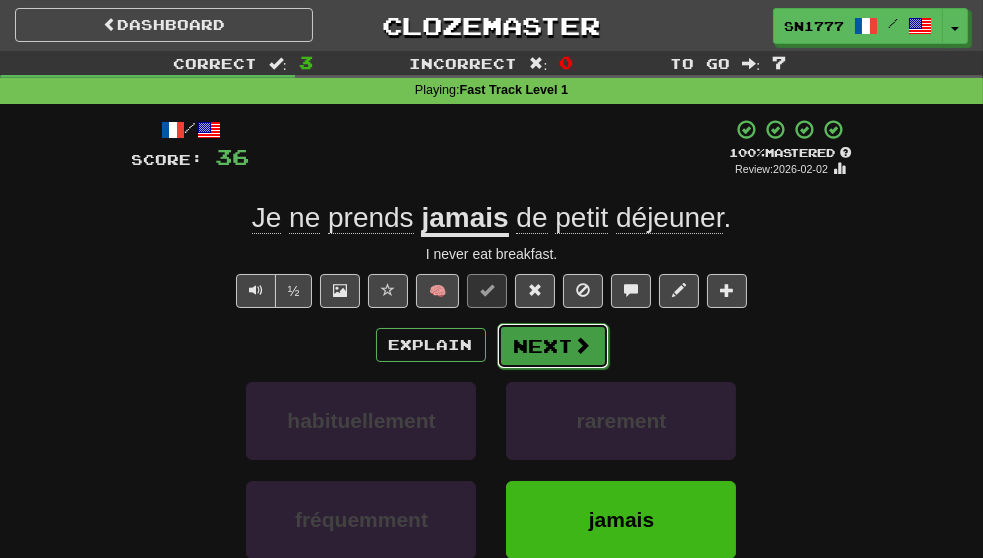 click on "Next" at bounding box center (553, 346) 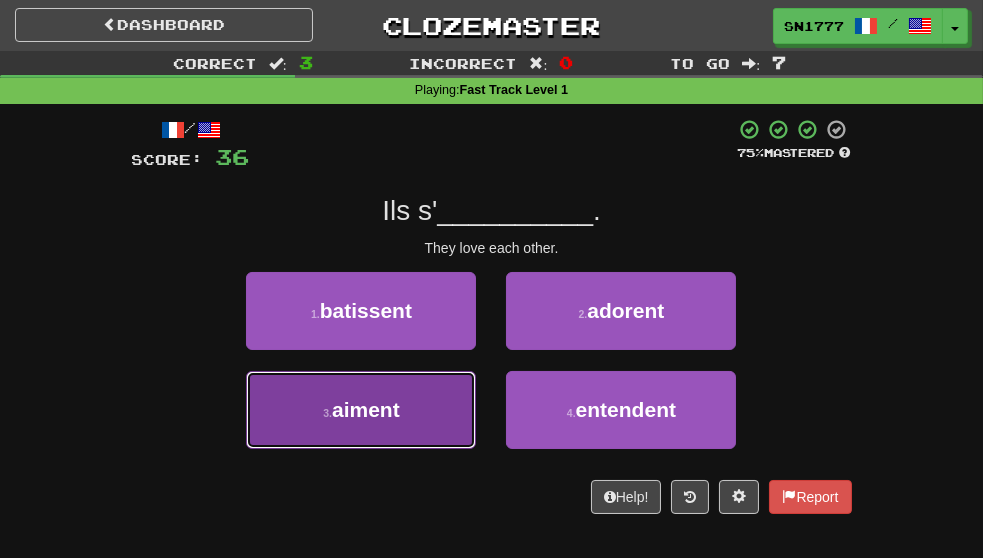 click on "3 .  aiment" at bounding box center [361, 410] 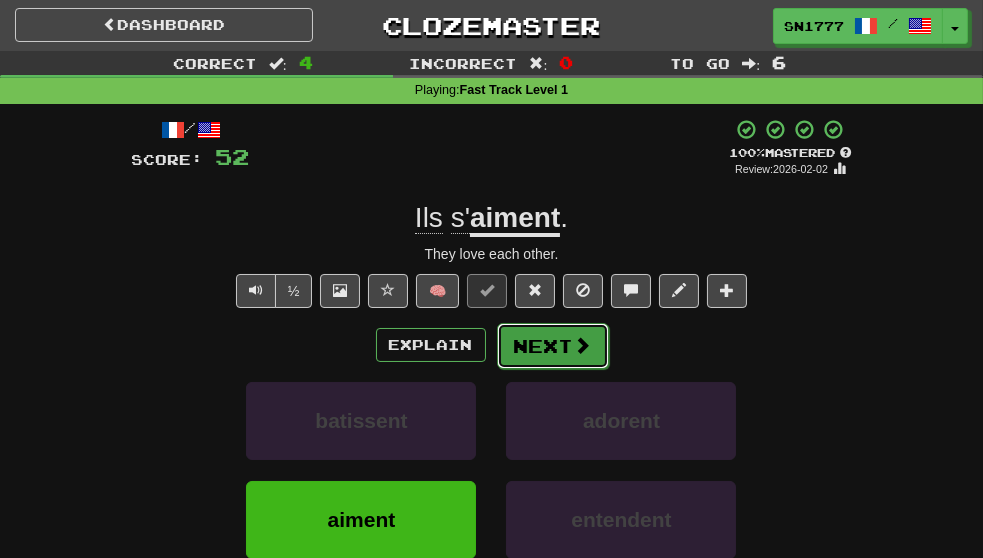 click on "Next" at bounding box center [553, 346] 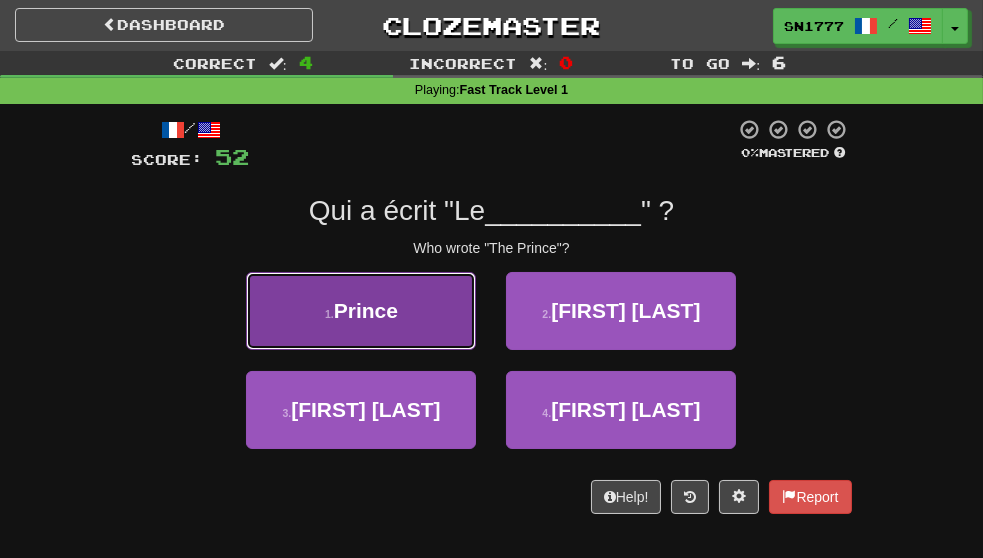 click on "1 .  Prince" at bounding box center [361, 311] 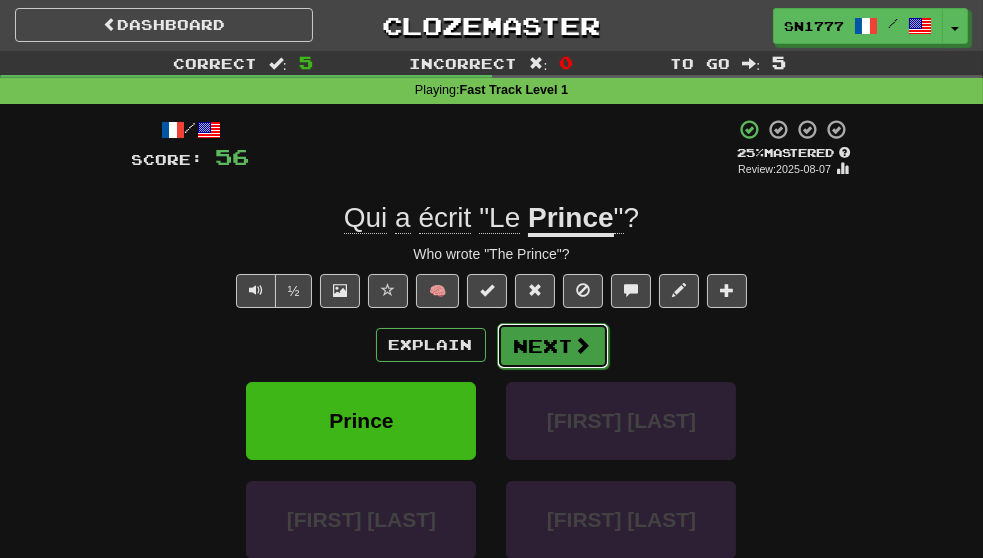 click on "Next" at bounding box center (553, 346) 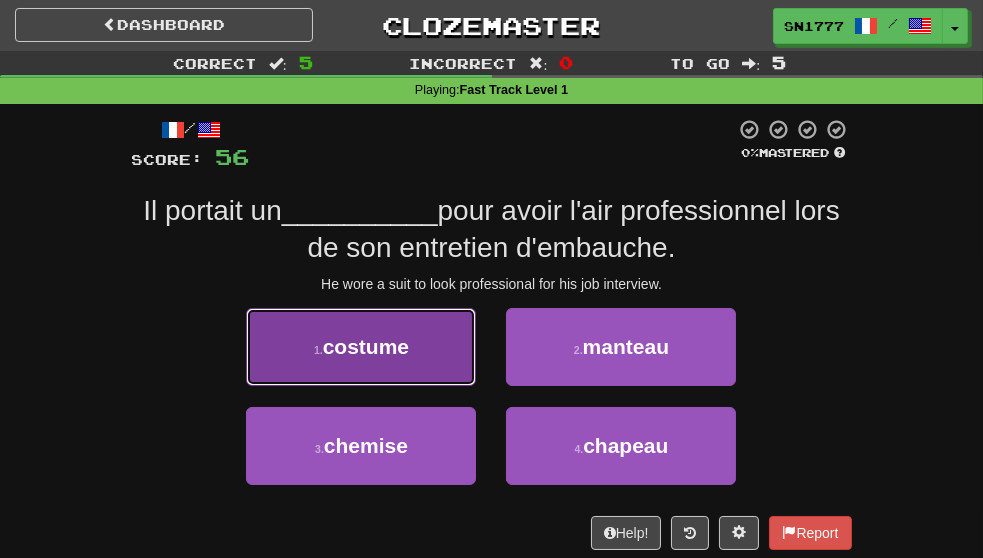 click on "costume" at bounding box center (366, 346) 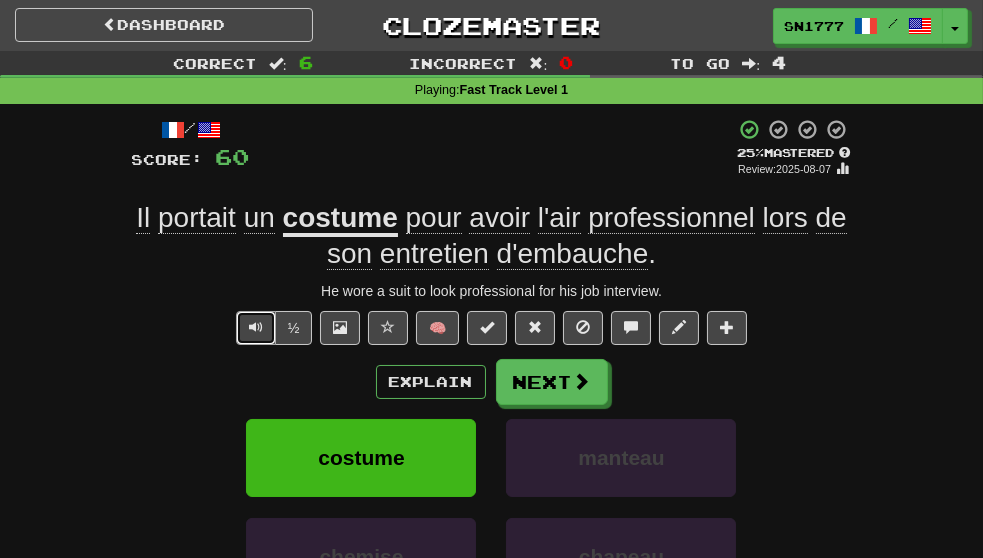 click at bounding box center (256, 327) 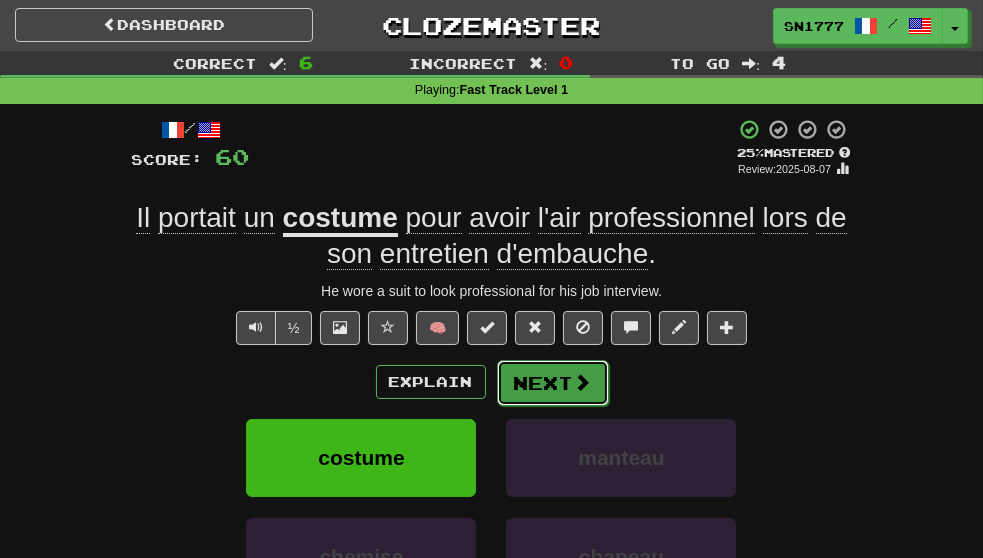 click at bounding box center [583, 382] 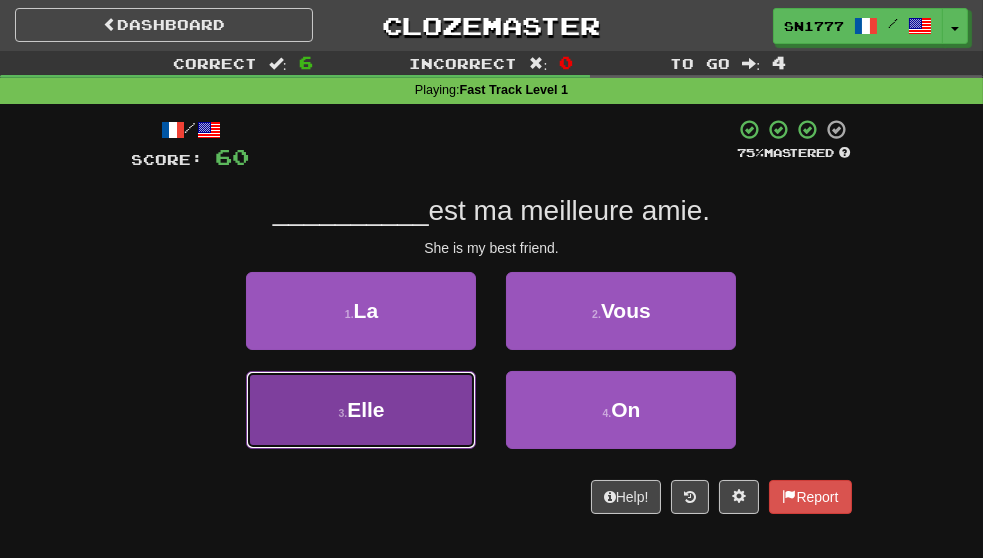 click on "3 .  Elle" at bounding box center [361, 410] 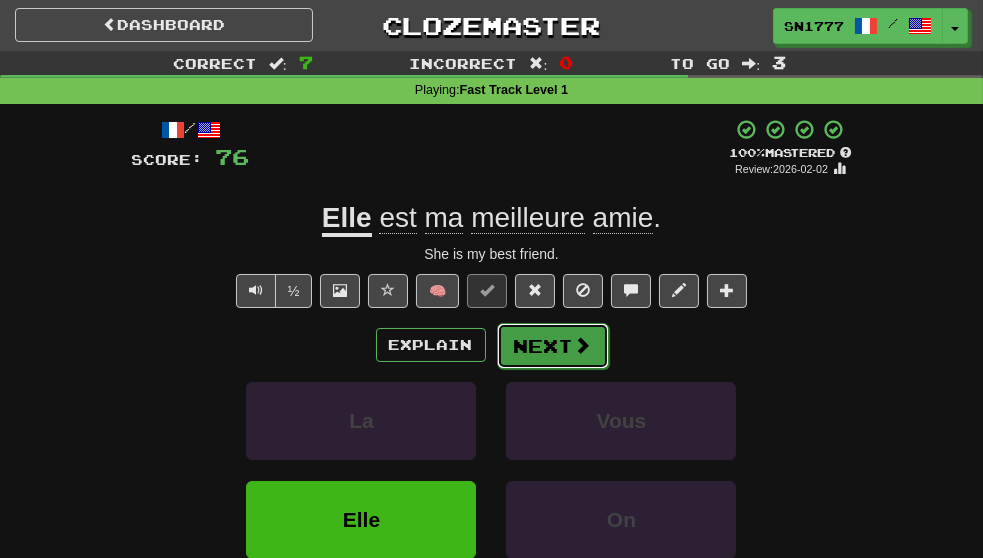 click at bounding box center (583, 345) 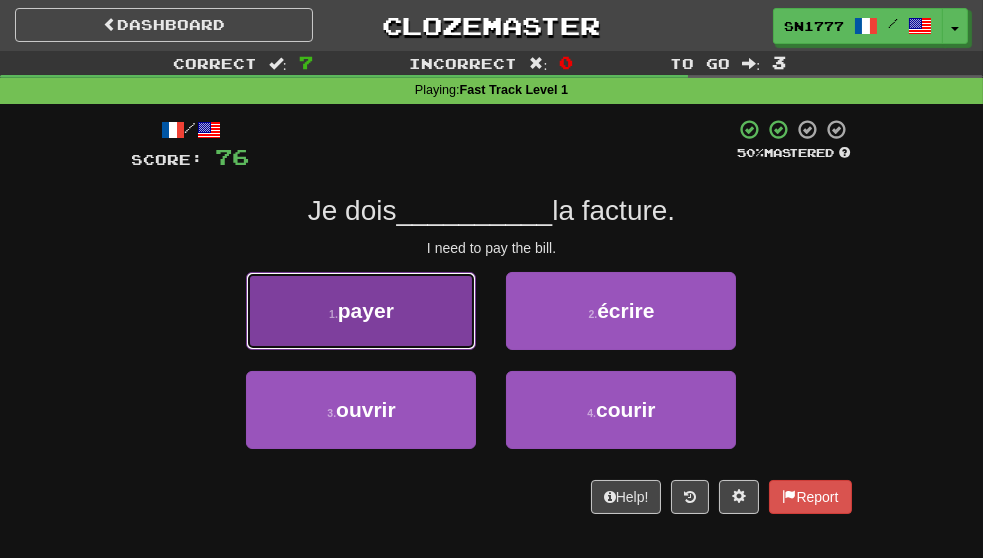 click on "1 .  payer" at bounding box center (361, 311) 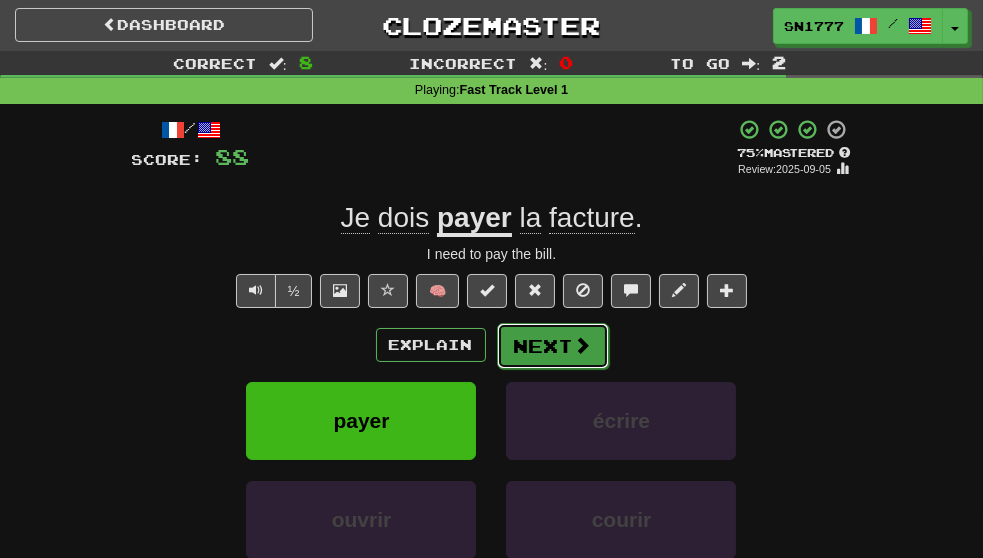 click on "Next" at bounding box center (553, 346) 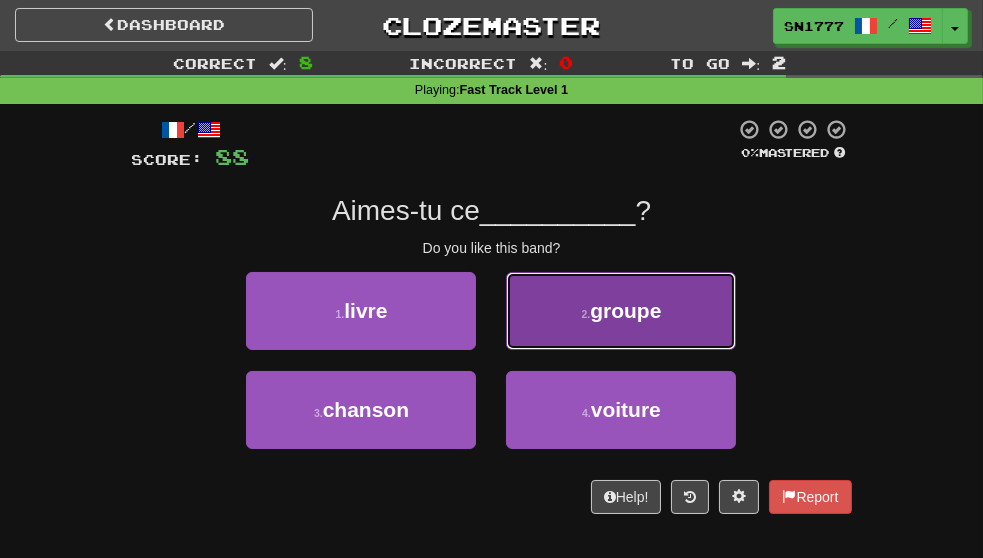 click on "groupe" at bounding box center (625, 310) 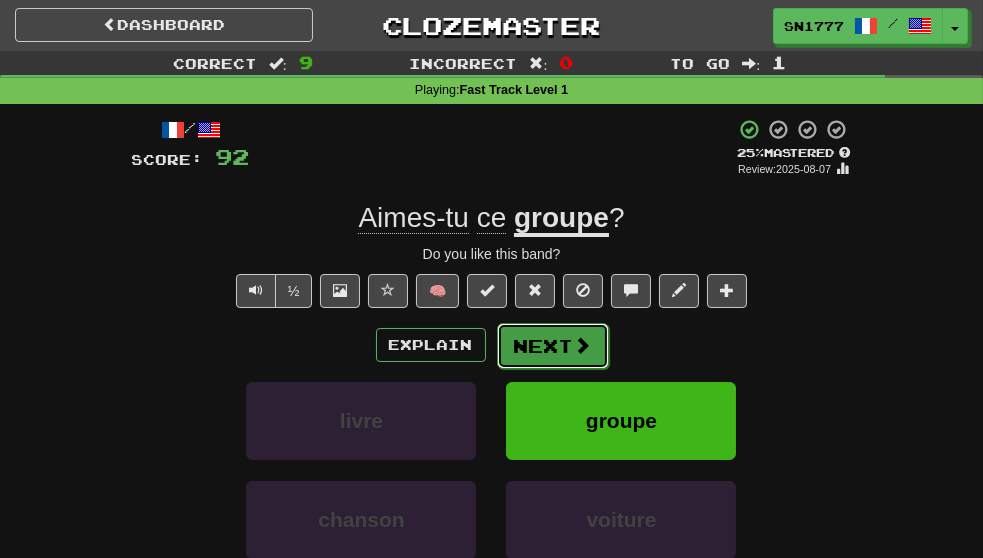 click on "Next" at bounding box center (553, 346) 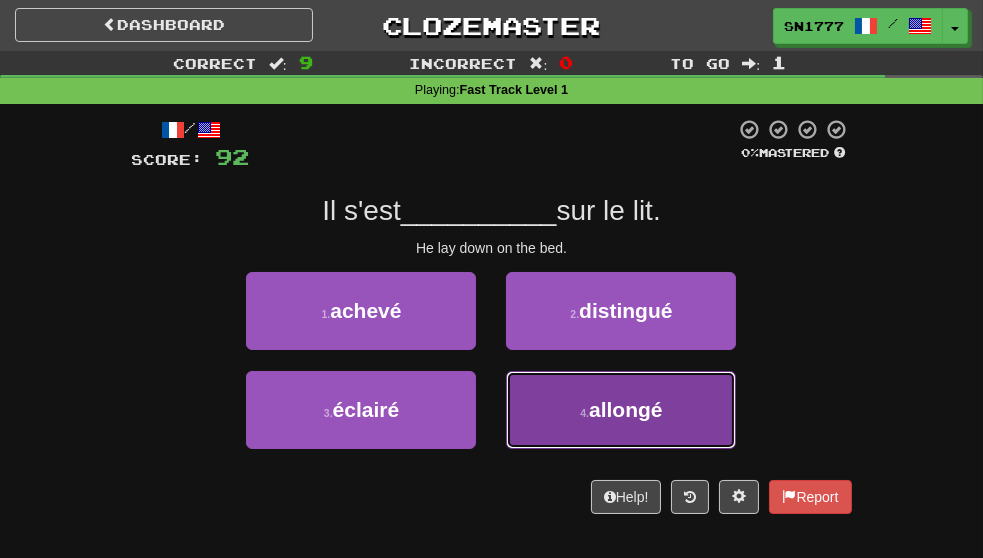click on "allongé" at bounding box center [626, 409] 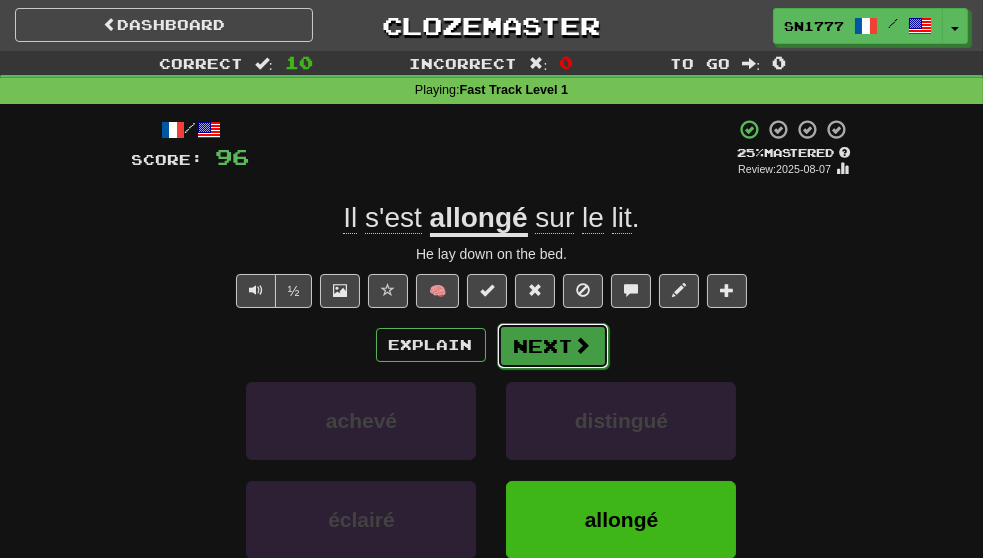 click on "Next" at bounding box center [553, 346] 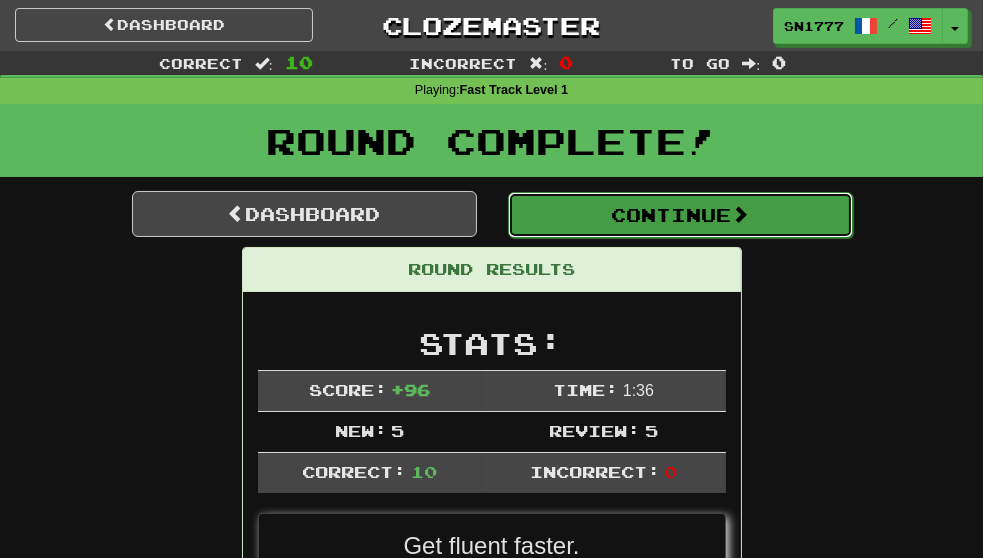 click on "Continue" at bounding box center (680, 215) 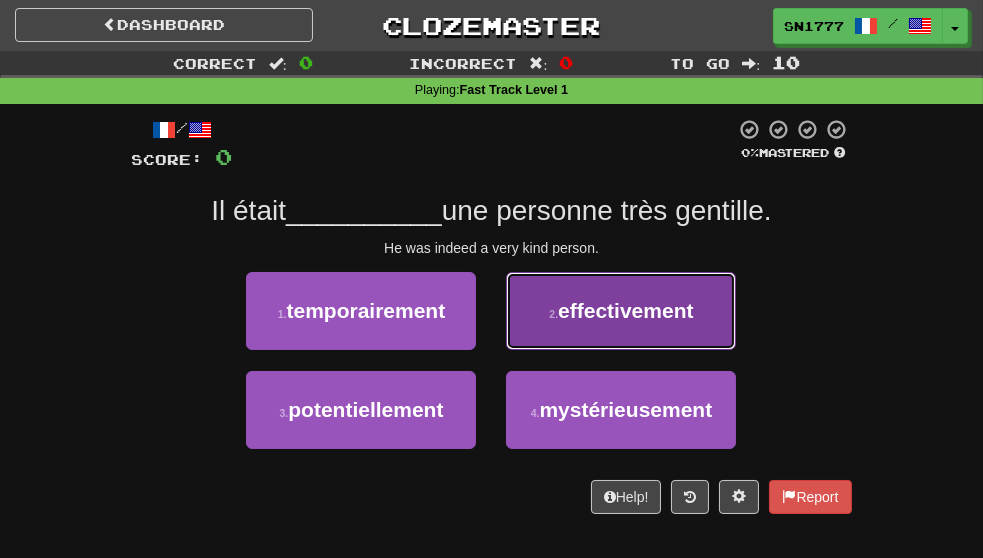 click on "effectivement" at bounding box center (625, 310) 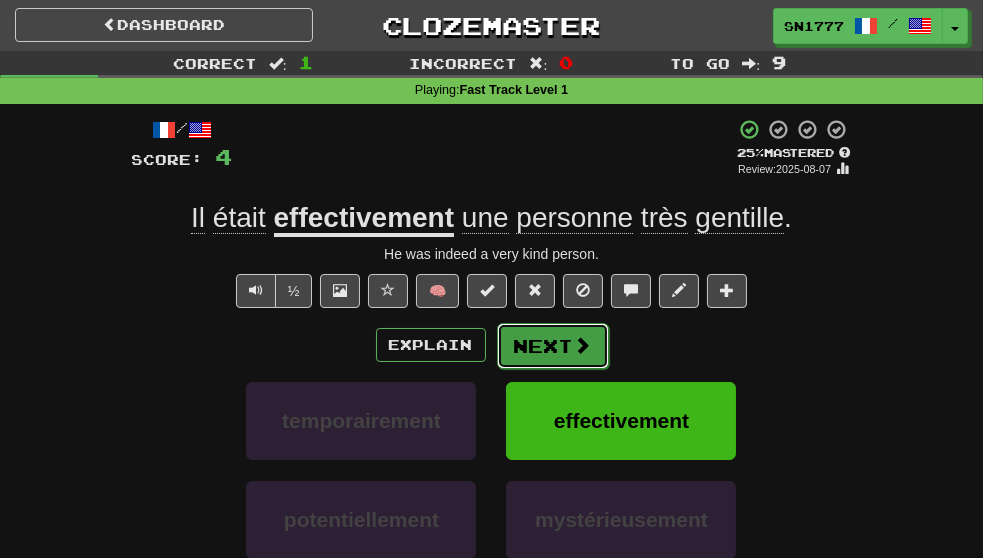 click at bounding box center [583, 345] 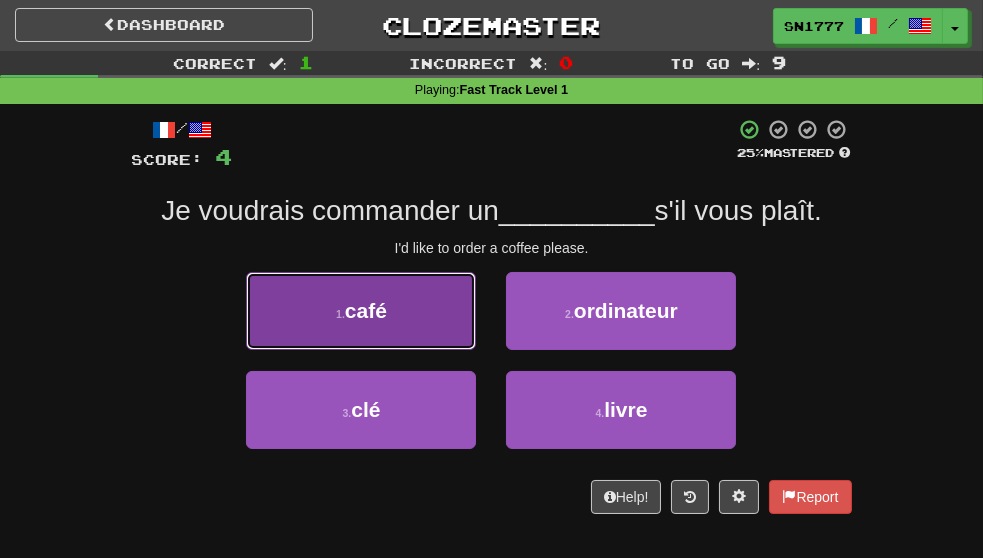 click on "1 .  café" at bounding box center (361, 311) 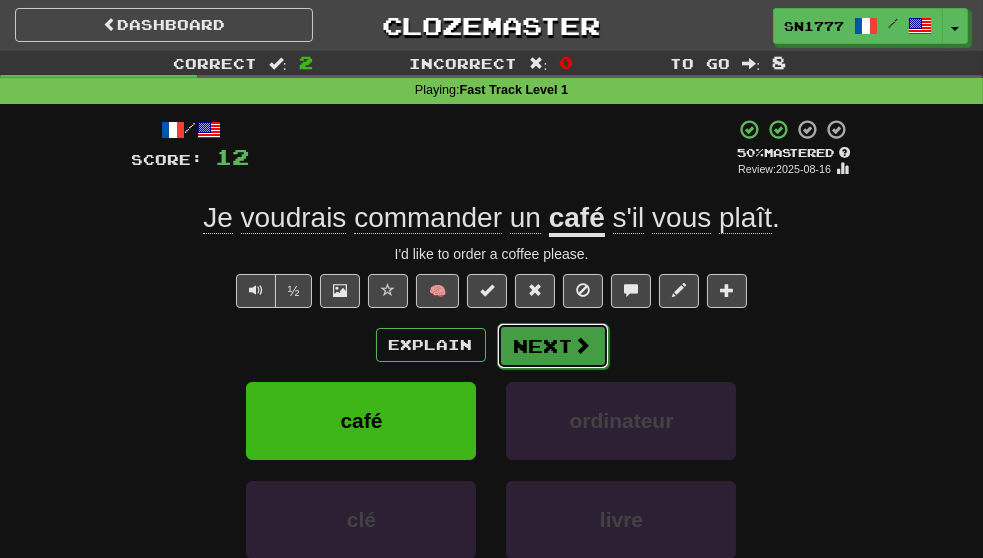 click at bounding box center [583, 345] 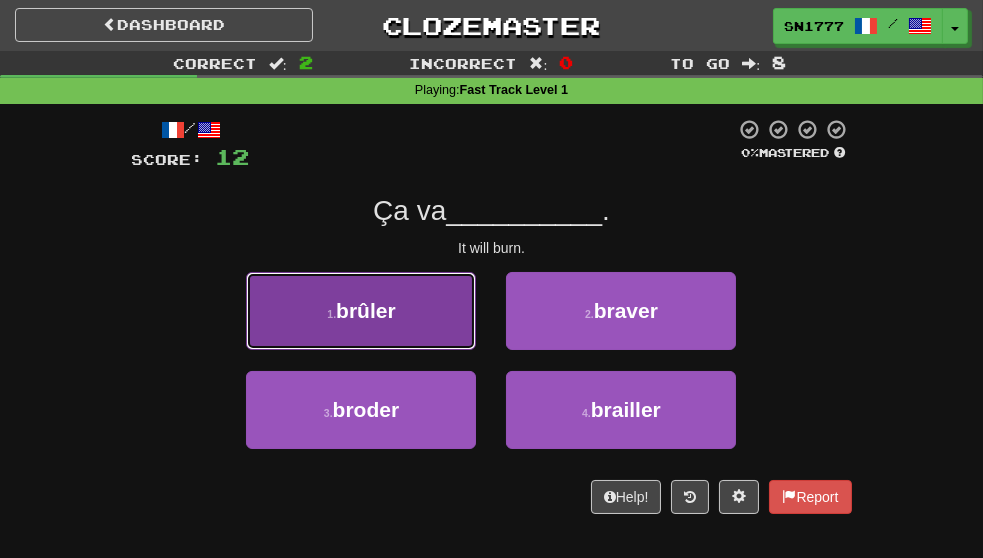 click on "1 .  brûler" at bounding box center (361, 311) 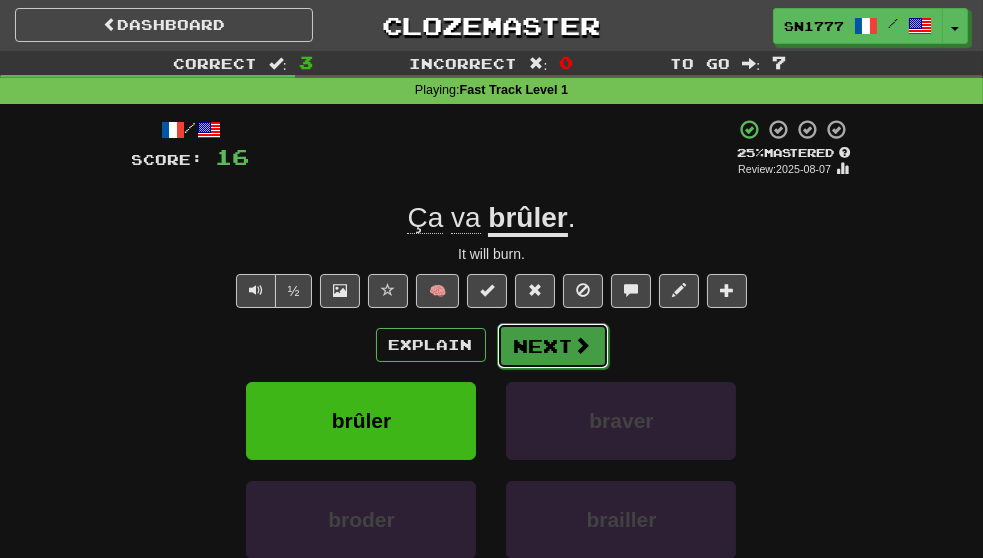 click on "Next" at bounding box center (553, 346) 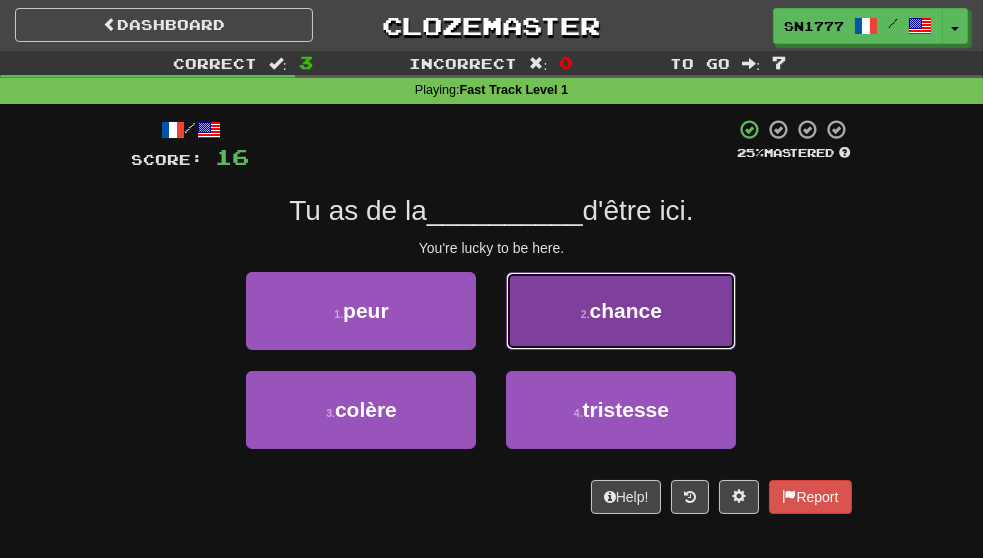 click on "chance" at bounding box center (626, 310) 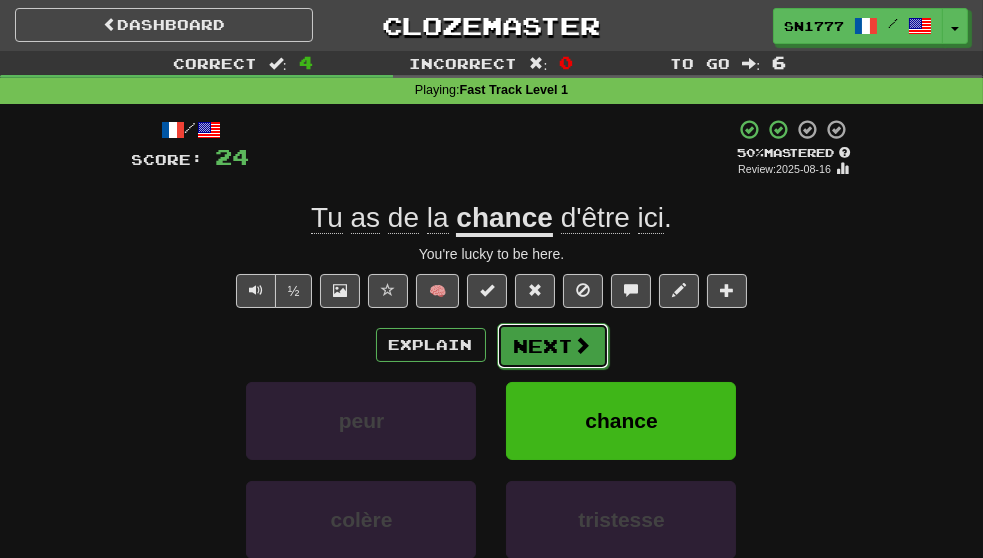 click on "Next" at bounding box center (553, 346) 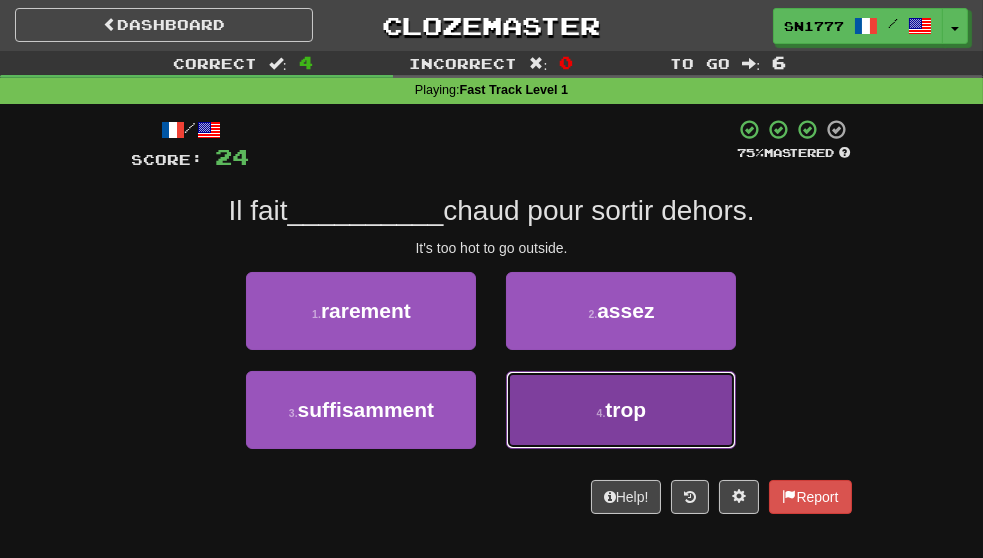 click on "4 .  trop" at bounding box center [621, 410] 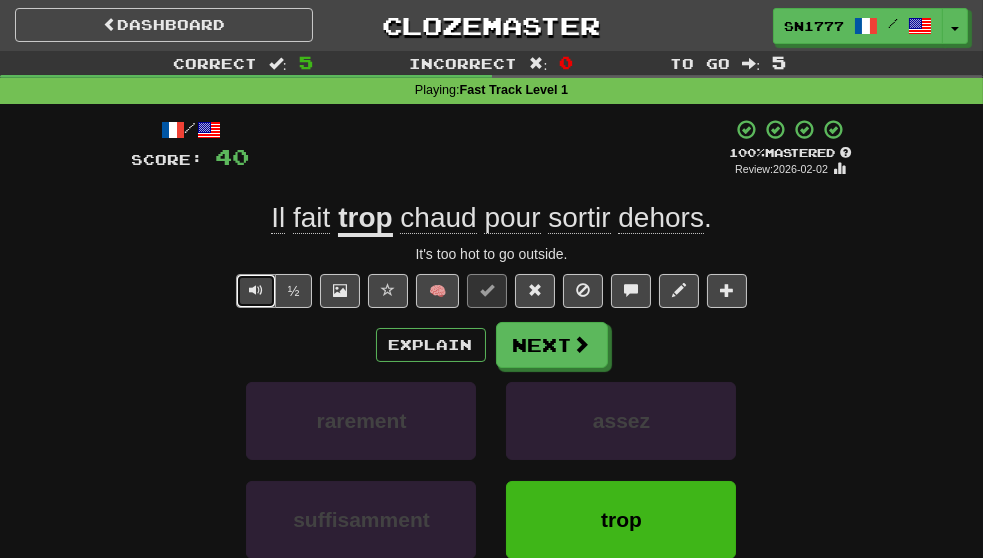 click at bounding box center (256, 290) 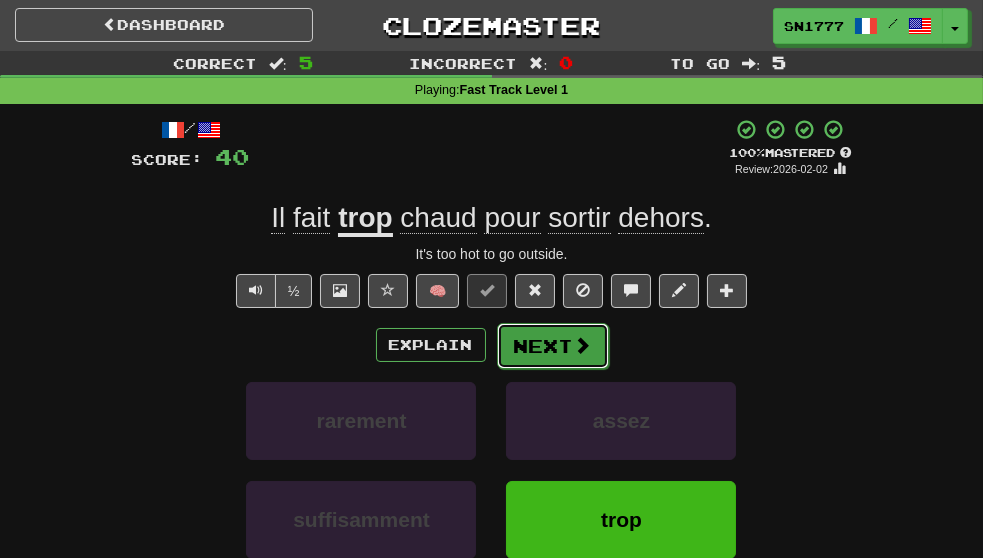 click on "Next" at bounding box center (553, 346) 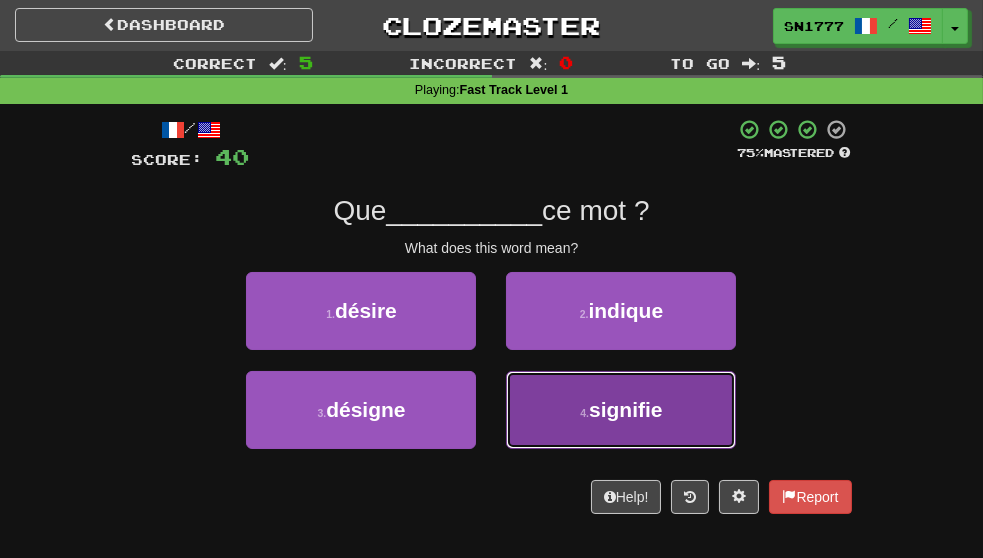 click on "4 .  signifie" at bounding box center [621, 410] 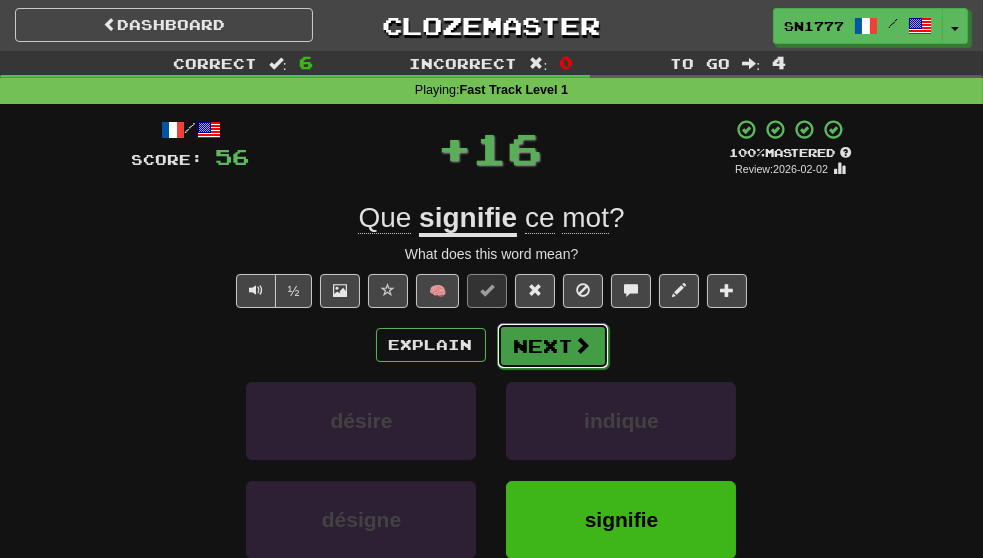click on "Next" at bounding box center [553, 346] 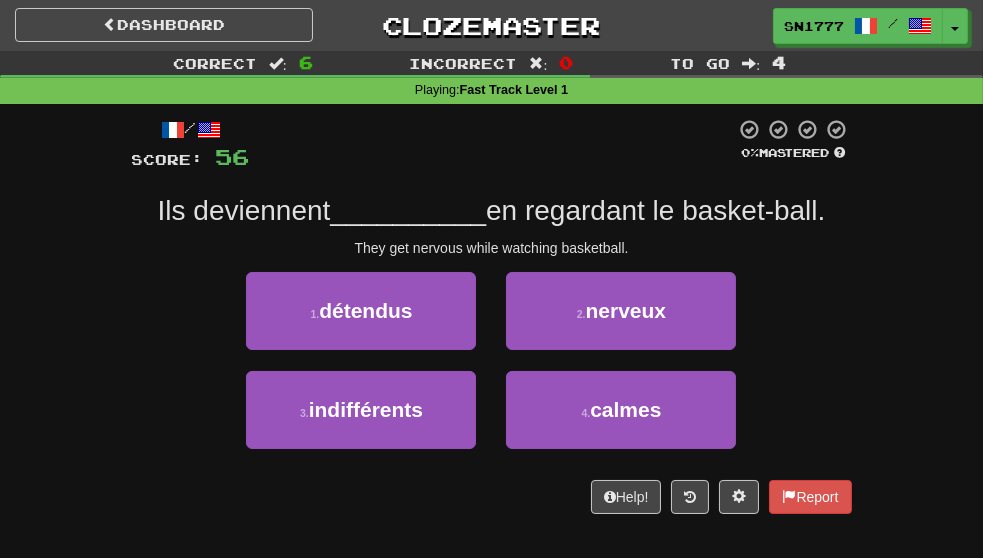 scroll, scrollTop: 15, scrollLeft: 0, axis: vertical 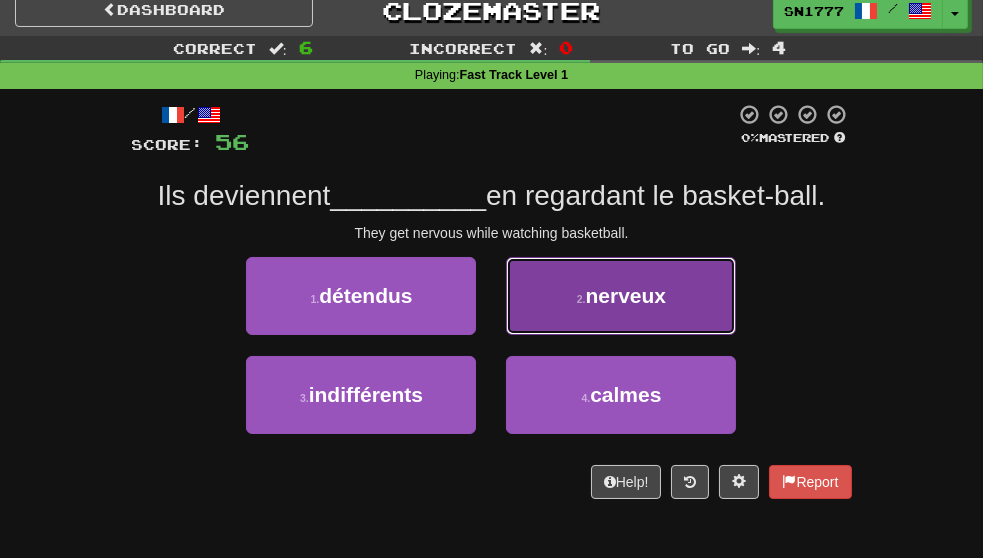 click on "2 .  nerveux" at bounding box center (621, 296) 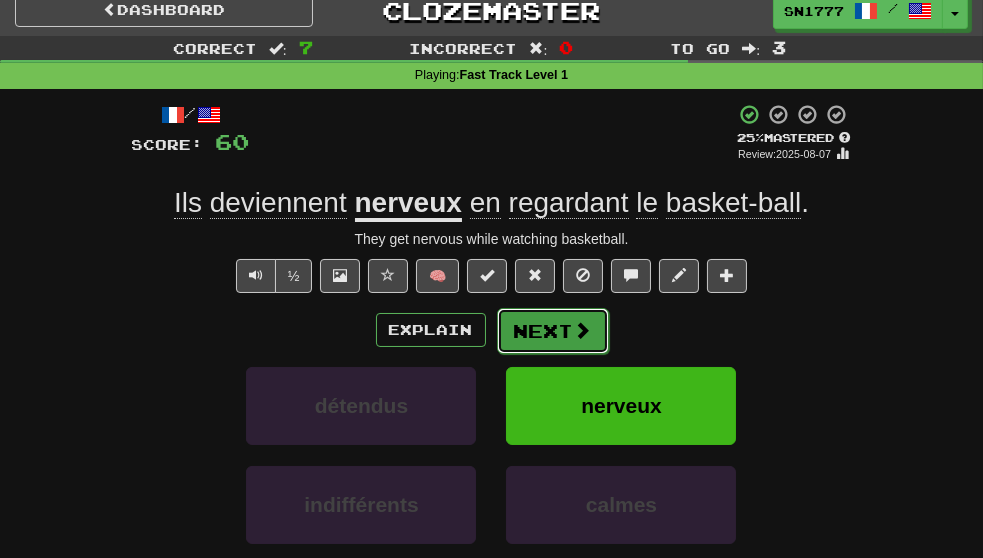 click on "Next" at bounding box center [553, 331] 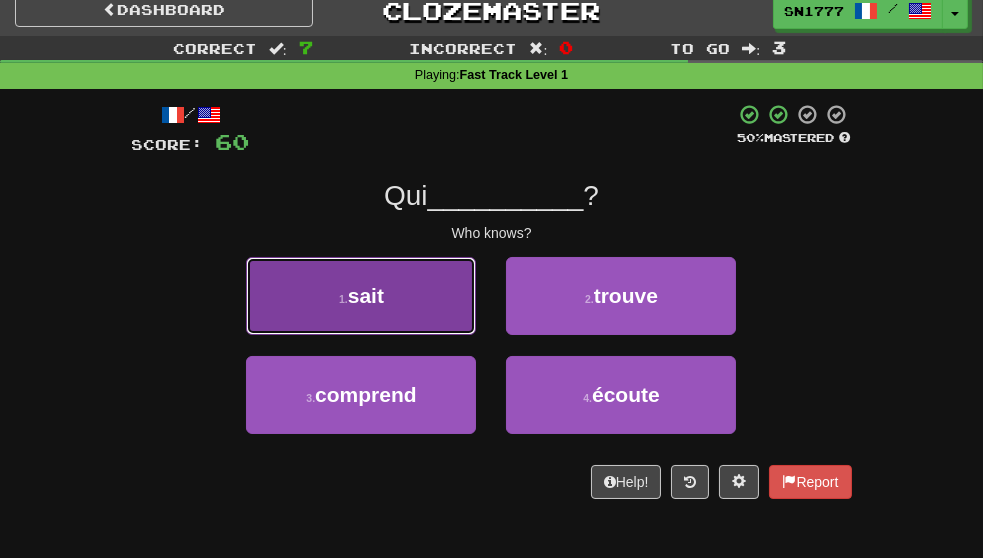 click on "1 .  sait" at bounding box center (361, 296) 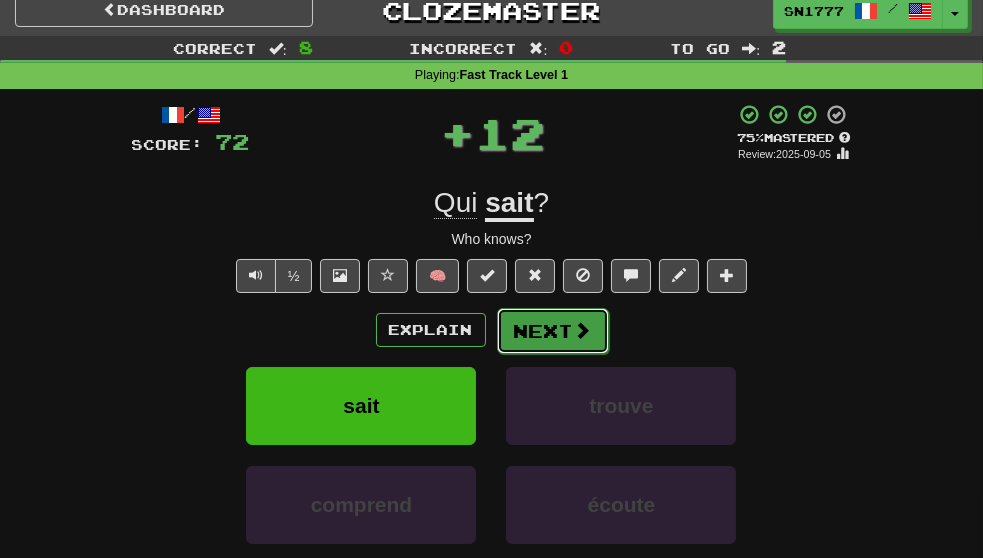 click on "Next" at bounding box center (553, 331) 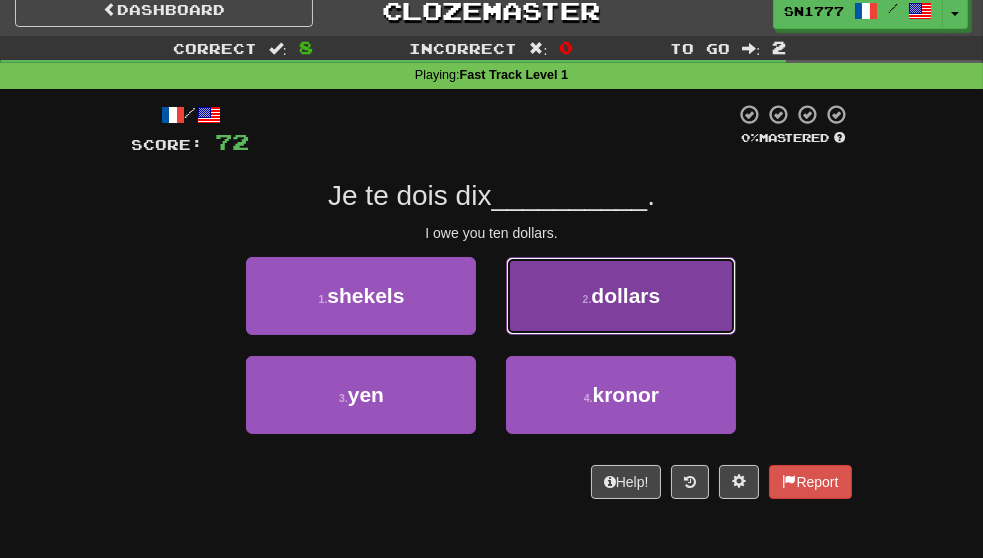 click on "2 .  dollars" at bounding box center (621, 296) 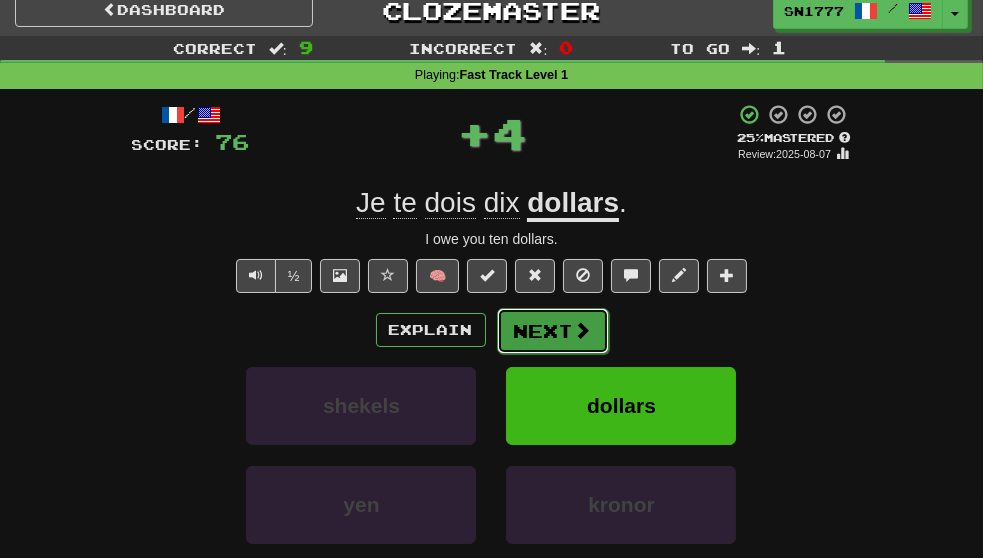 click on "Next" at bounding box center [553, 331] 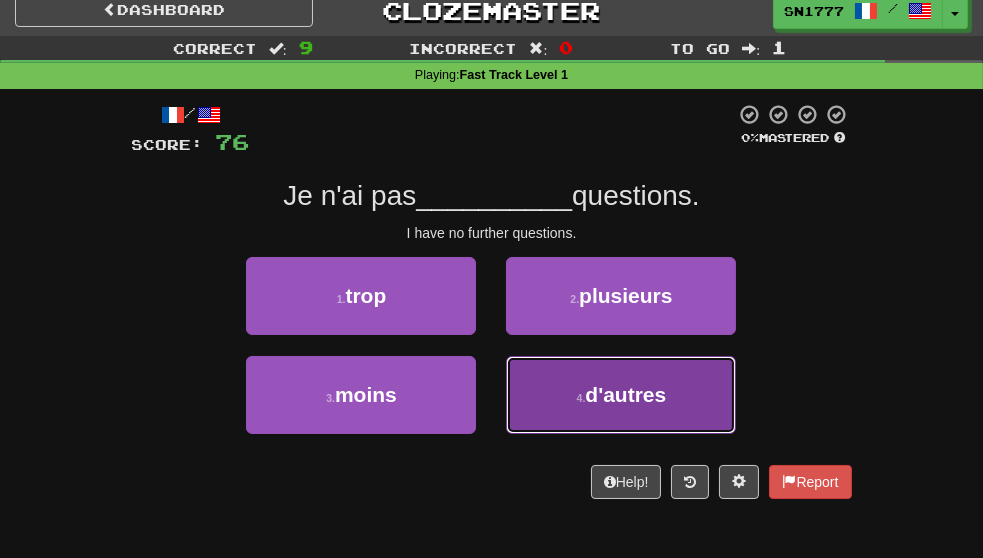 click on "4 .  d'autres" at bounding box center [621, 395] 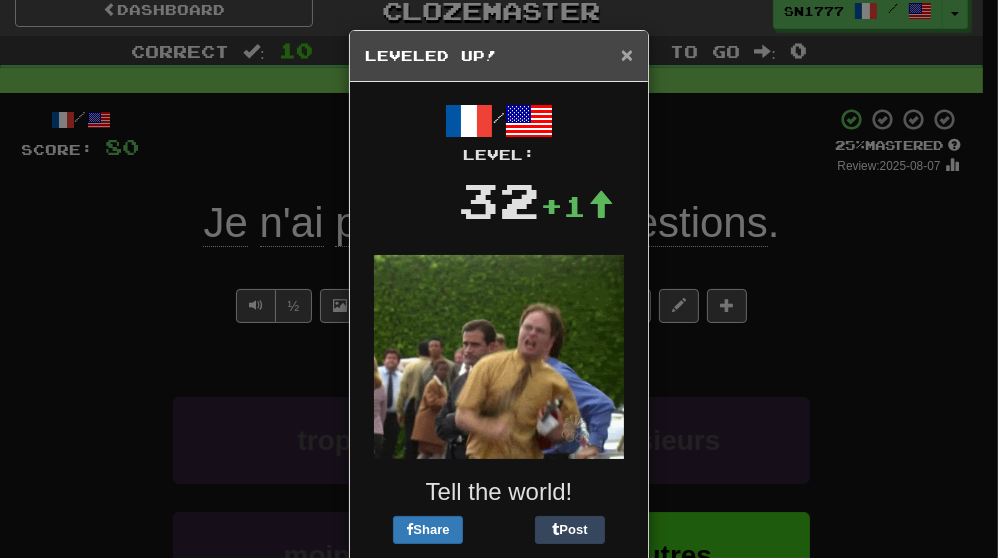 click on "×" at bounding box center [627, 54] 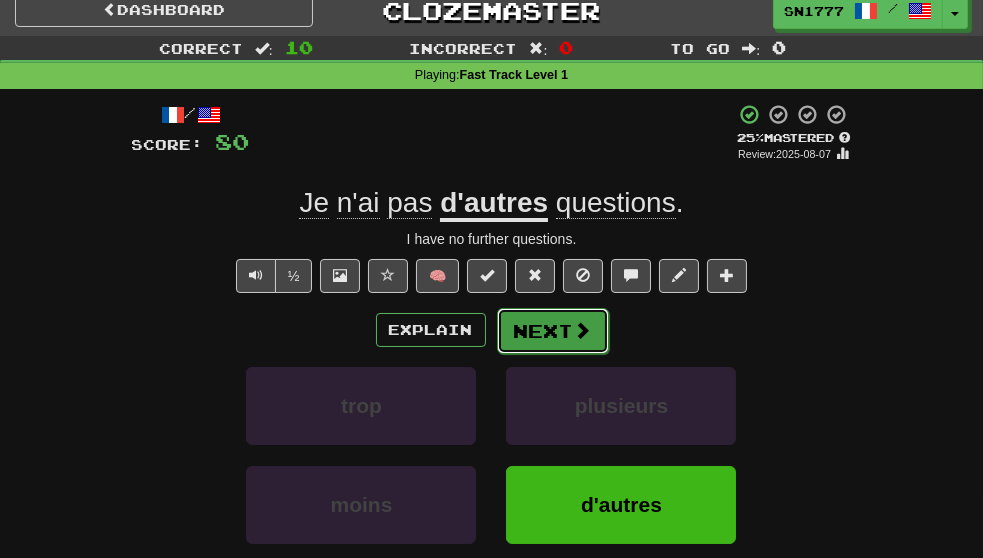 click on "Next" at bounding box center [553, 331] 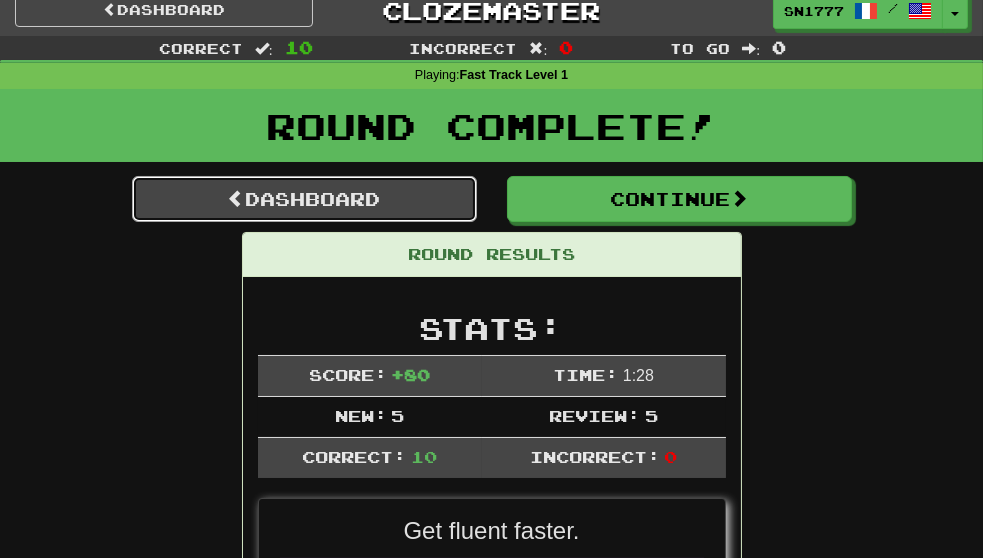 click on "Dashboard" at bounding box center [304, 199] 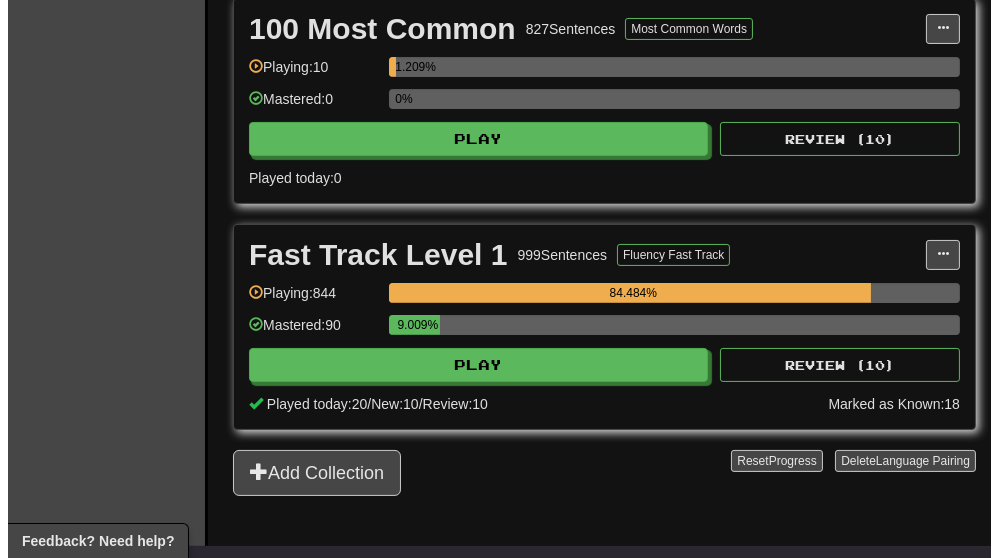 scroll, scrollTop: 500, scrollLeft: 0, axis: vertical 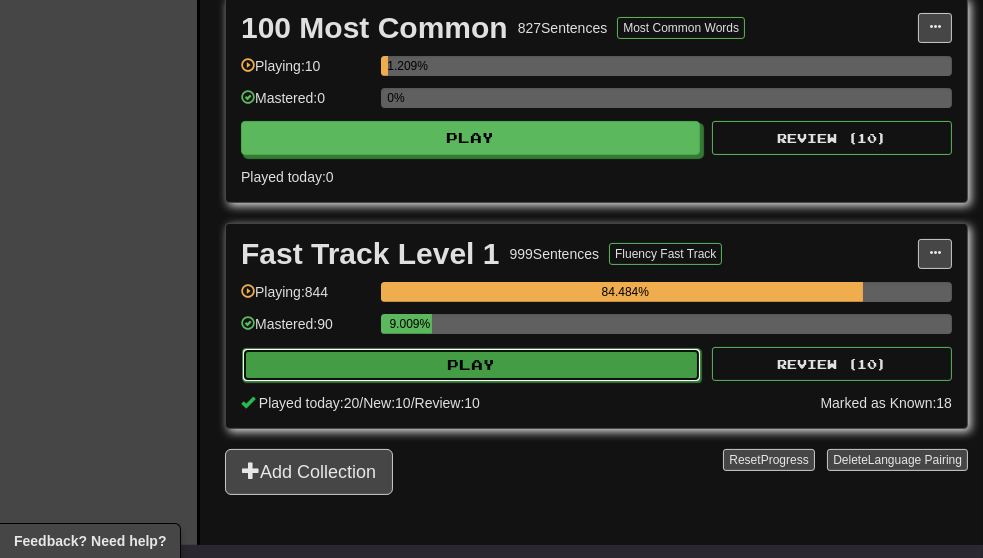 click on "Play" at bounding box center [471, 365] 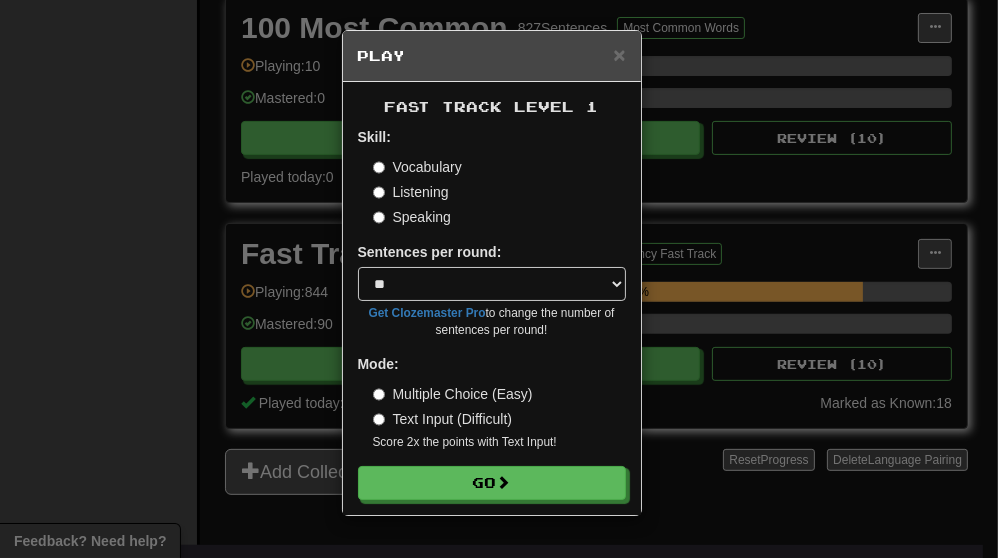 click on "Listening" at bounding box center (411, 192) 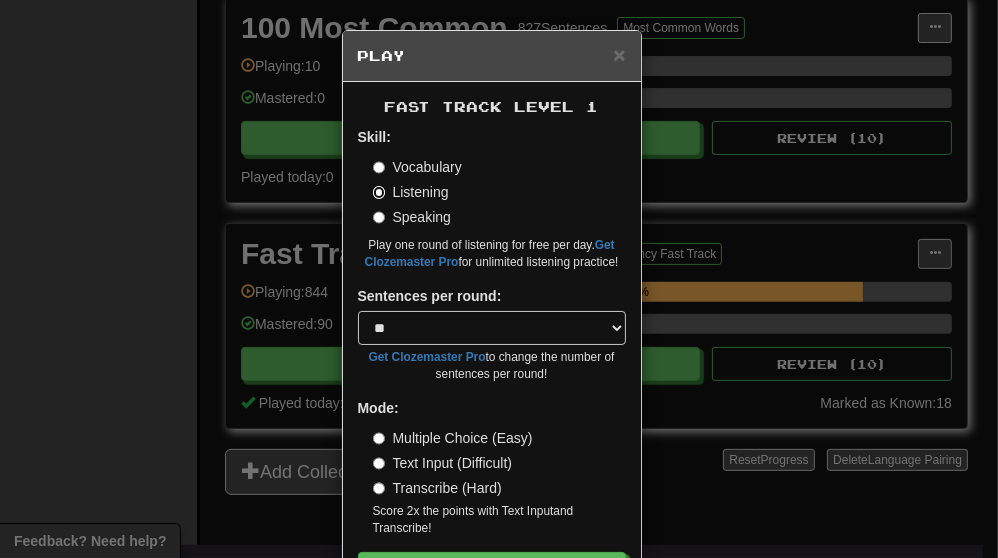 scroll, scrollTop: 73, scrollLeft: 0, axis: vertical 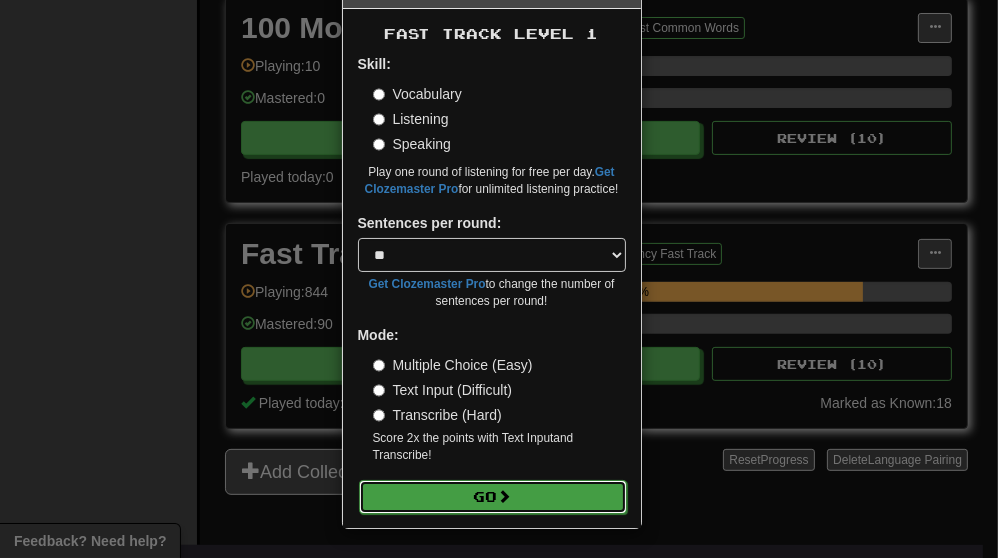 click on "Go" at bounding box center [493, 497] 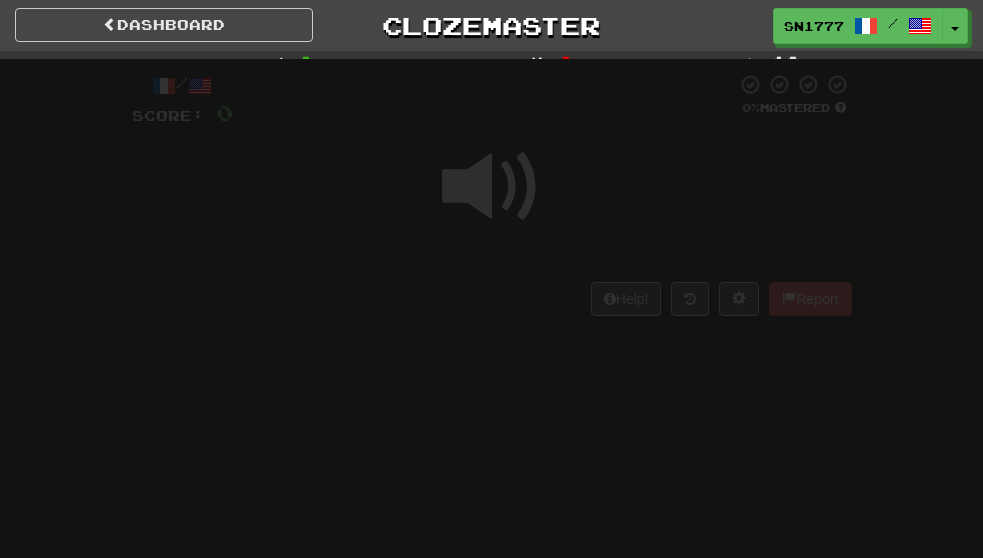 scroll, scrollTop: 0, scrollLeft: 0, axis: both 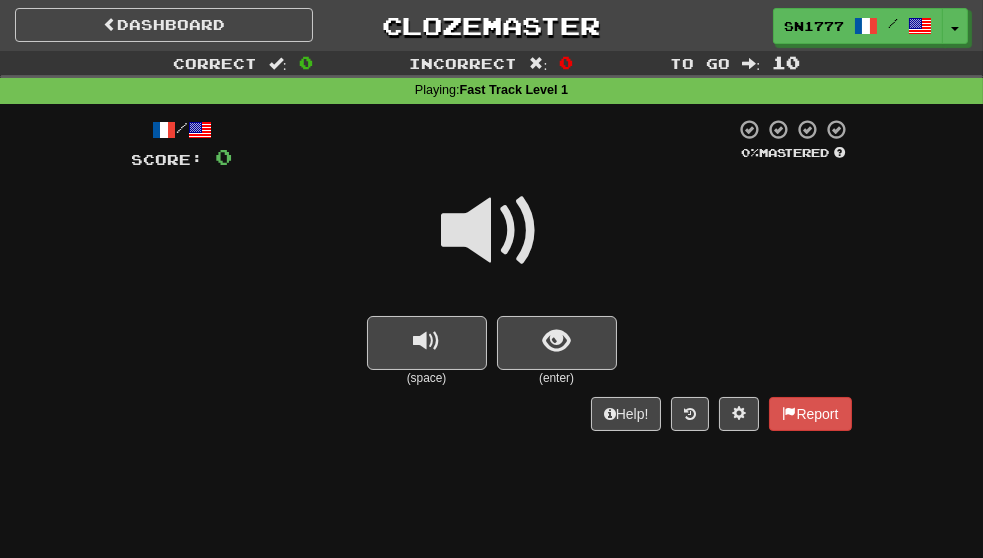 click at bounding box center [492, 231] 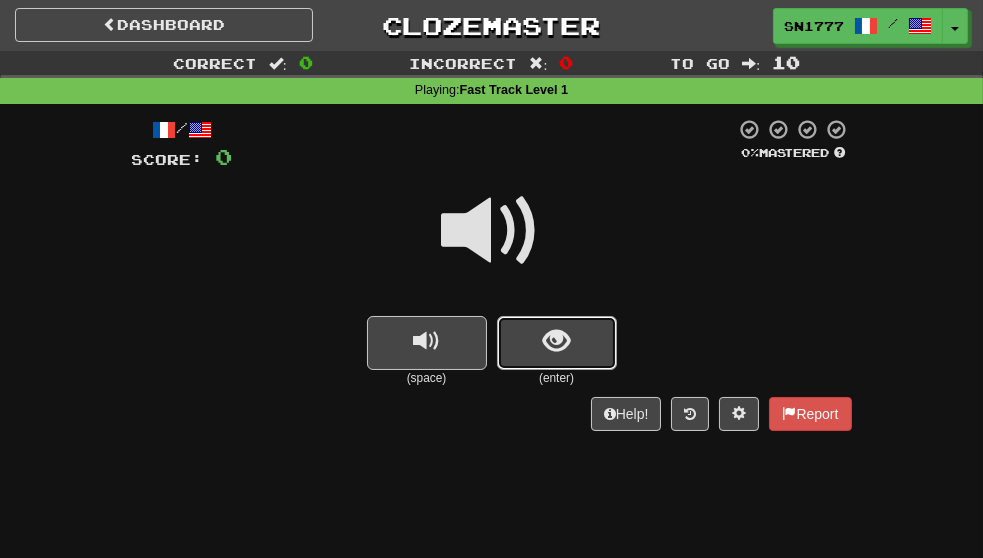 click at bounding box center [556, 341] 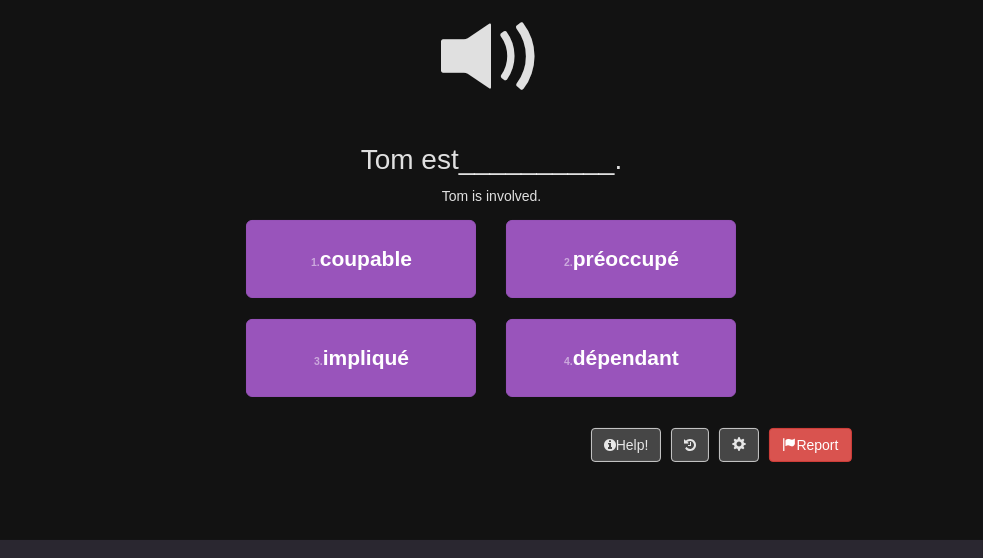 scroll, scrollTop: 176, scrollLeft: 0, axis: vertical 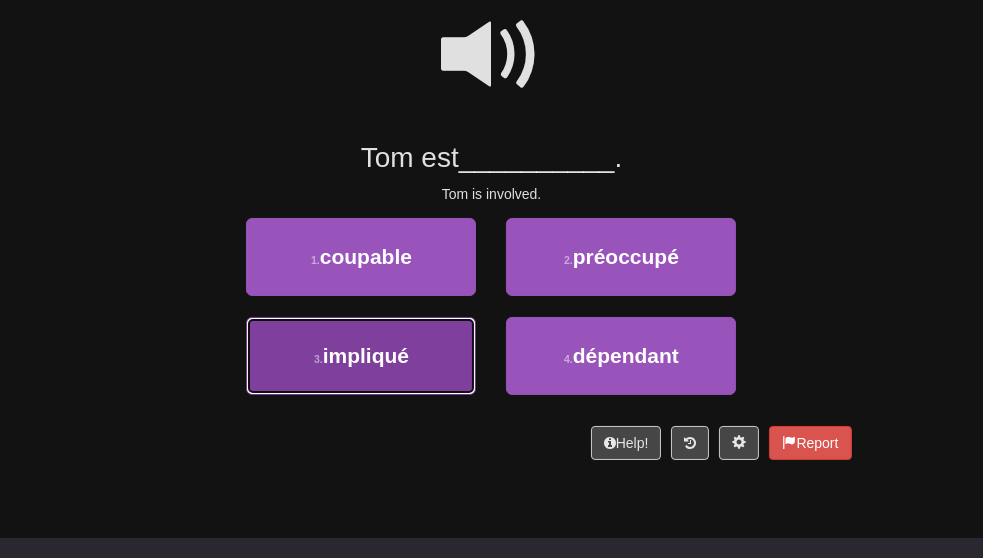 click on "3 .  impliqué" at bounding box center (361, 356) 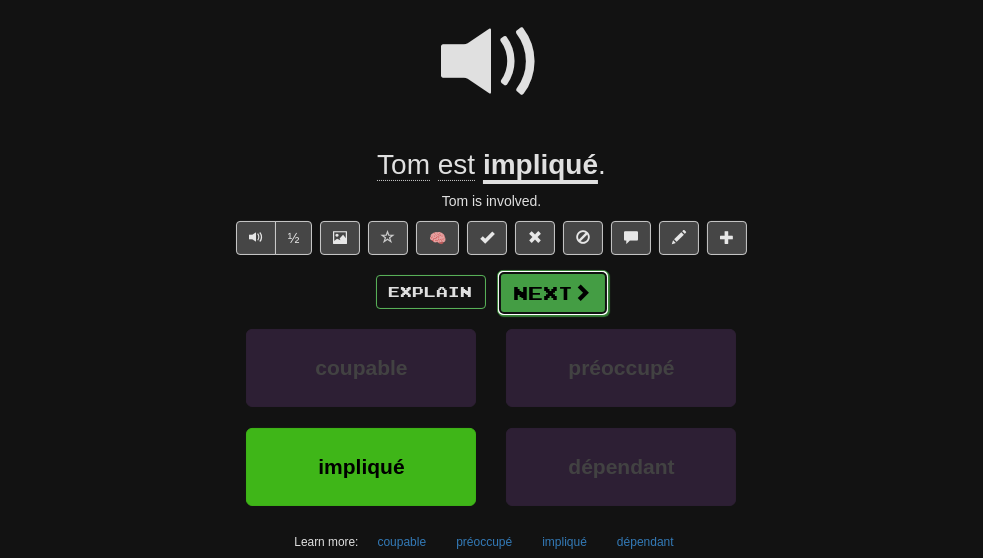 click on "Next" at bounding box center (553, 293) 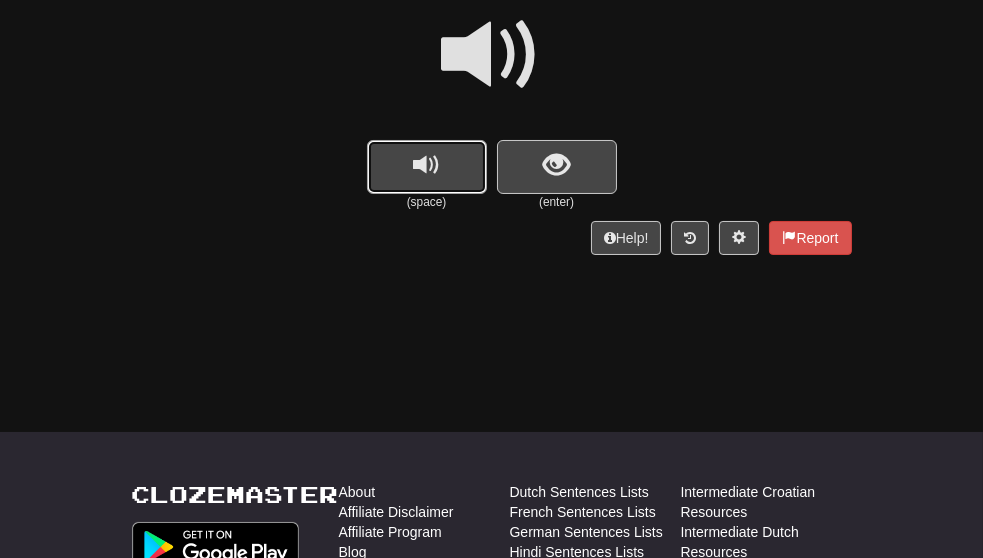 click at bounding box center (426, 165) 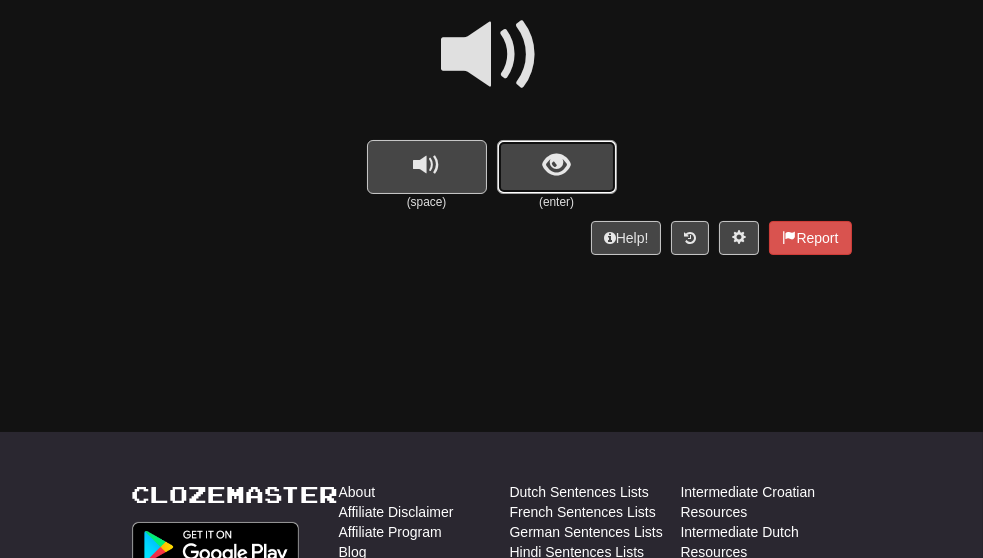 click at bounding box center [556, 165] 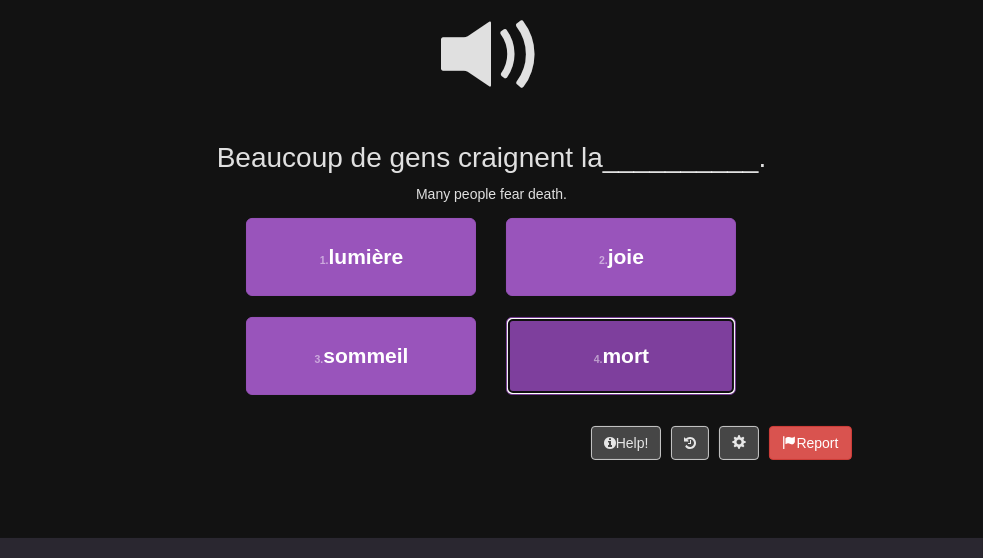 click on "4 .  mort" at bounding box center [621, 356] 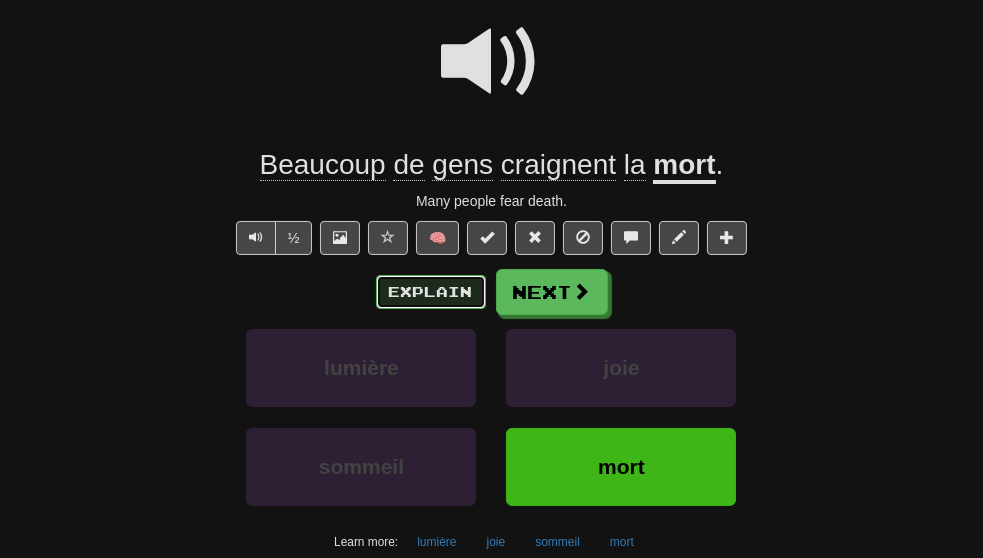 click on "Explain" at bounding box center [431, 292] 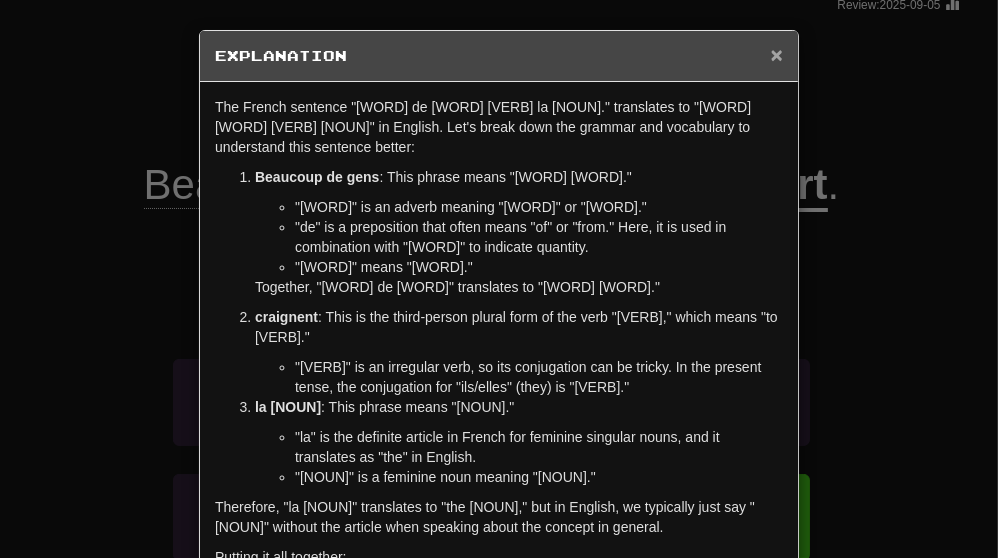 click on "×" at bounding box center [777, 54] 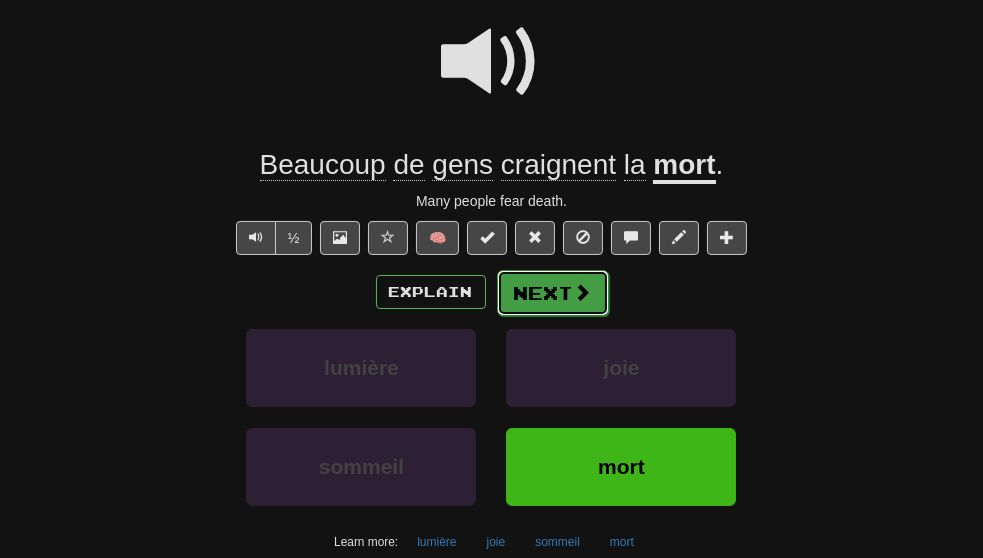 click at bounding box center (583, 292) 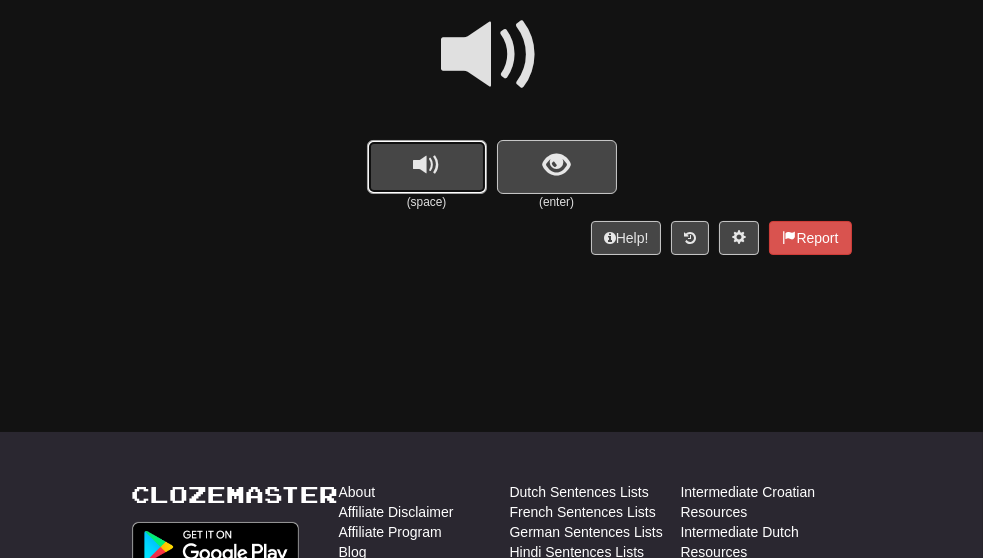 click at bounding box center [427, 167] 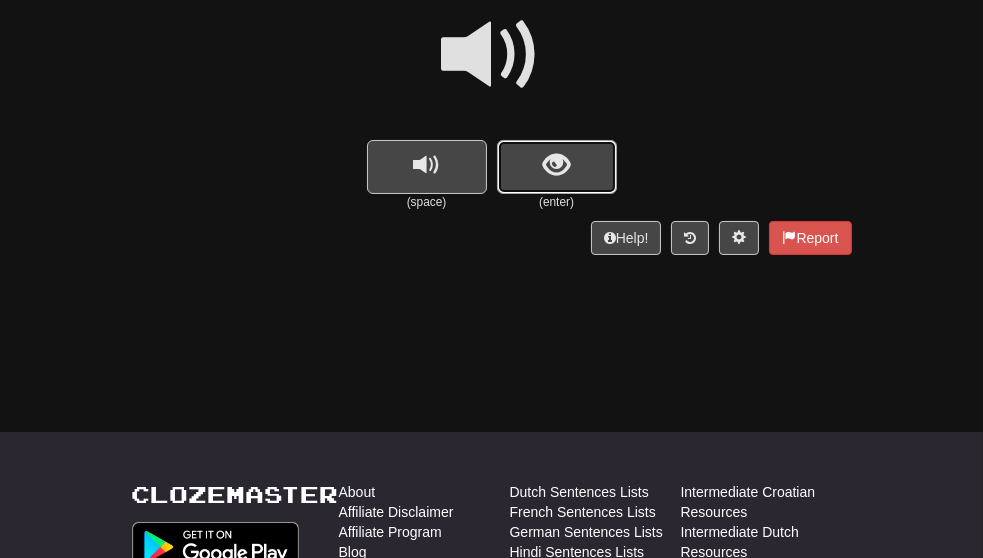 click at bounding box center (556, 165) 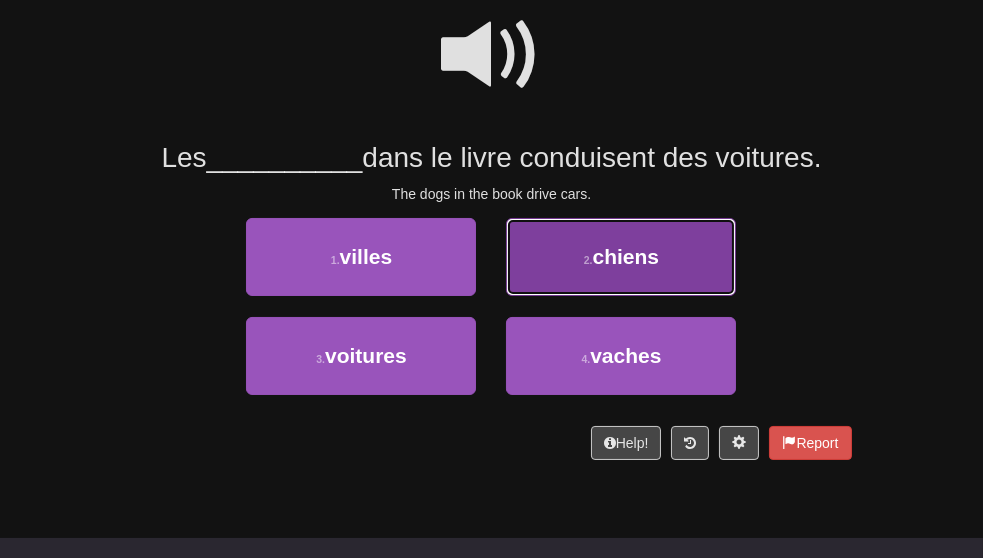 click on "2 ." at bounding box center (588, 260) 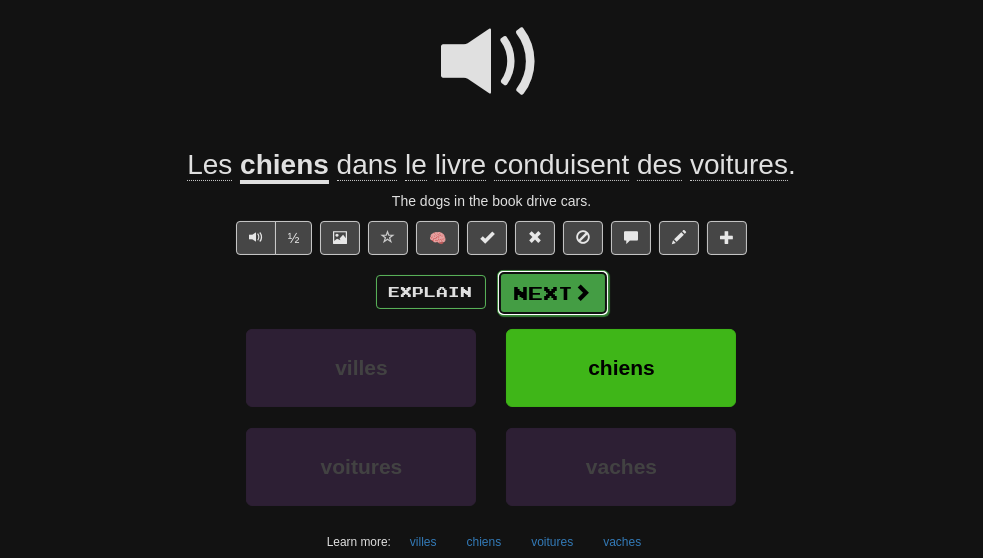 click on "Next" at bounding box center (553, 293) 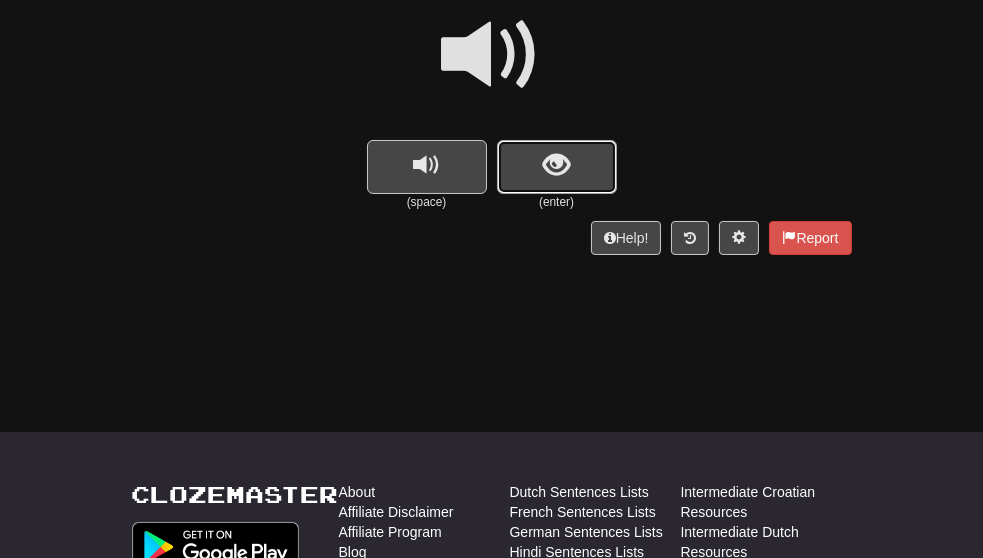 click at bounding box center [557, 167] 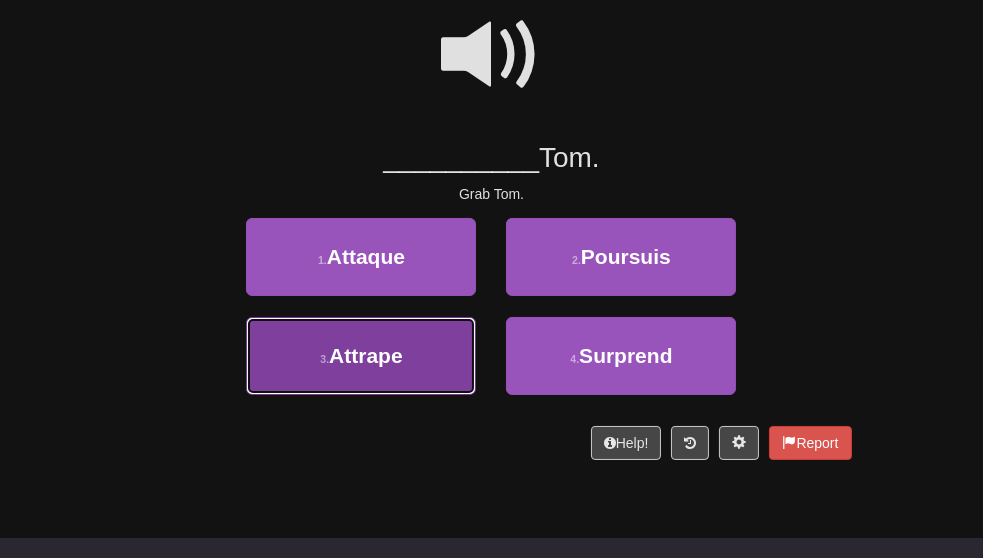 click on "3 .  Attrape" at bounding box center [361, 356] 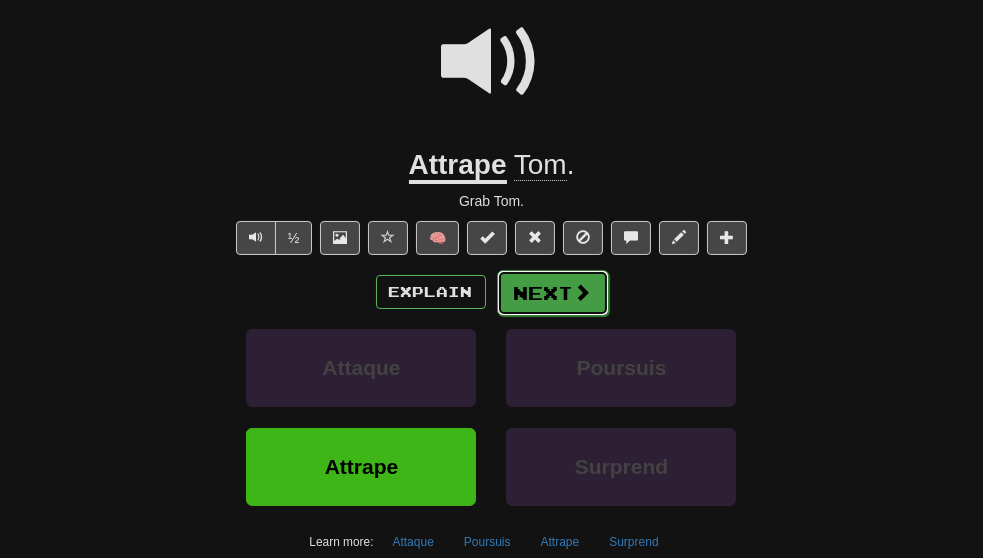 click on "Next" at bounding box center (553, 293) 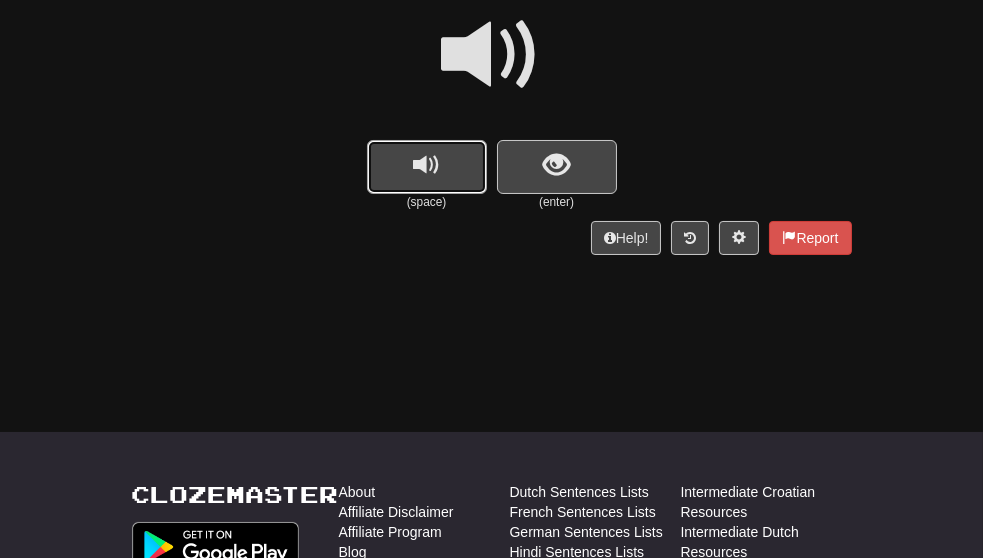 click at bounding box center [427, 167] 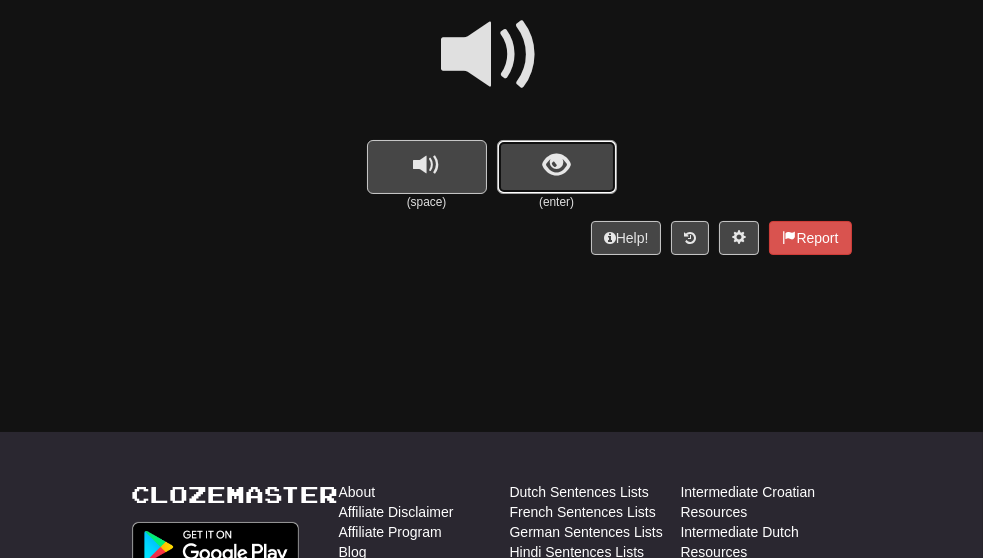 click at bounding box center [556, 165] 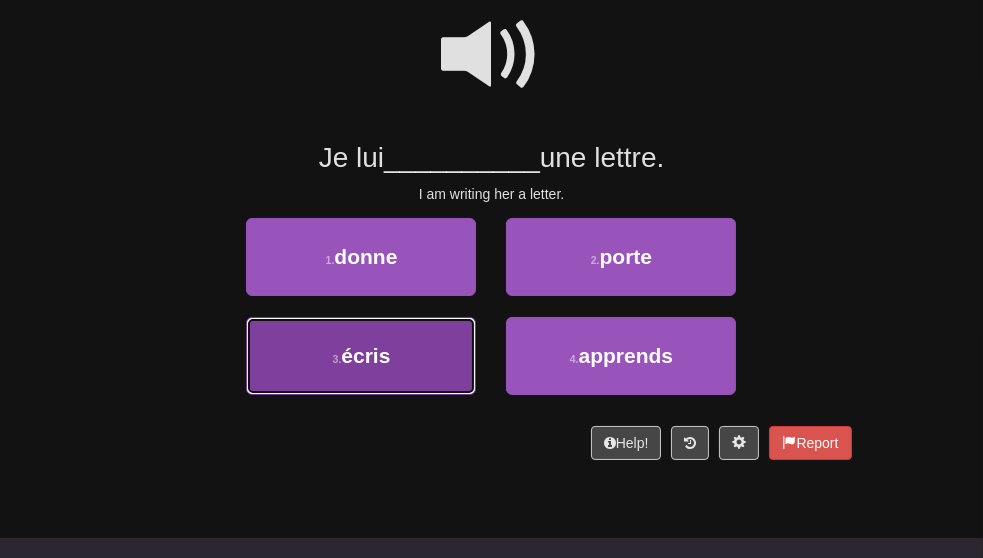 click on "3 .  écris" at bounding box center (361, 356) 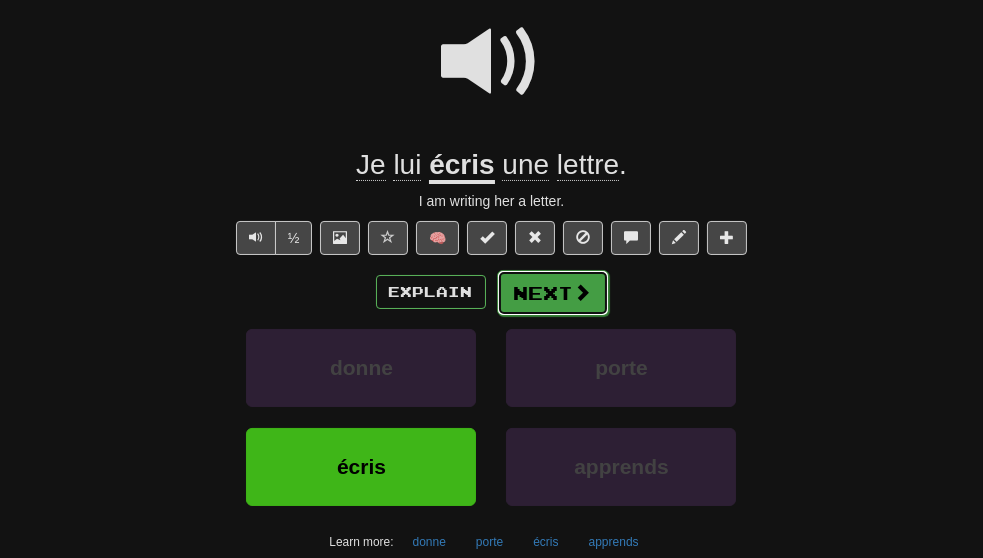 click on "Next" at bounding box center [553, 293] 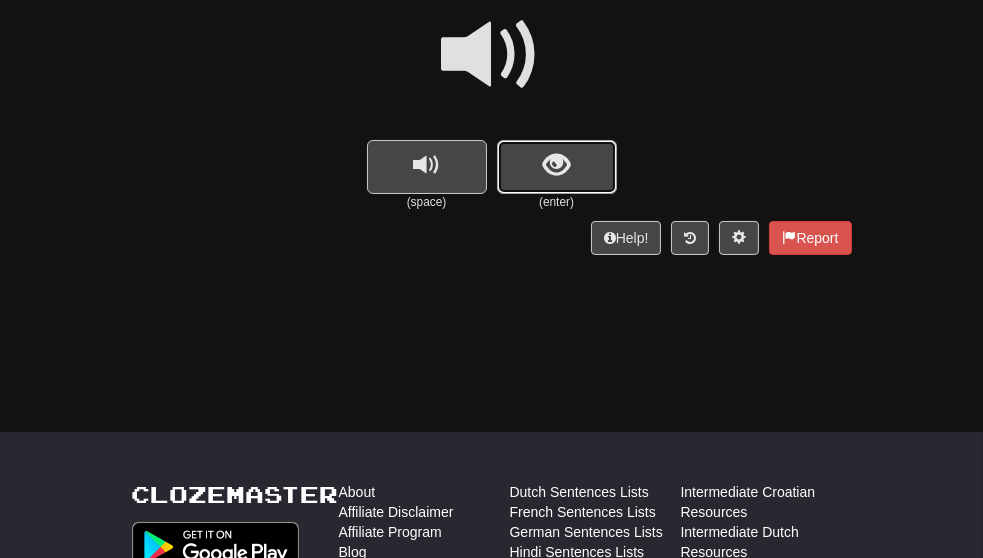 click at bounding box center (557, 167) 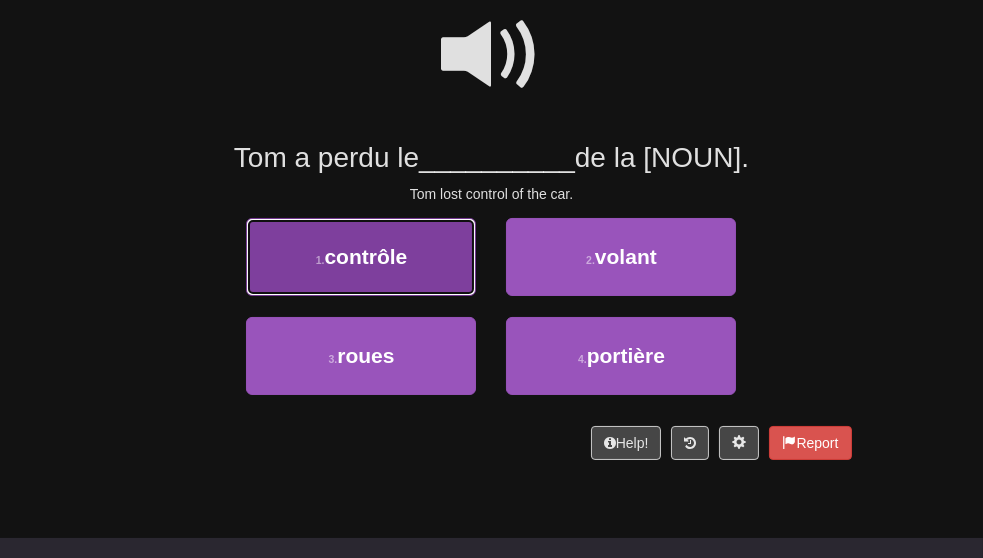 click on "1 .  contrôle" at bounding box center [361, 257] 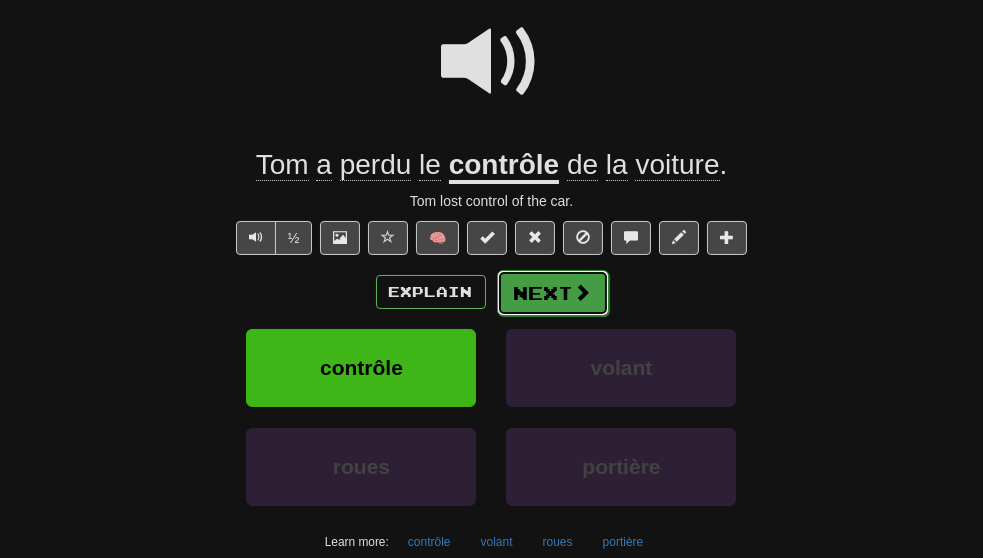click on "Next" at bounding box center [553, 293] 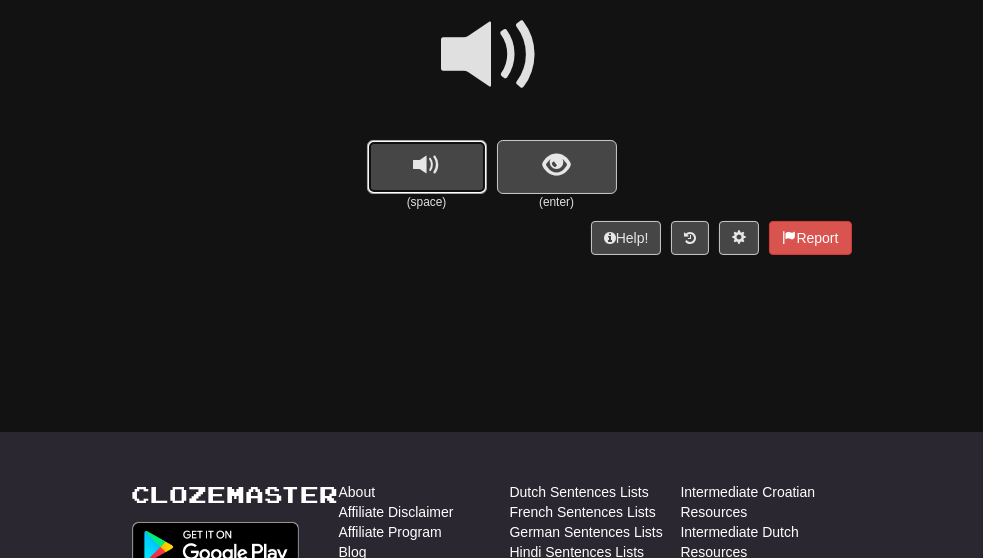 click at bounding box center (427, 167) 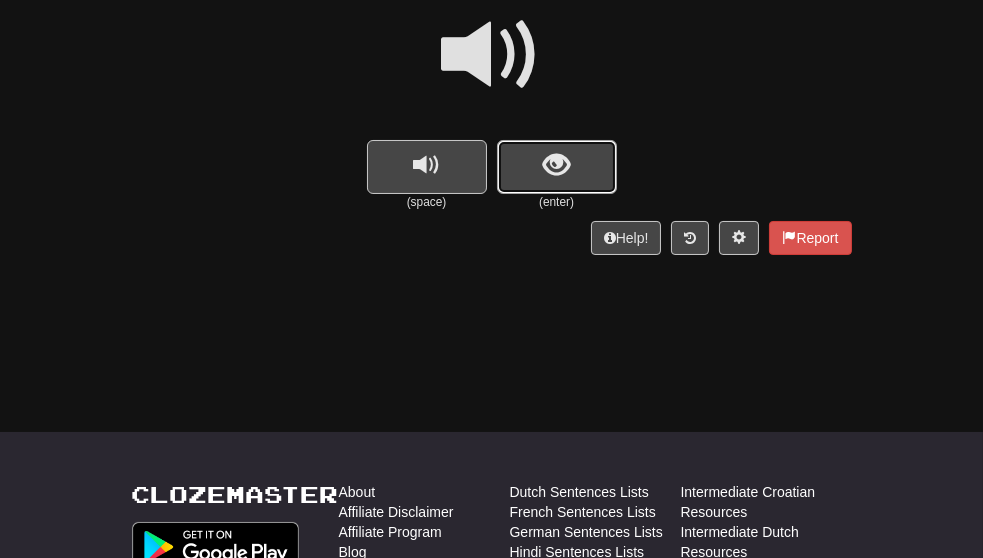 click at bounding box center (556, 165) 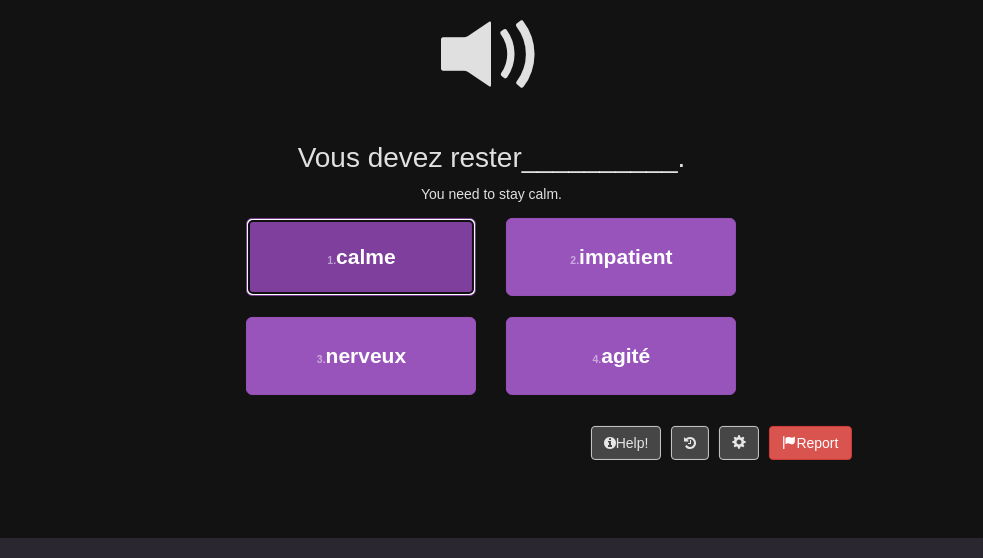 click on "1 .  calme" at bounding box center (361, 257) 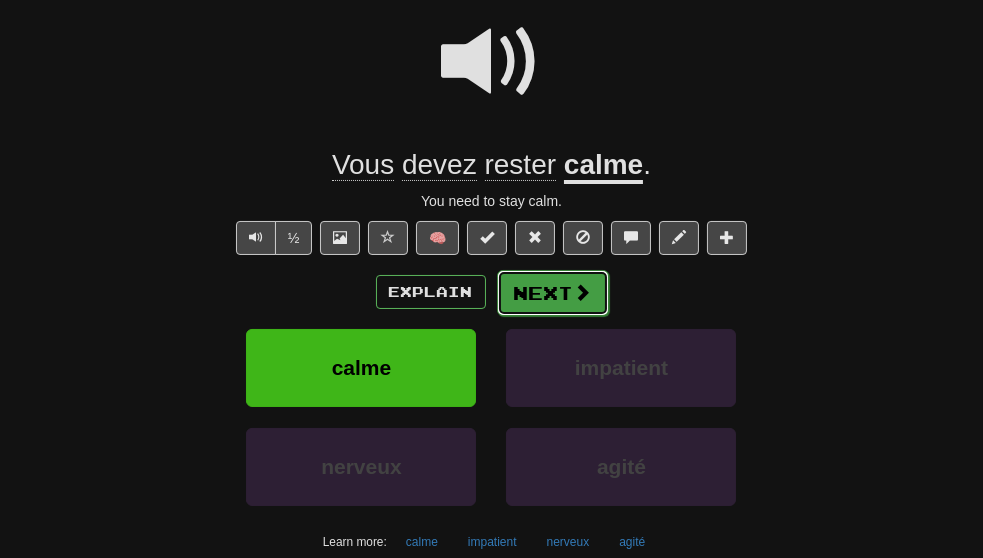 click on "Next" at bounding box center (553, 293) 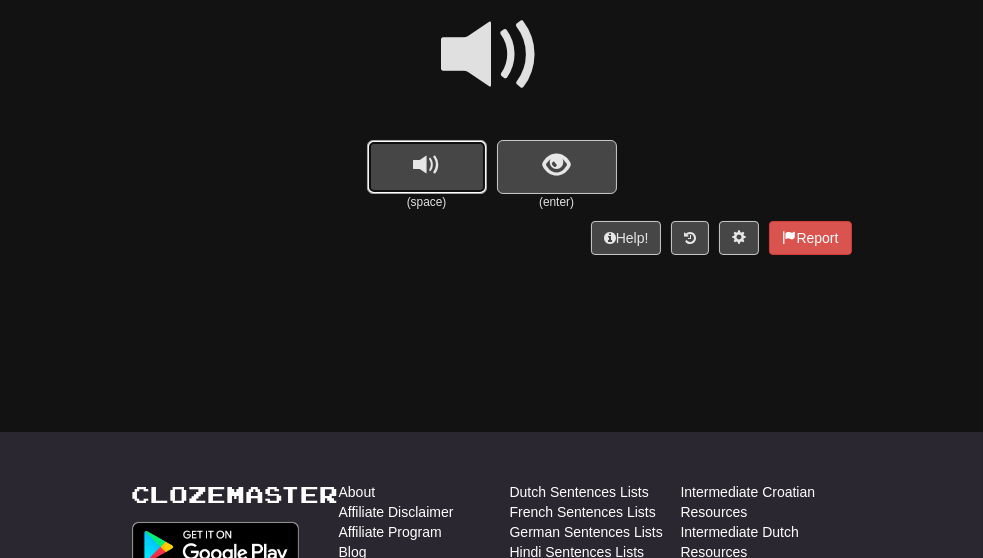 click at bounding box center (427, 167) 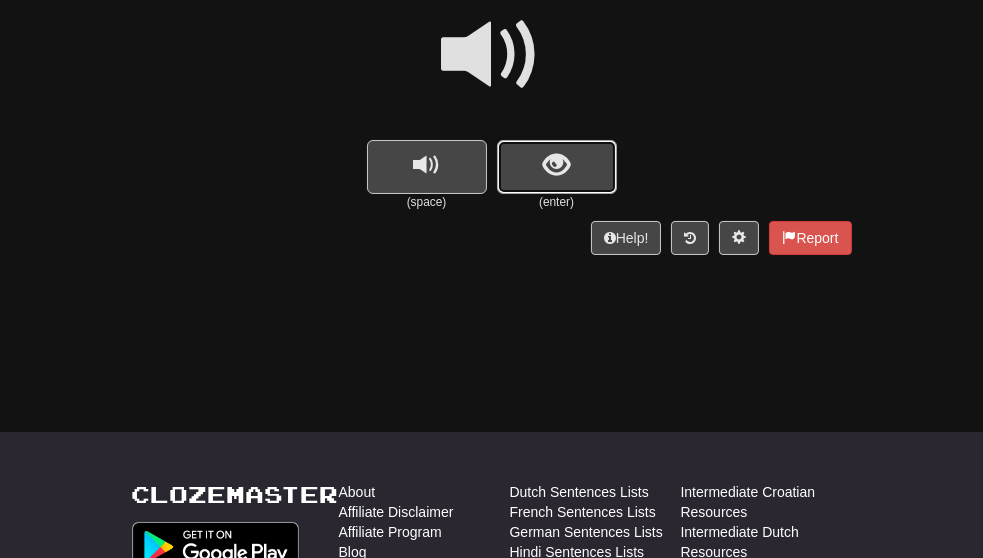 click at bounding box center (556, 165) 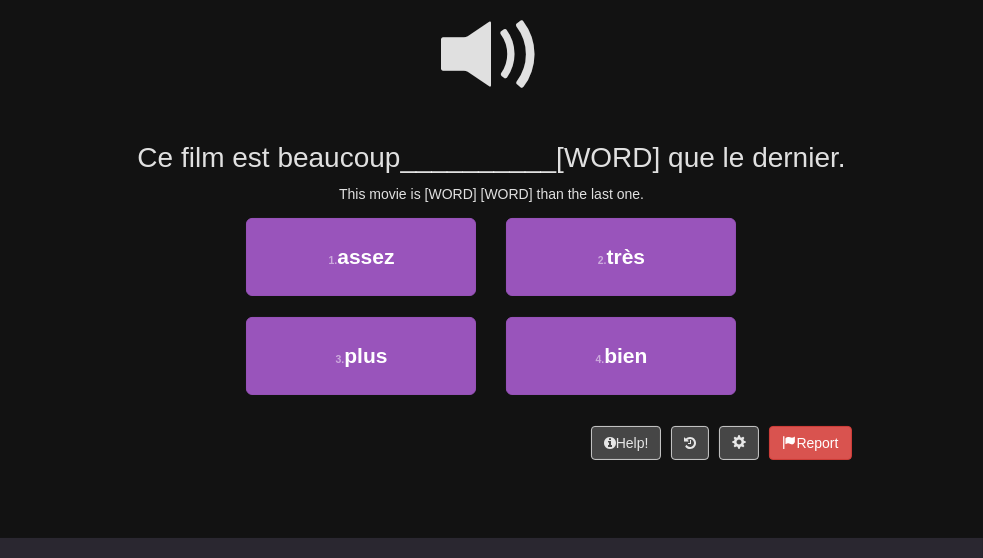click at bounding box center [492, 55] 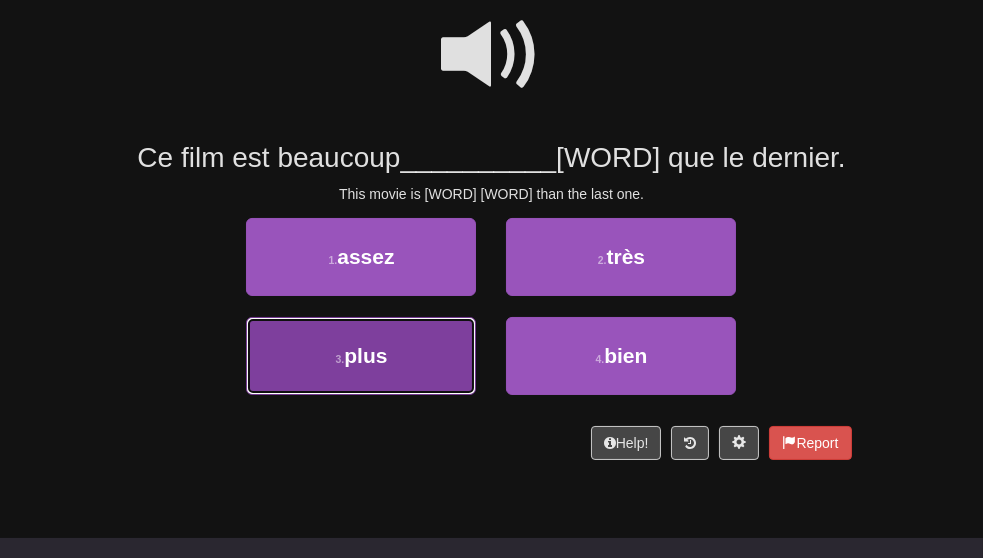 click on "3 .  plus" at bounding box center (361, 356) 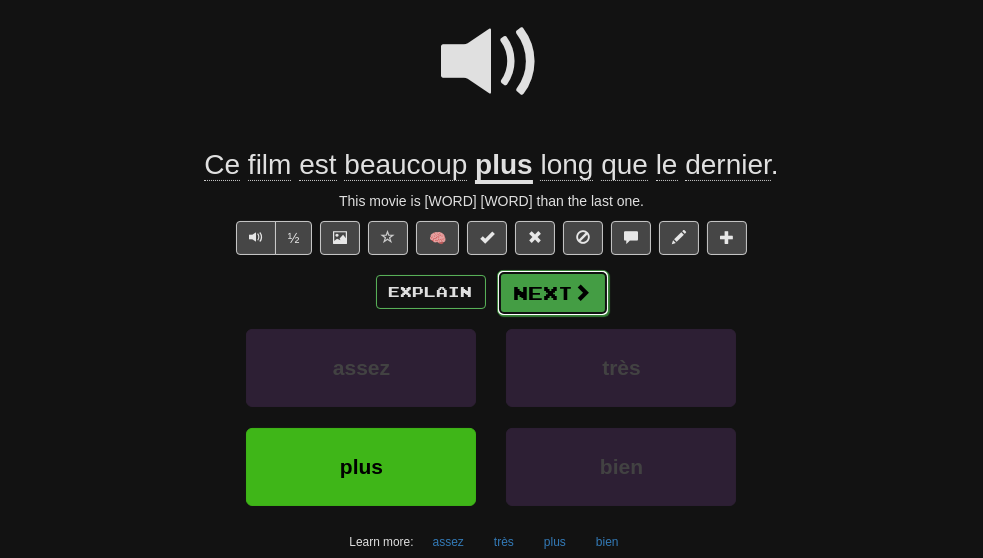 click on "Next" at bounding box center [553, 293] 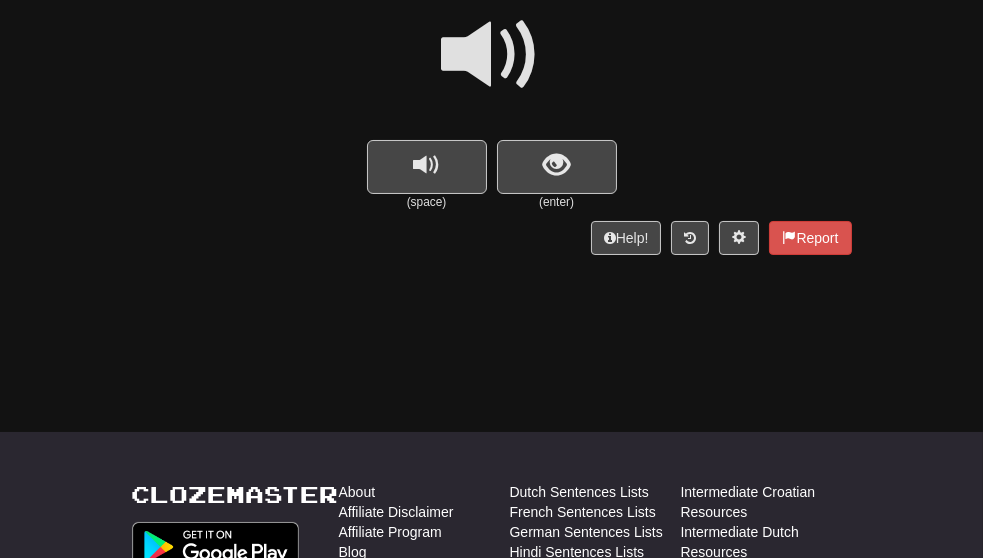 click at bounding box center (492, 55) 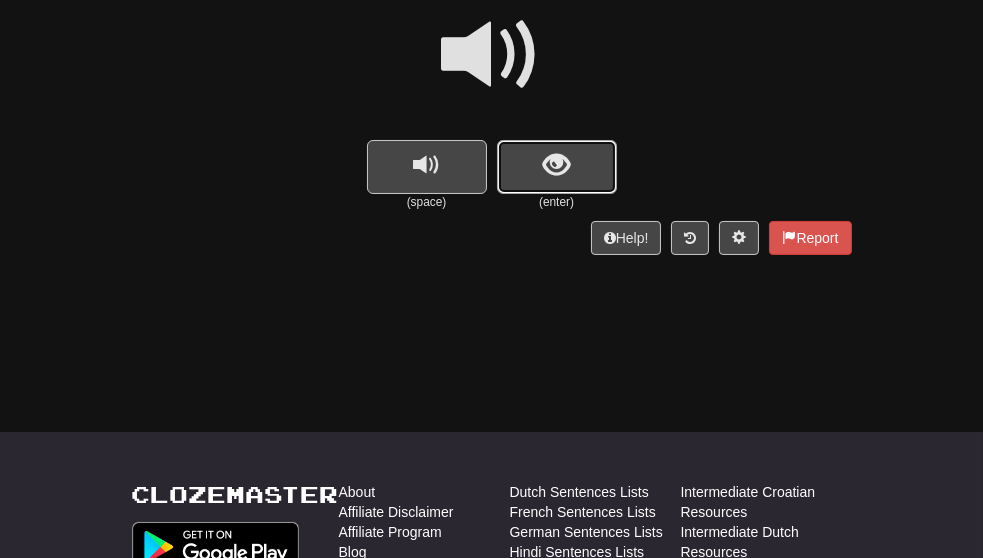 click at bounding box center (556, 165) 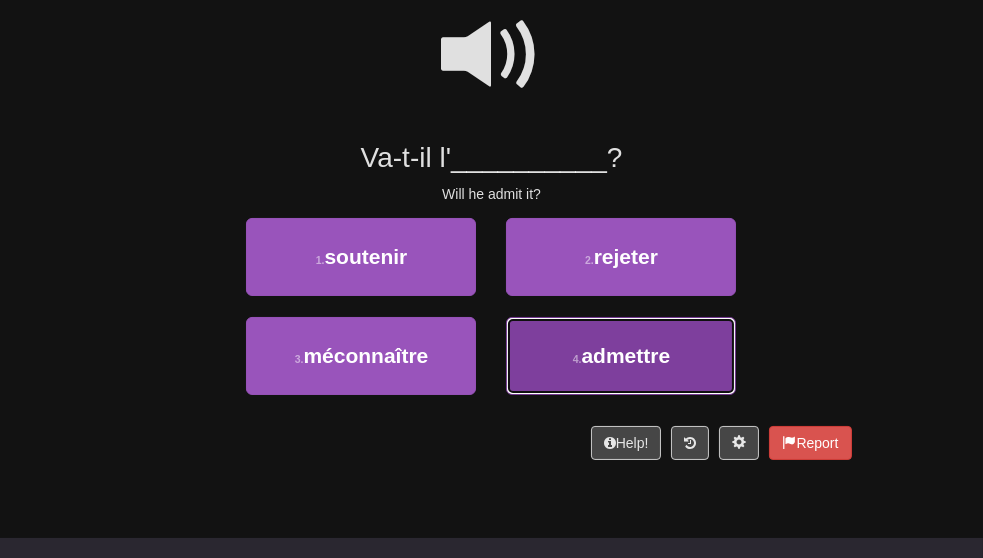click on "admettre" at bounding box center [625, 355] 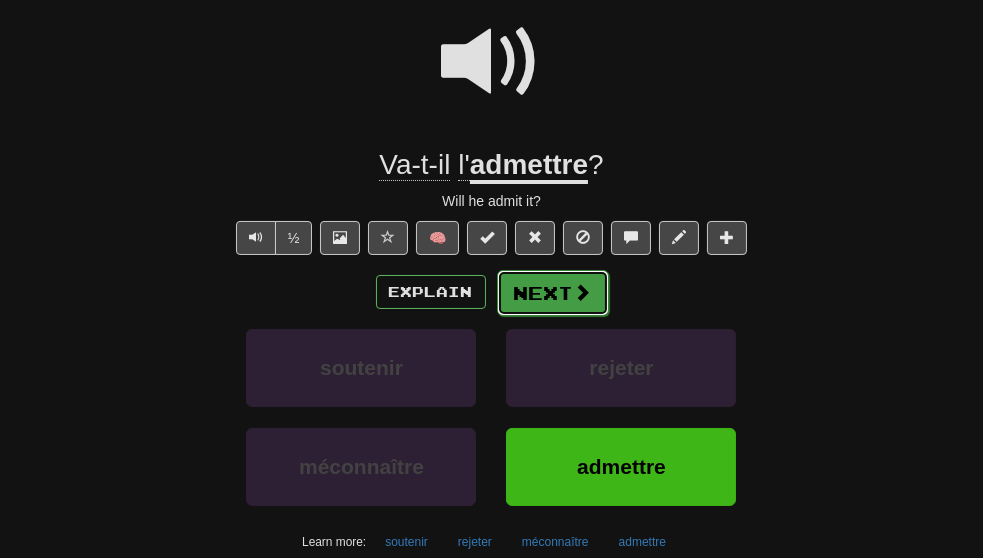 click on "Next" at bounding box center [553, 293] 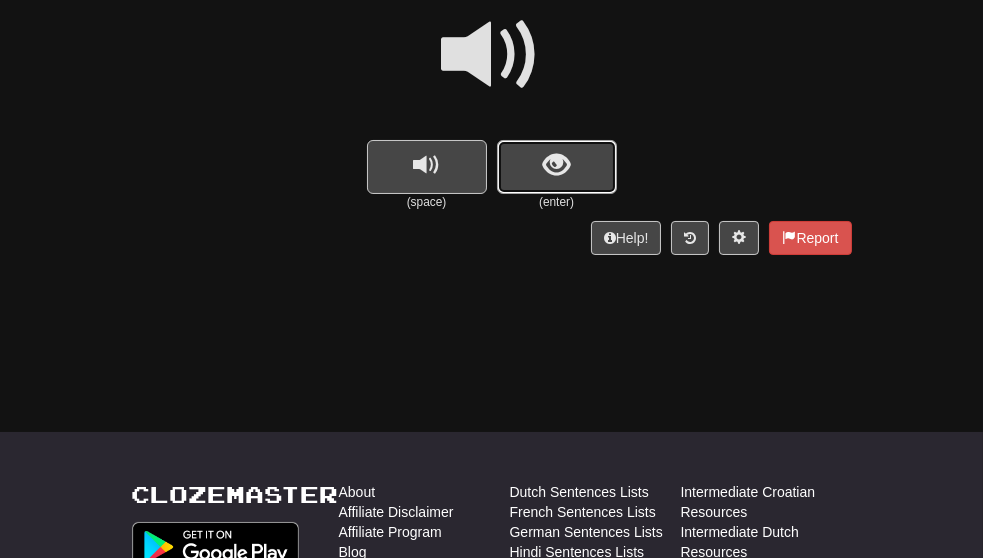 click at bounding box center [556, 165] 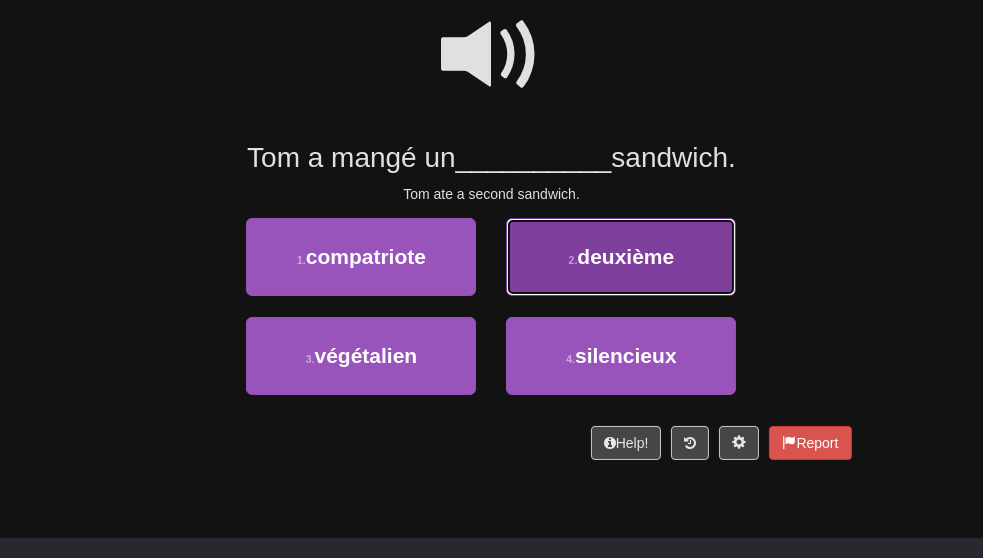 click on "2 .  deuxième" at bounding box center (621, 257) 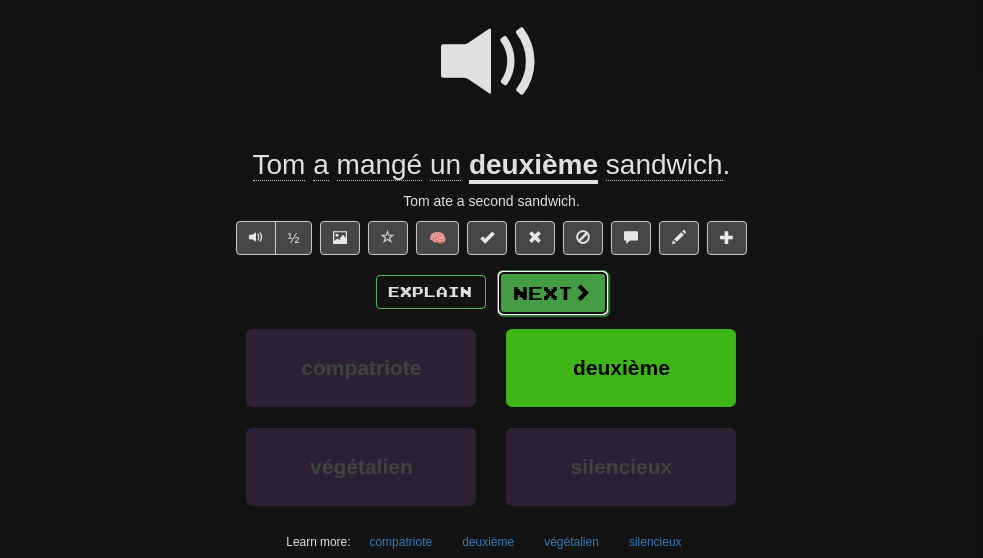 click on "Next" at bounding box center [553, 293] 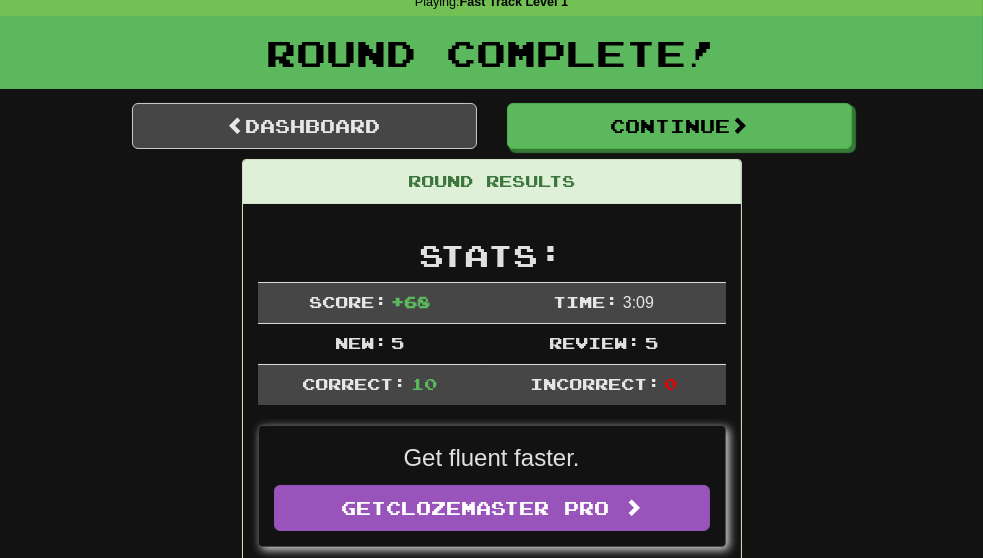 scroll, scrollTop: 75, scrollLeft: 0, axis: vertical 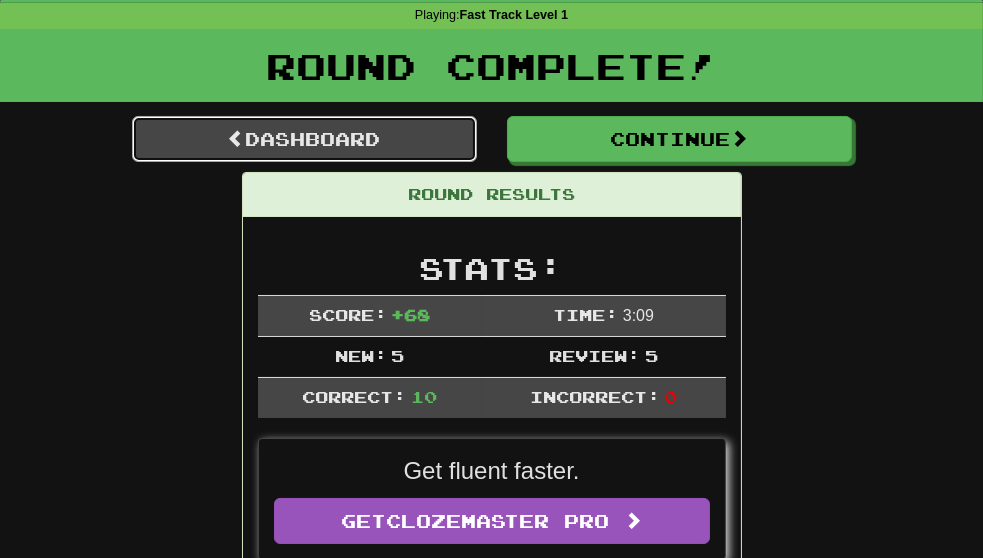 click on "Dashboard" at bounding box center [304, 139] 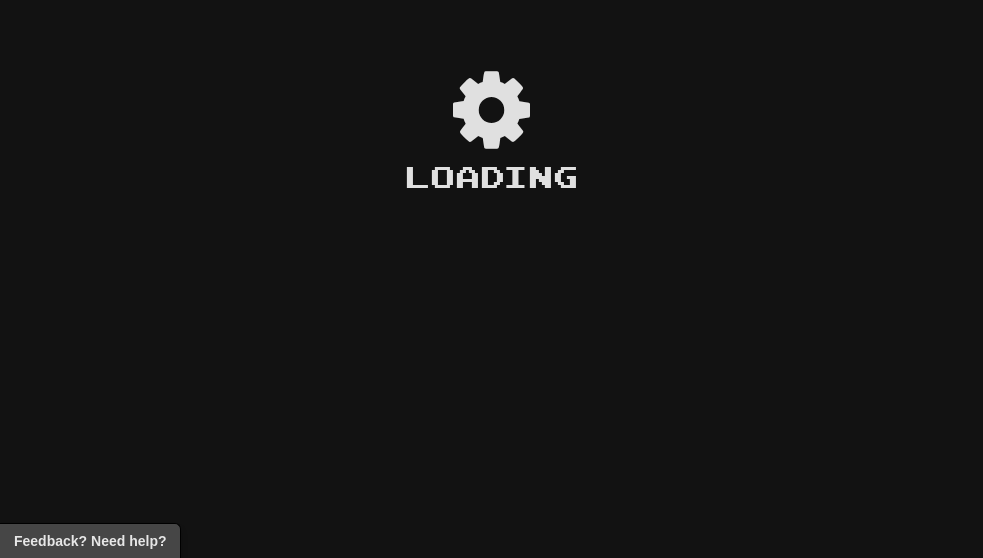 scroll, scrollTop: 0, scrollLeft: 0, axis: both 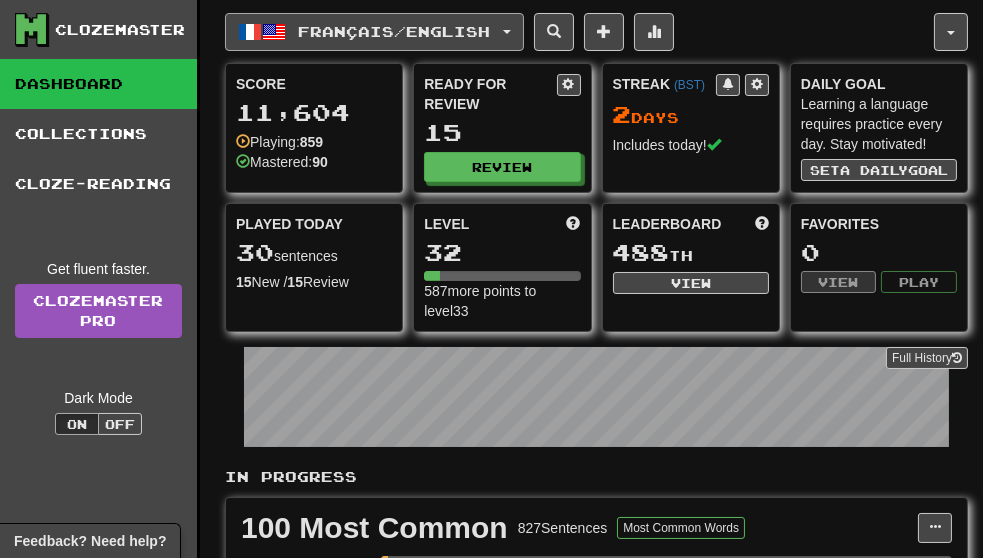 click on "Français  /  English" at bounding box center (395, 31) 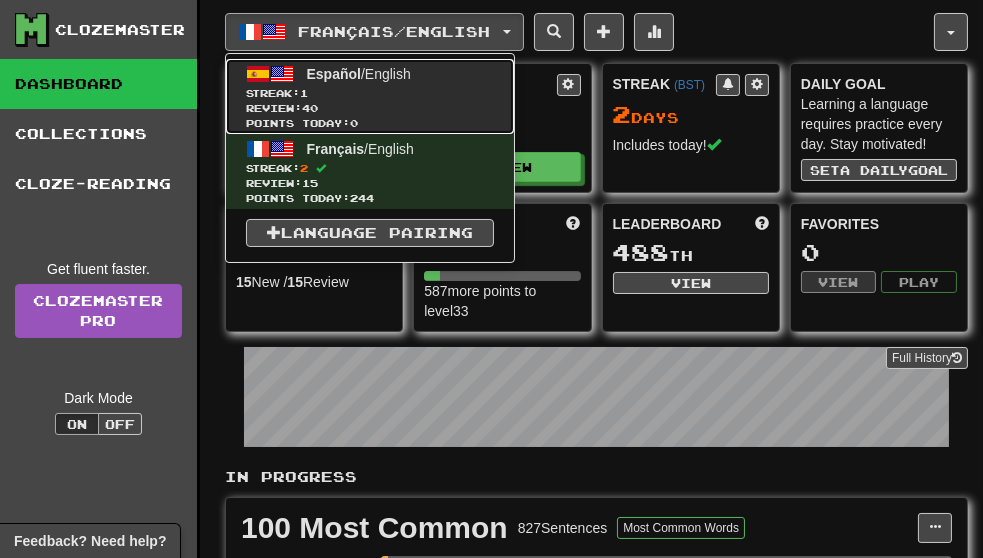 click on "Review:  40" at bounding box center [370, 108] 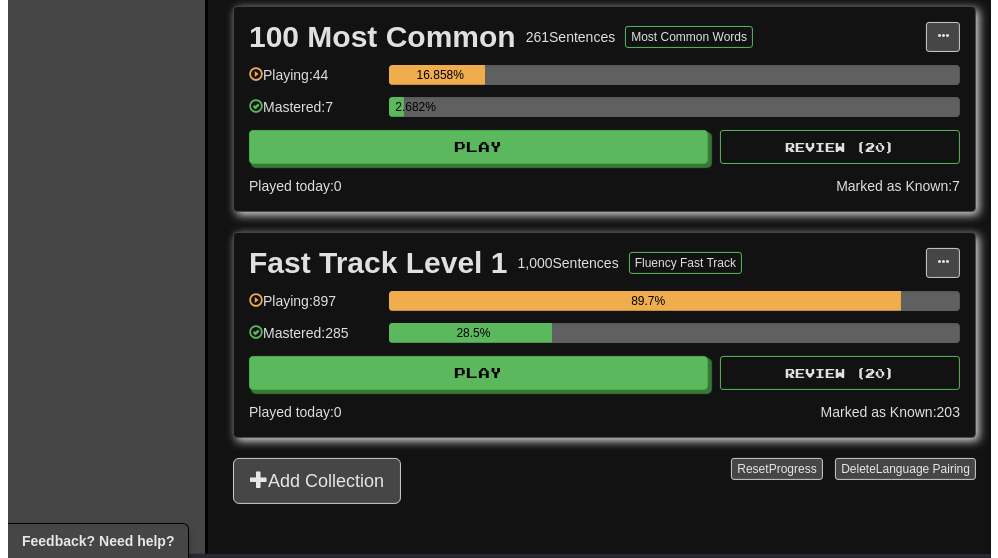 scroll, scrollTop: 491, scrollLeft: 0, axis: vertical 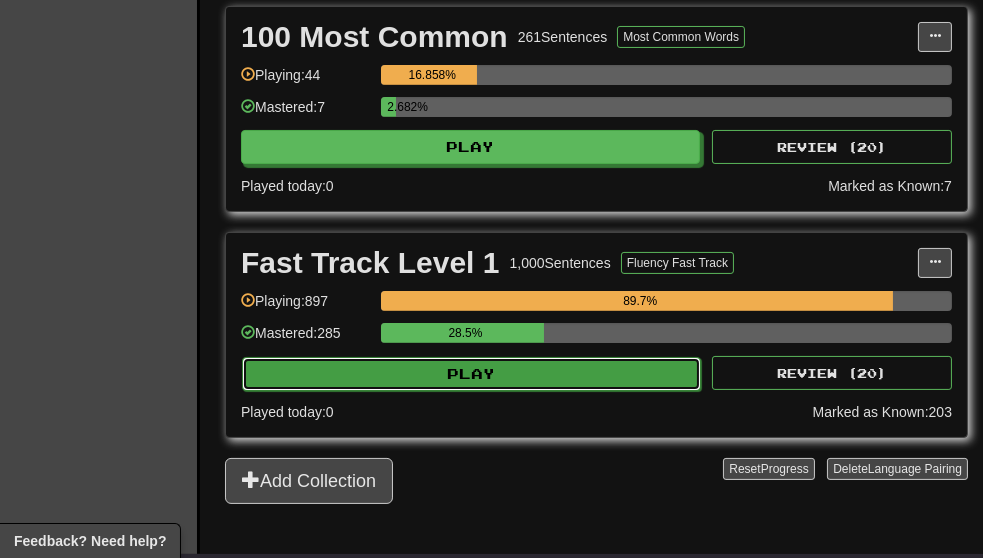 click on "Play" at bounding box center (471, 374) 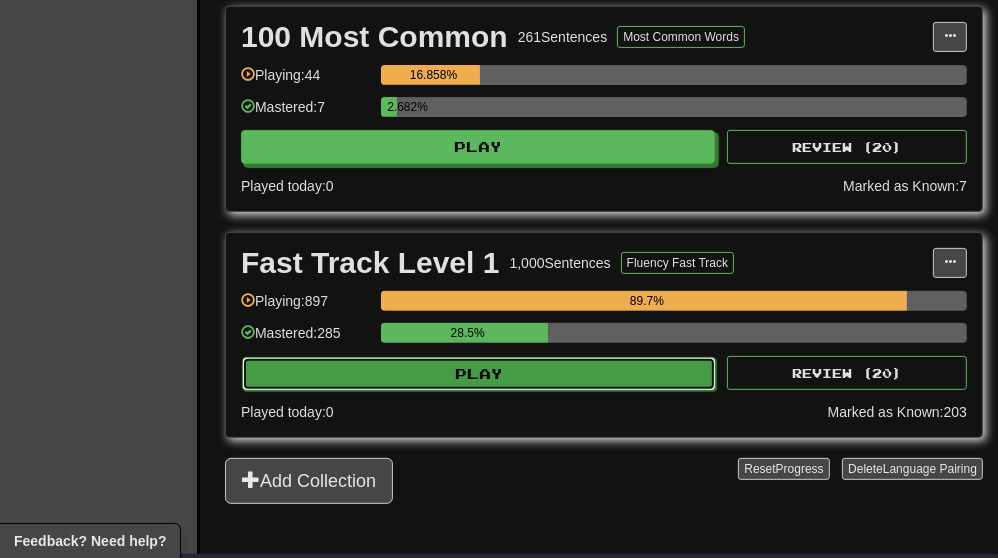 select on "**" 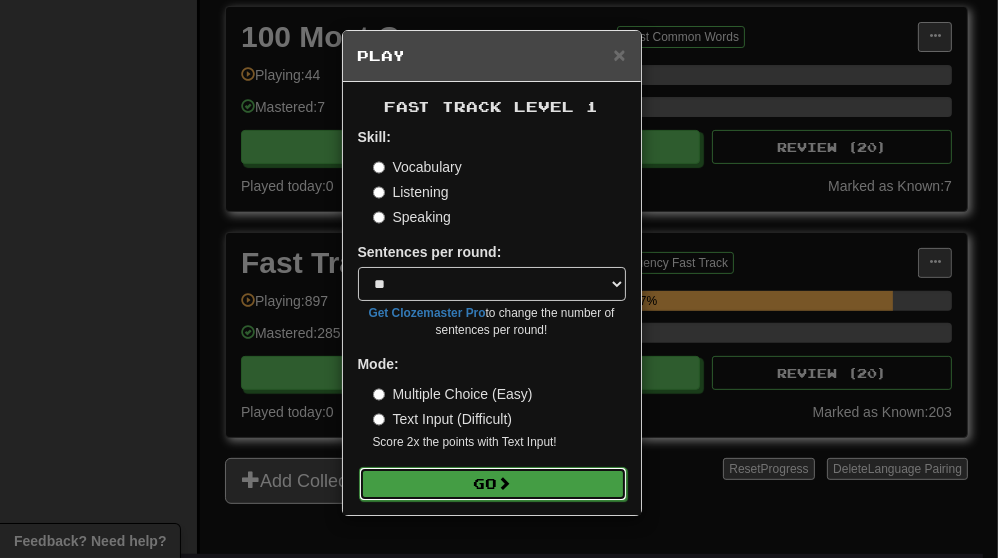 click on "Go" at bounding box center [493, 484] 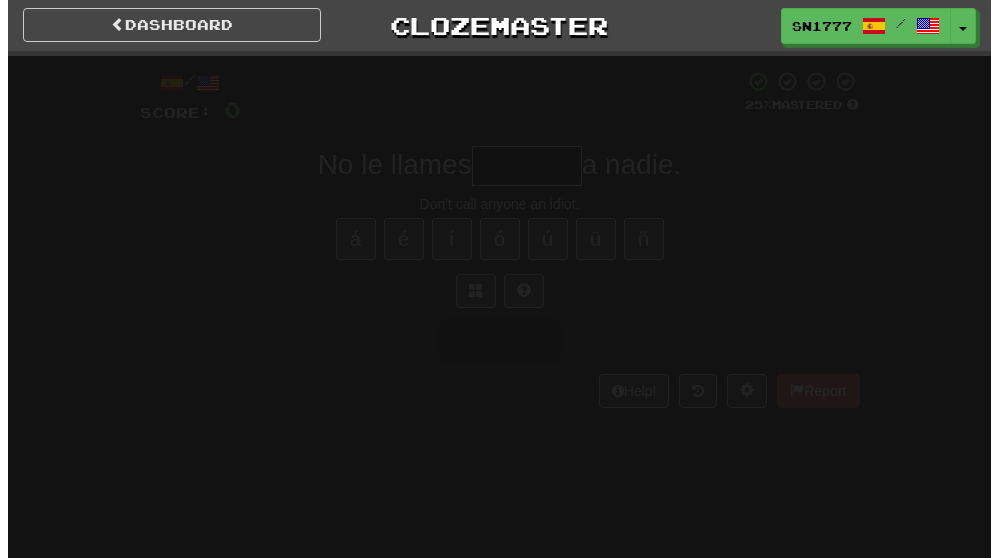 scroll, scrollTop: 0, scrollLeft: 0, axis: both 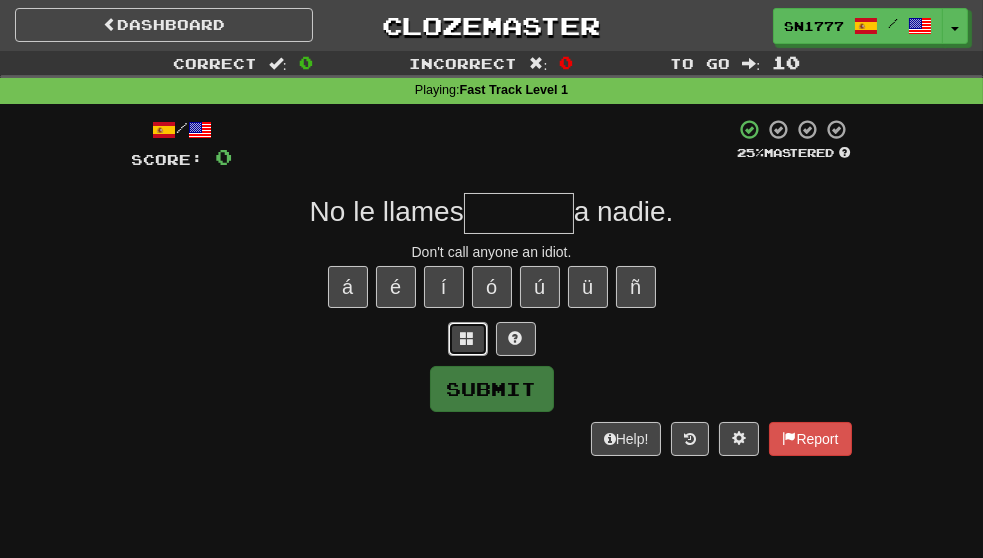 click at bounding box center (468, 338) 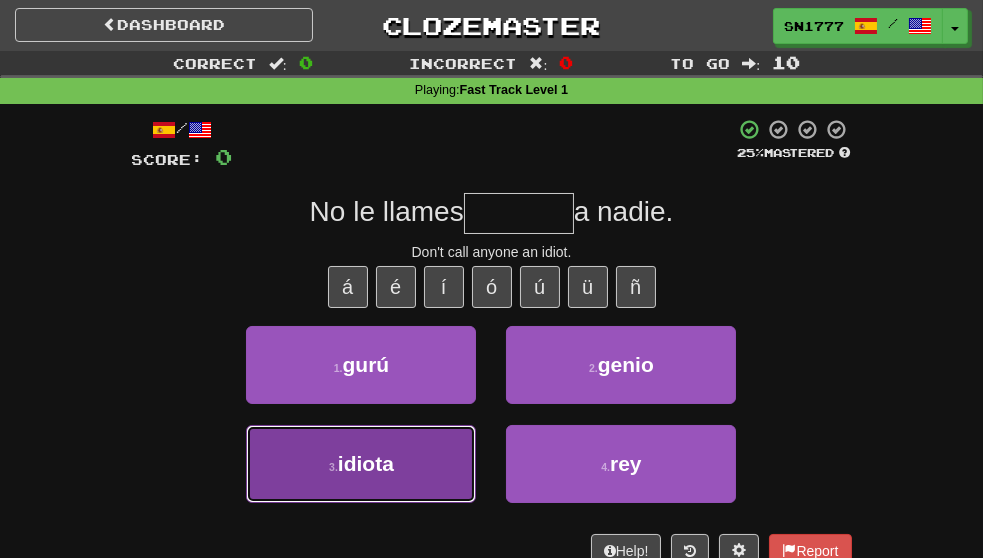 click on "3 .  idiota" at bounding box center [361, 464] 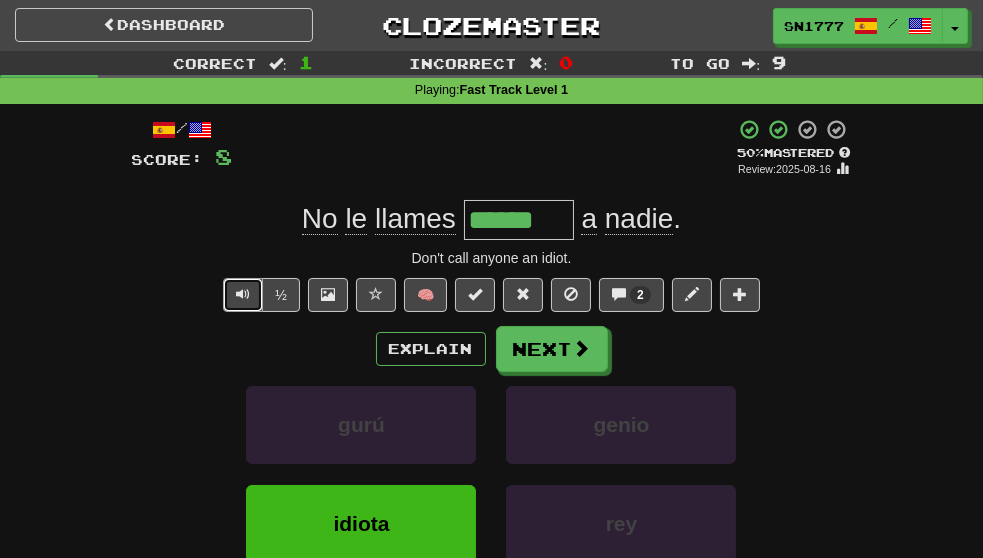 click at bounding box center [243, 295] 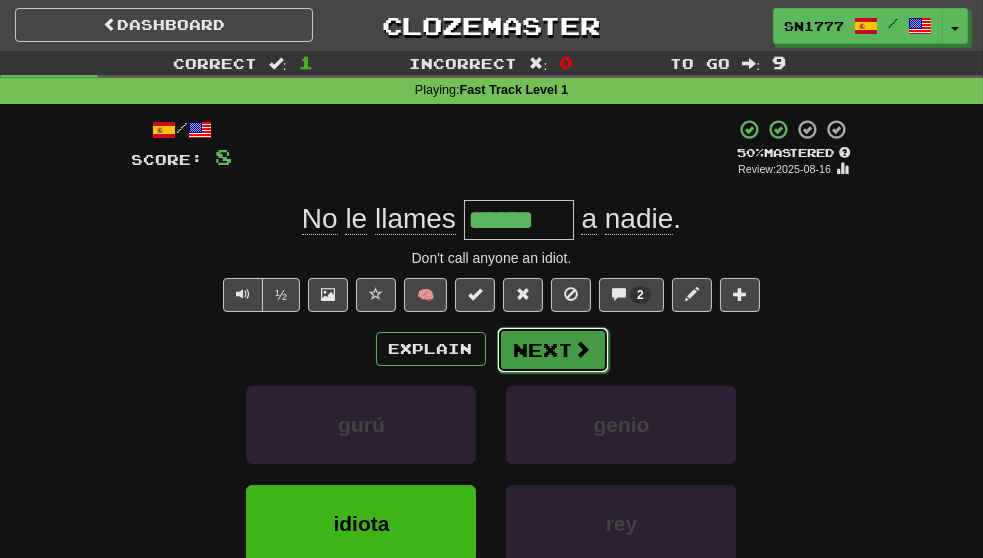 click on "Next" at bounding box center [553, 350] 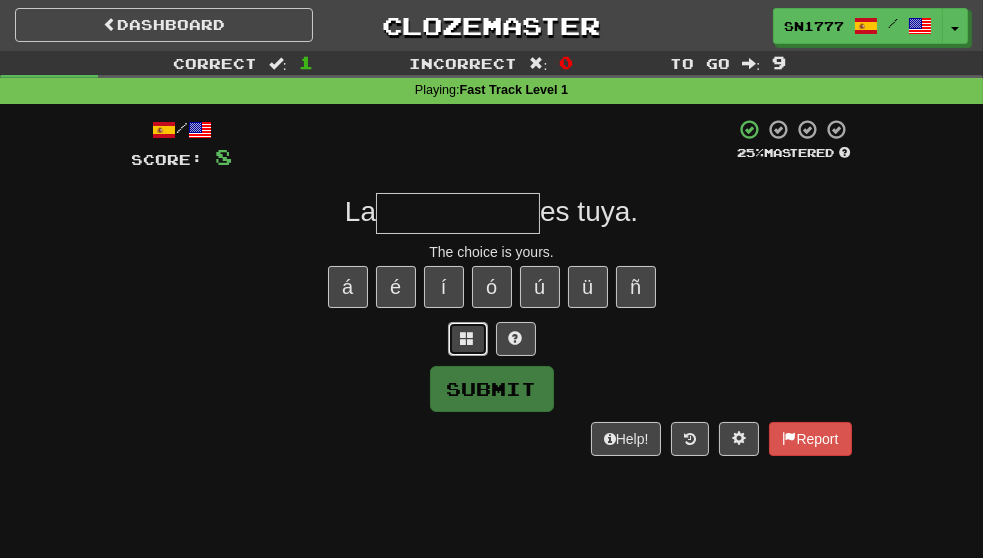 click at bounding box center [468, 338] 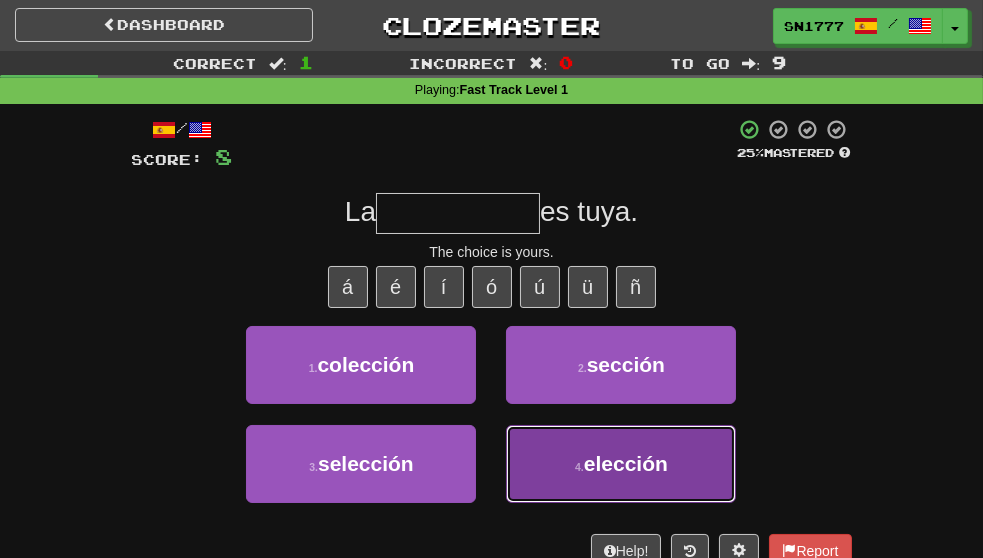click on "4 .  elección" at bounding box center (621, 464) 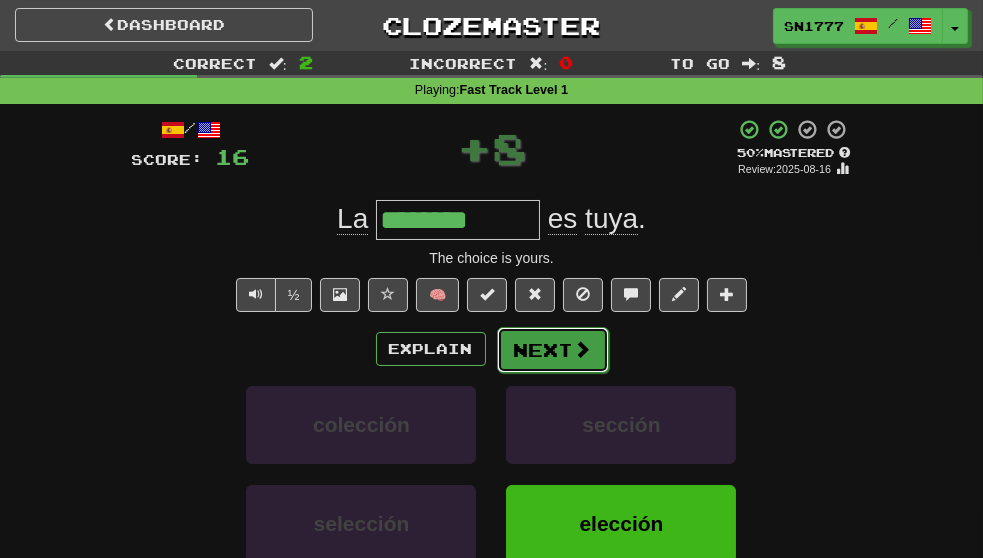 click on "Next" at bounding box center (553, 350) 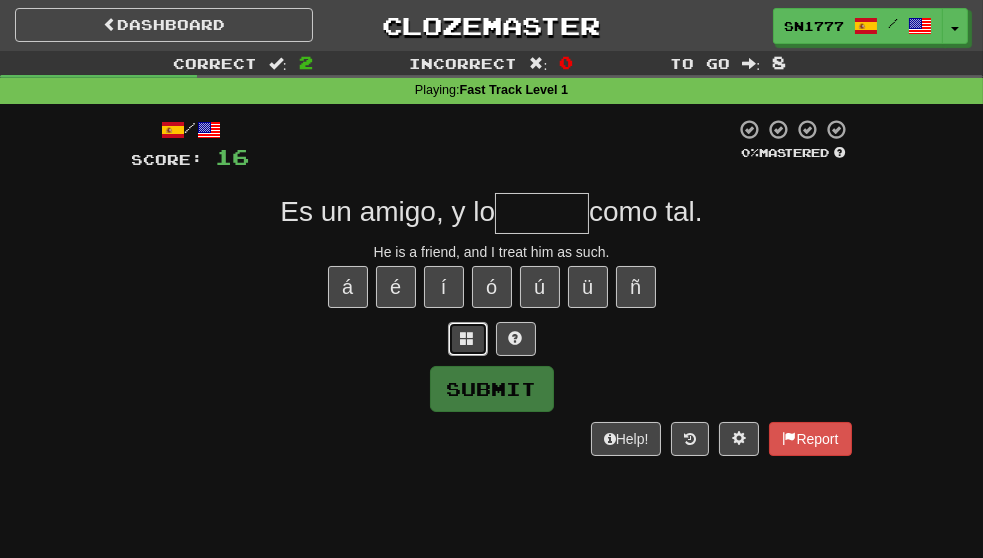 click at bounding box center [468, 339] 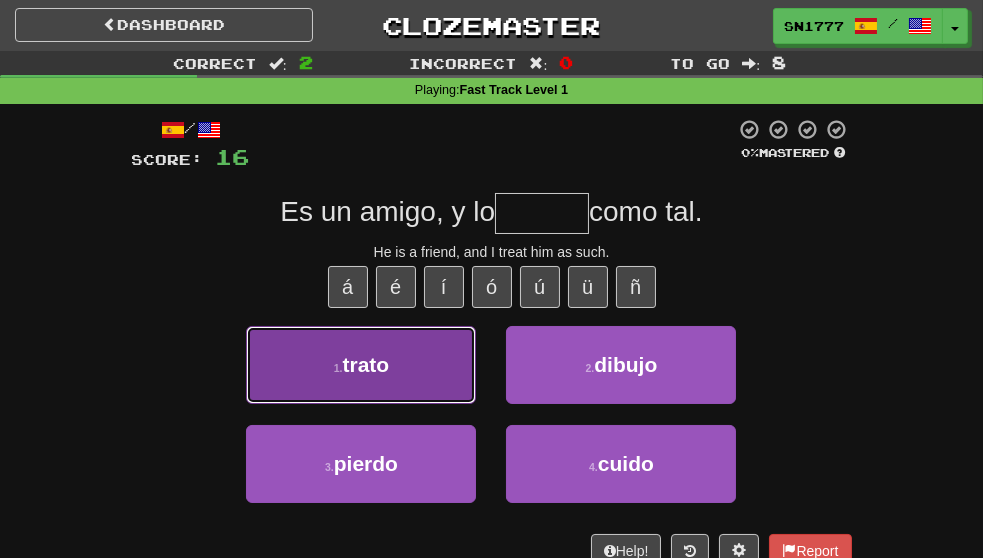 click on ".  trato" at bounding box center [361, 365] 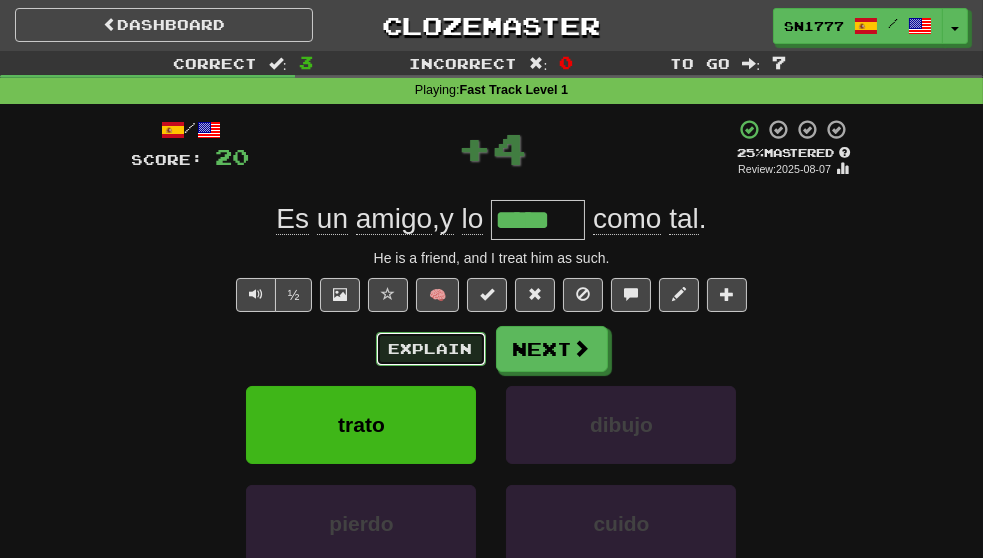 click on "Explain" at bounding box center (431, 349) 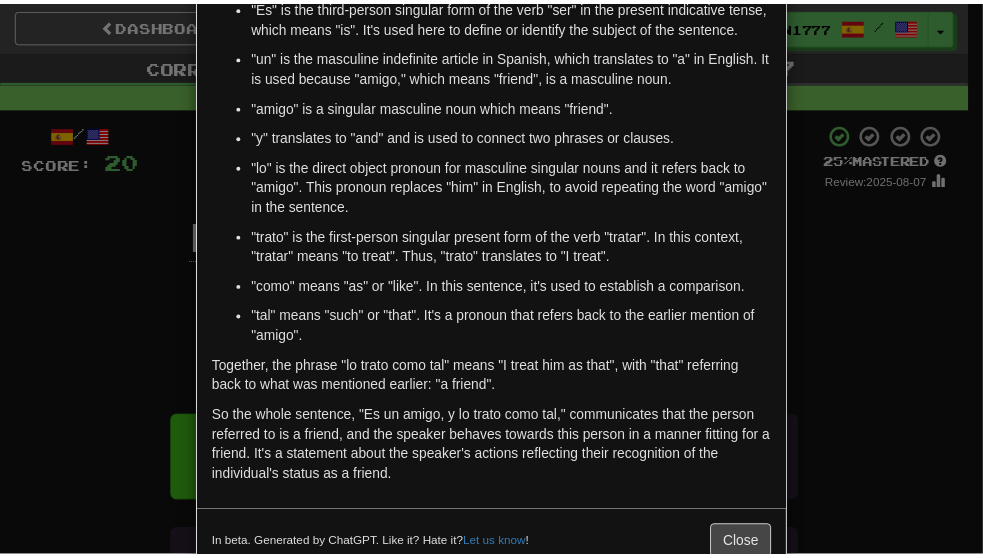 scroll, scrollTop: 0, scrollLeft: 0, axis: both 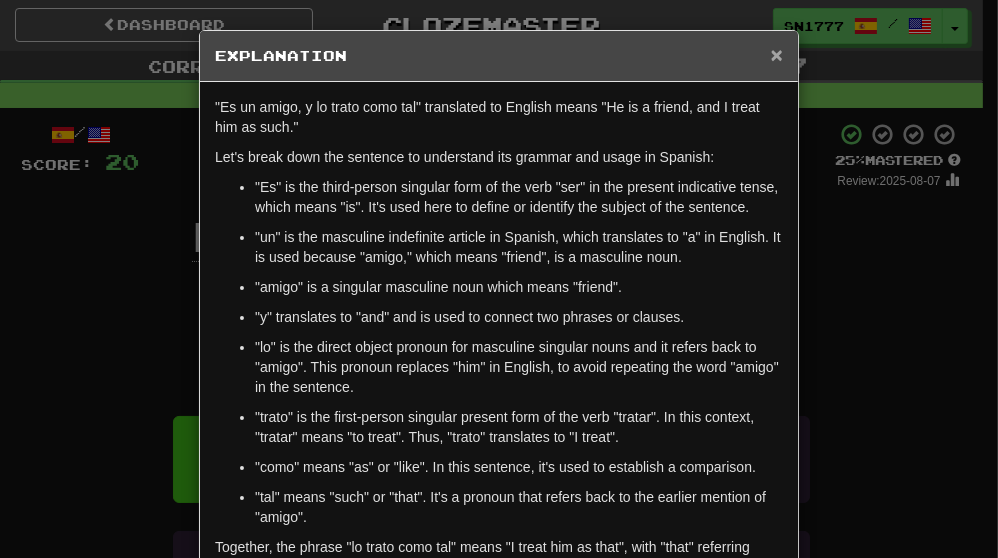 click on "×" at bounding box center [777, 54] 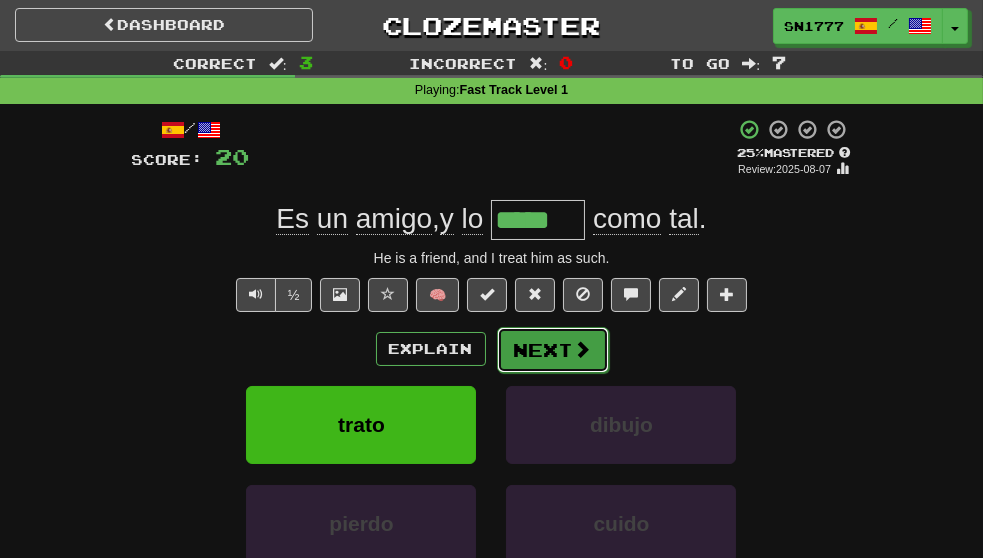 click on "Next" at bounding box center [553, 350] 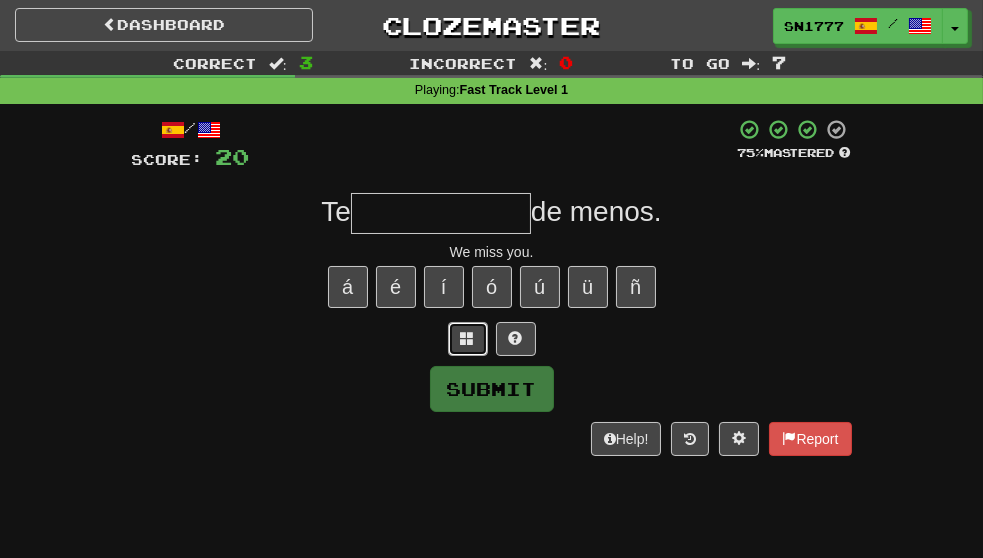 click at bounding box center [468, 338] 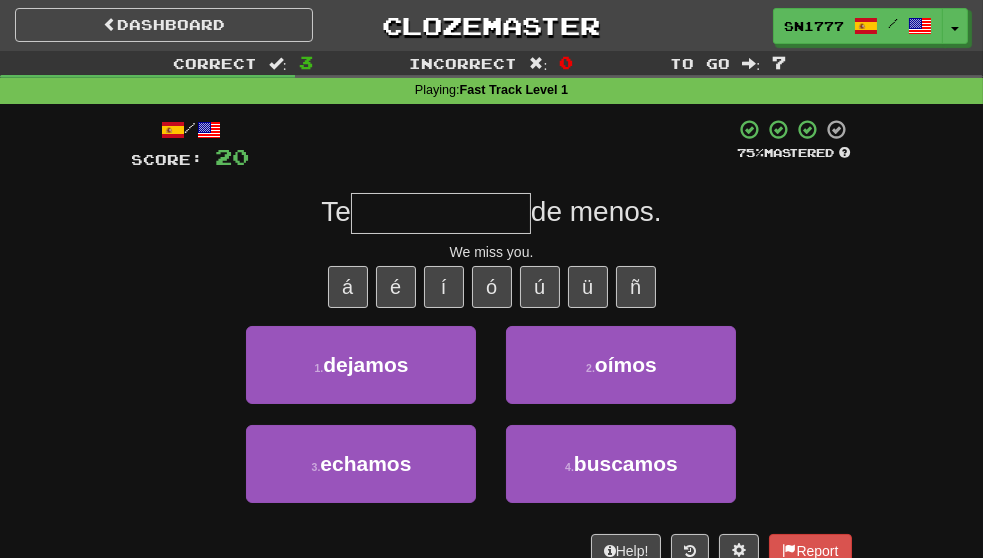 type on "*" 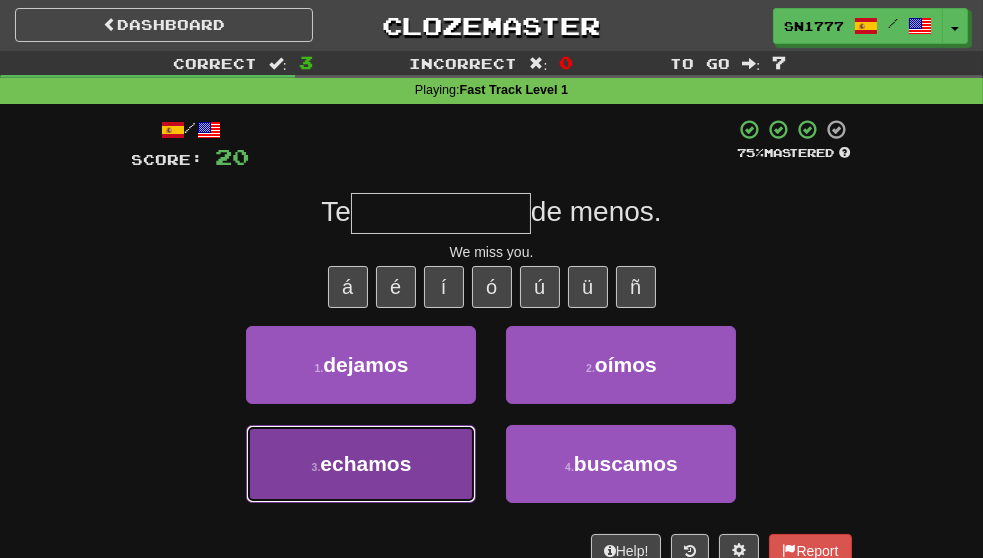 click on "echamos" at bounding box center [365, 463] 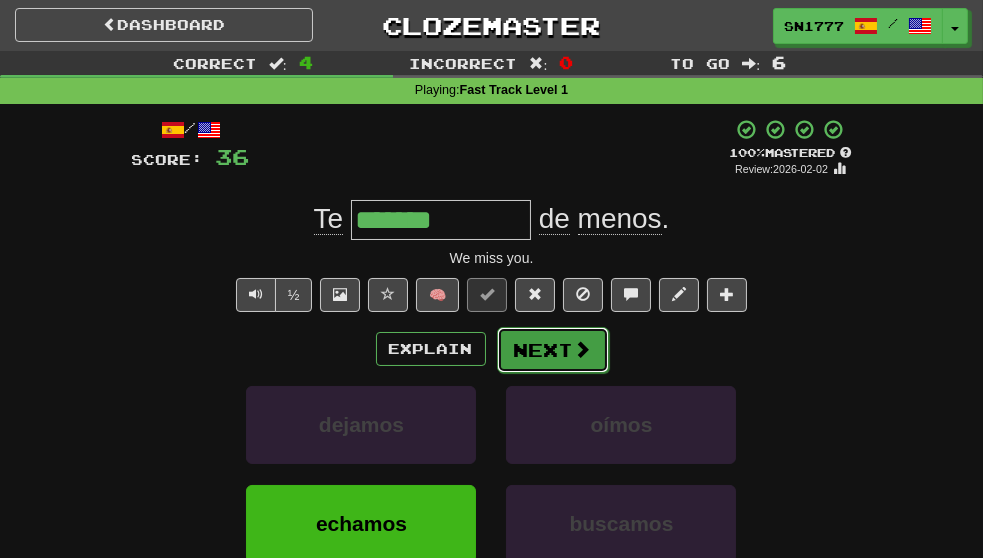 click on "Next" at bounding box center (553, 350) 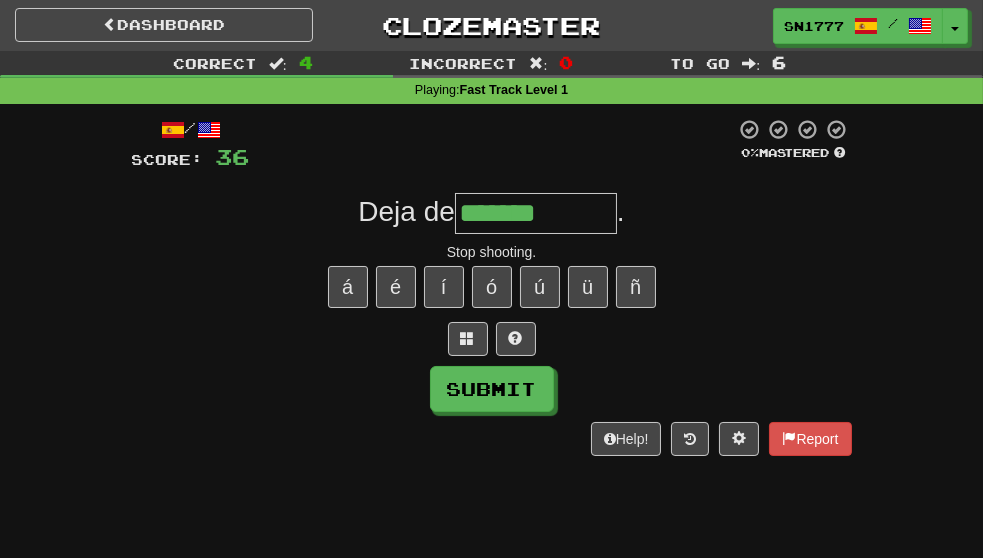 scroll, scrollTop: 0, scrollLeft: 26, axis: horizontal 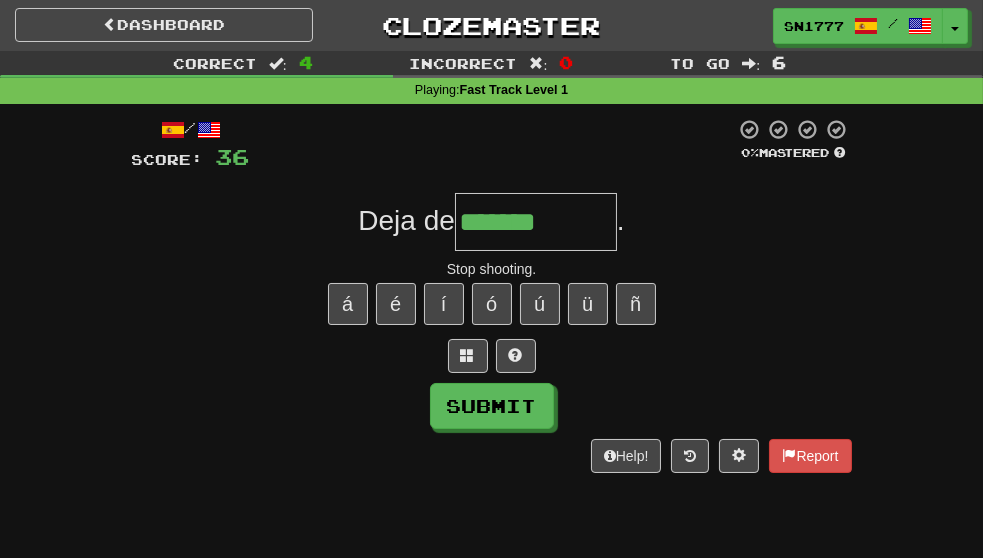 type on "*******" 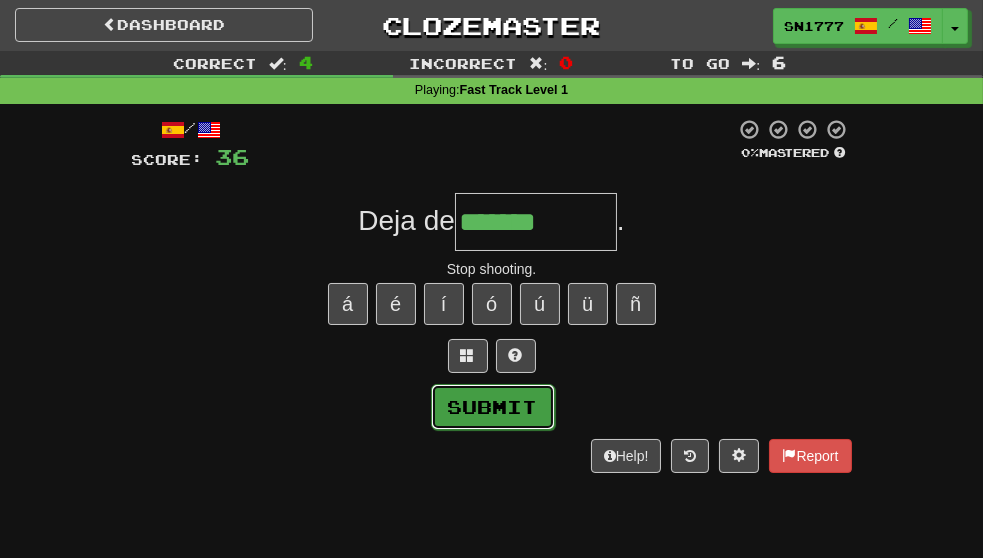 click on "Submit" at bounding box center [493, 407] 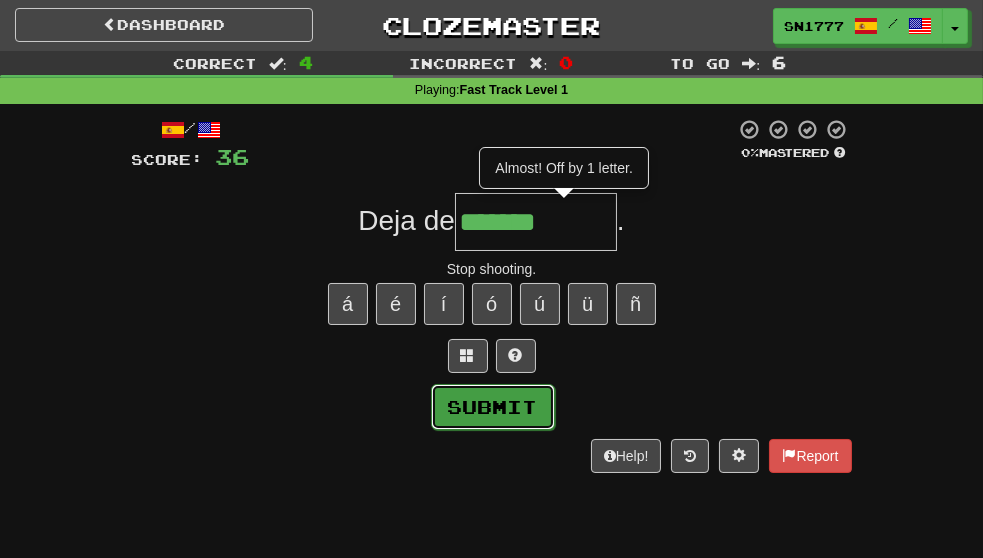 scroll, scrollTop: 0, scrollLeft: 0, axis: both 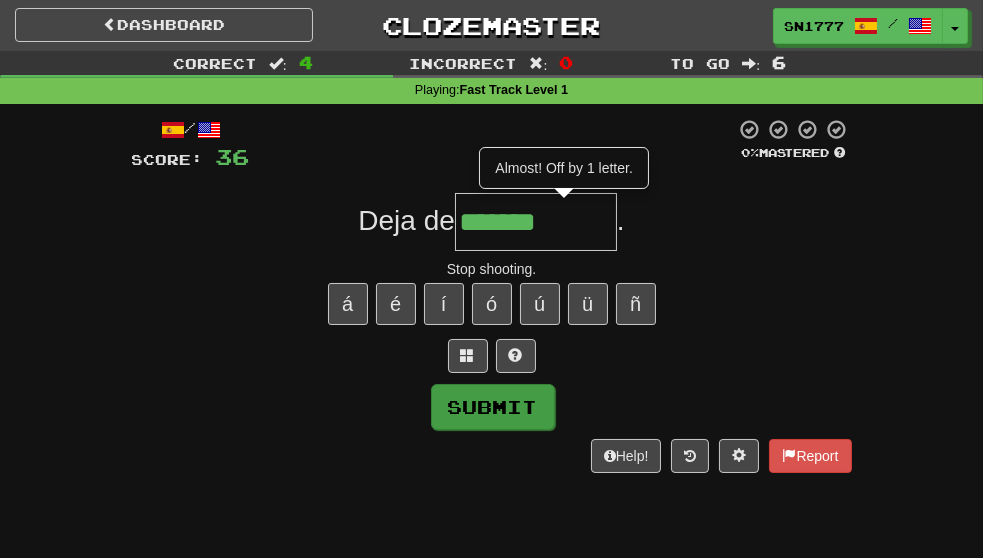 type on "********" 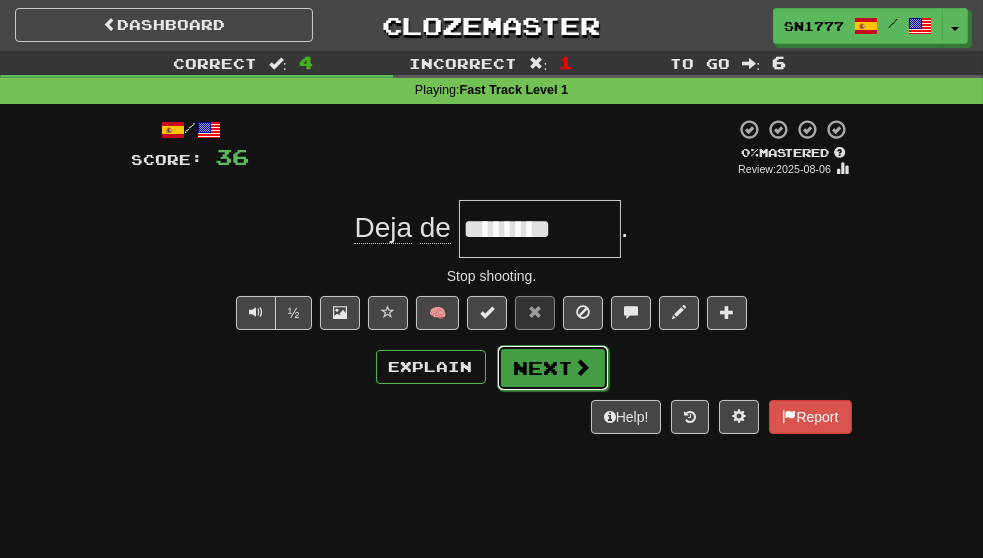 click on "Next" at bounding box center (553, 368) 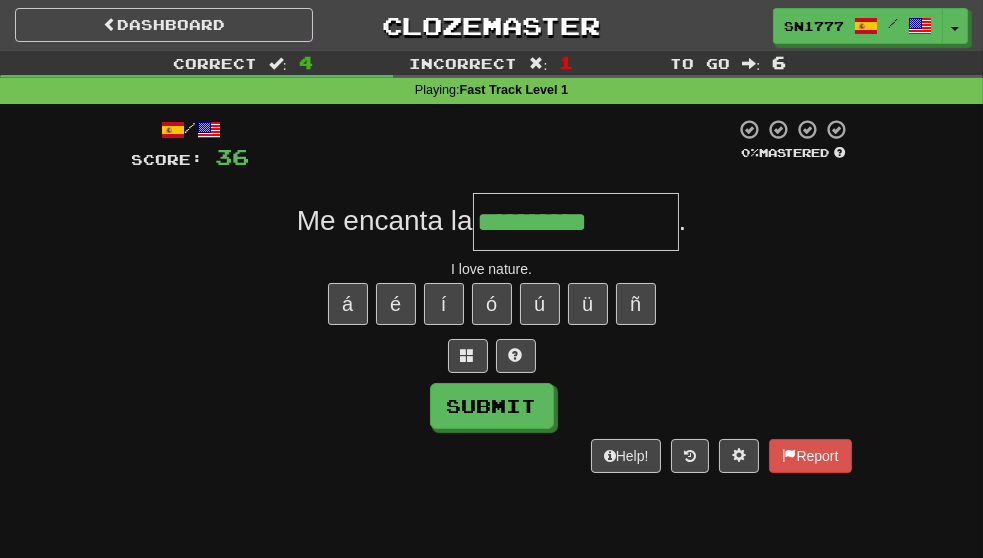 scroll, scrollTop: 0, scrollLeft: 76, axis: horizontal 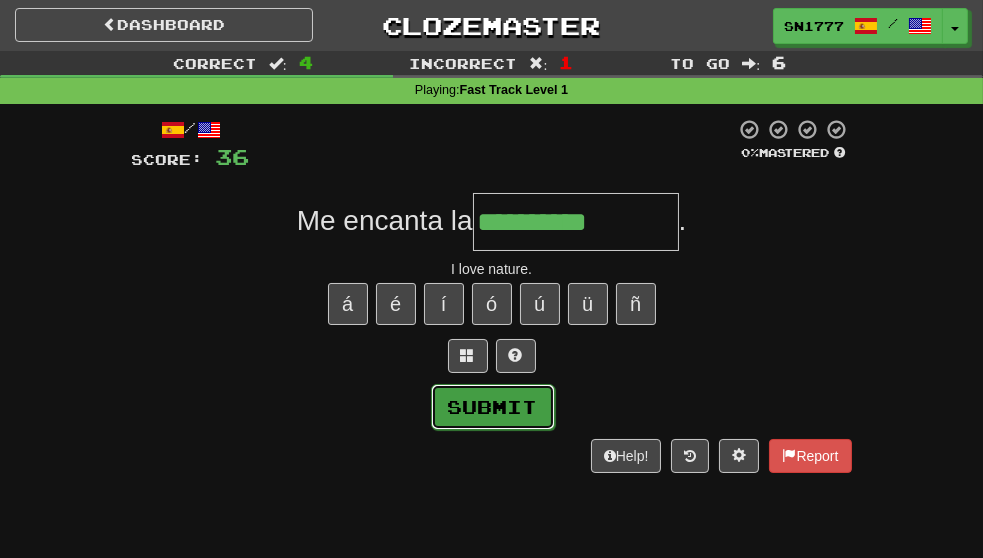 click on "Submit" at bounding box center [493, 407] 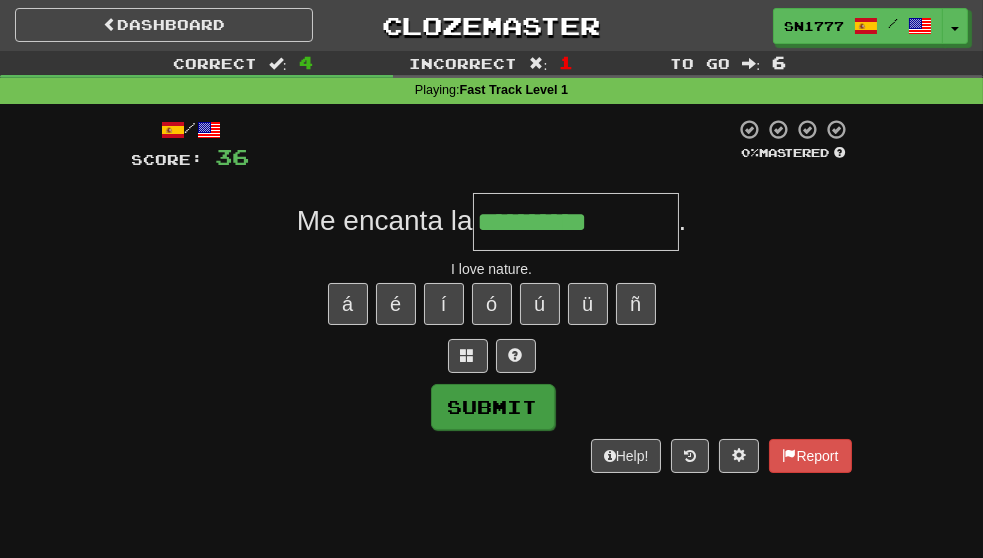 type on "**********" 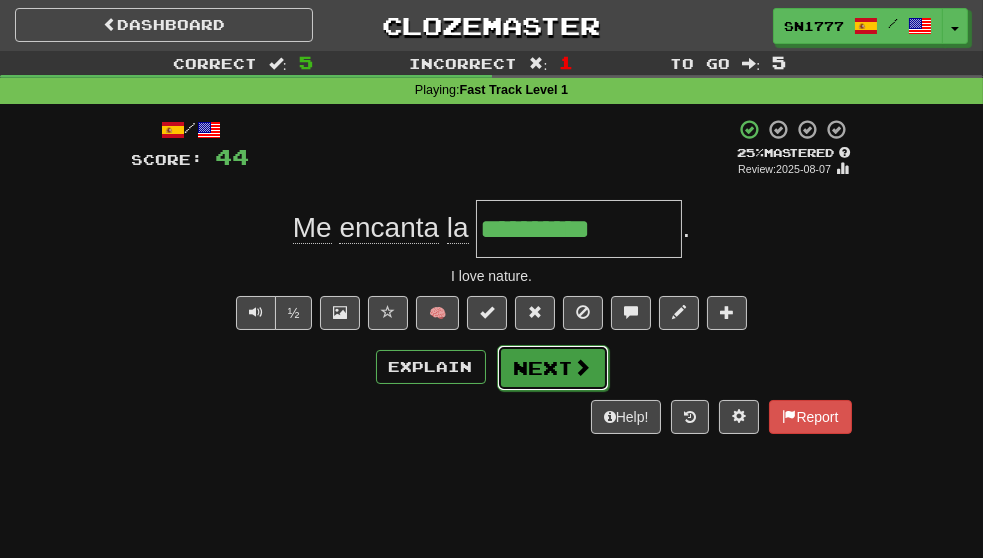 click on "Next" at bounding box center (553, 368) 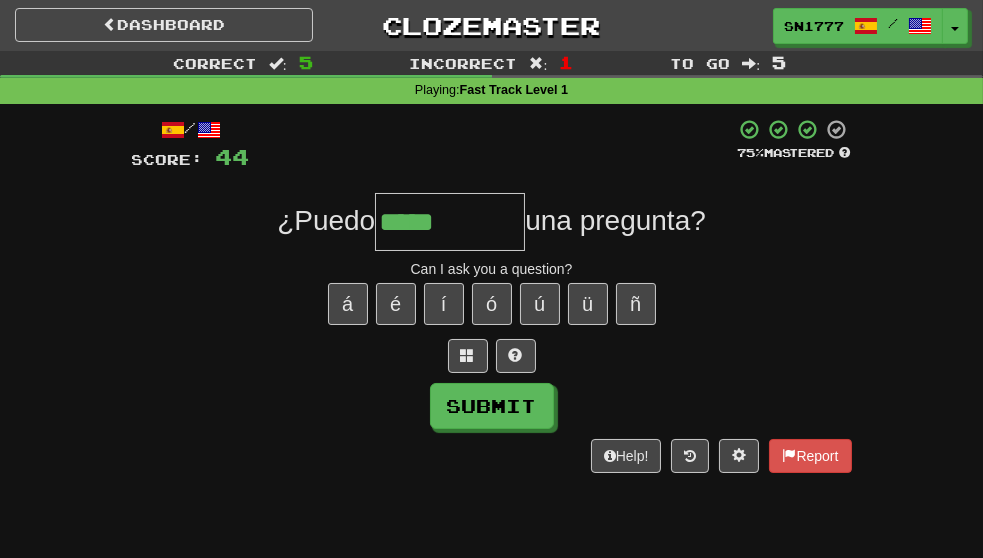 scroll, scrollTop: 0, scrollLeft: 4, axis: horizontal 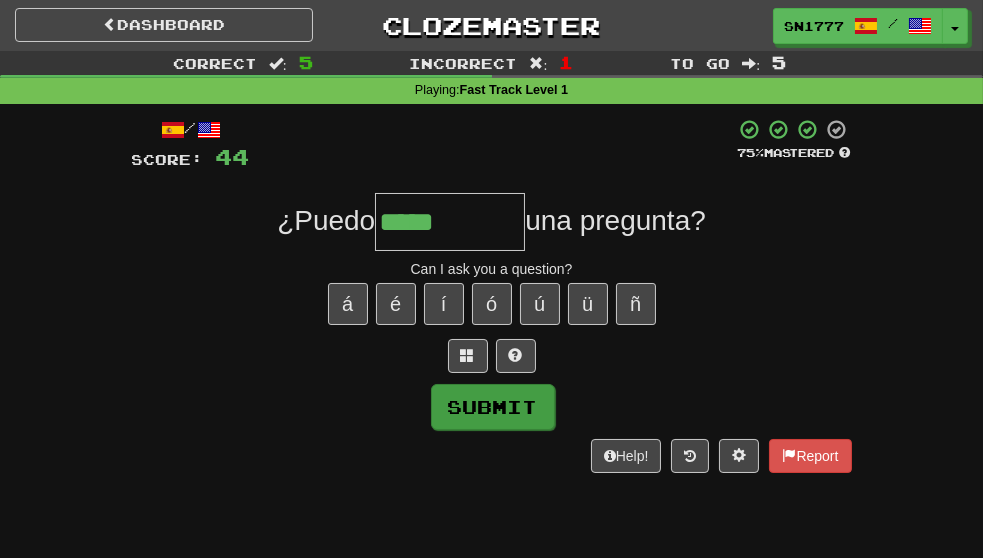 type on "*****" 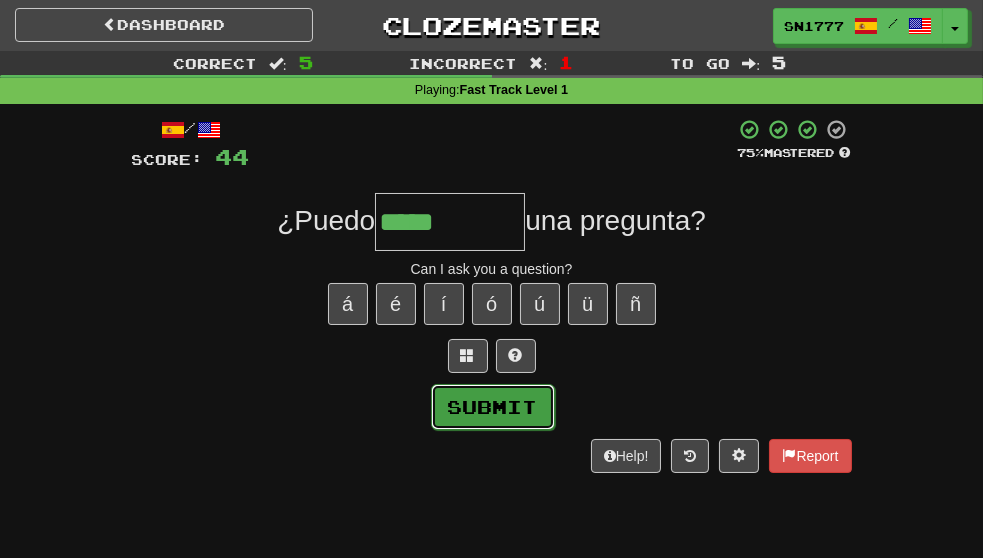 click on "Submit" at bounding box center [493, 407] 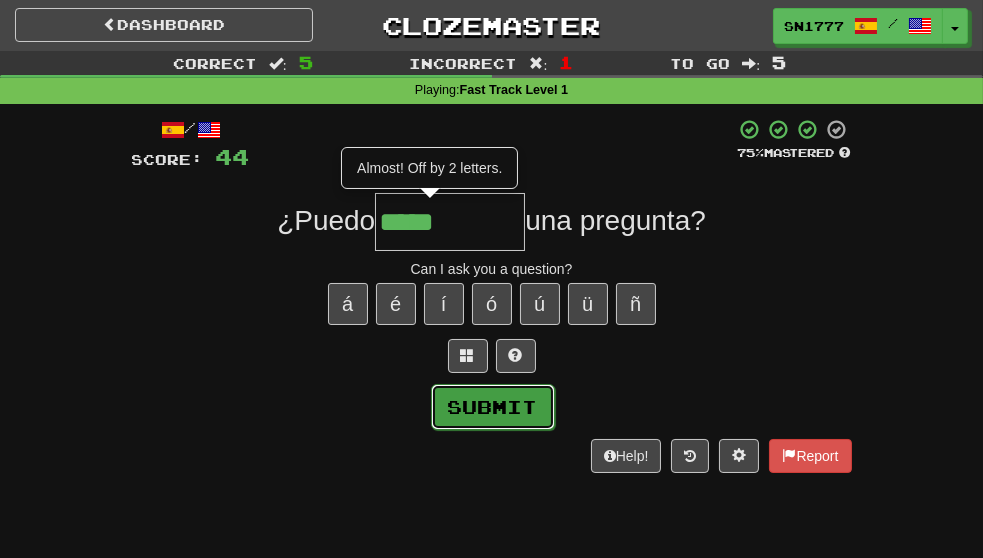 scroll, scrollTop: 0, scrollLeft: 0, axis: both 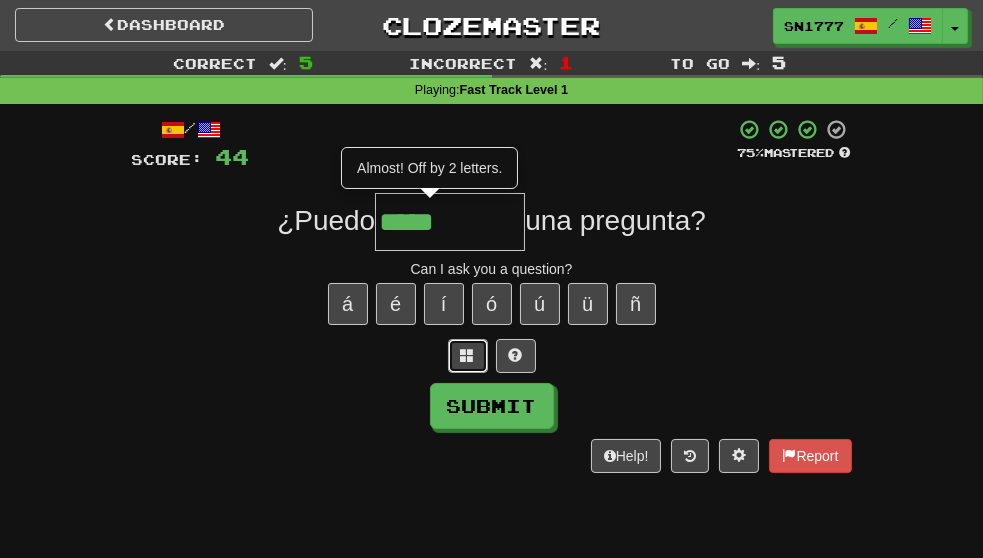 click at bounding box center (468, 356) 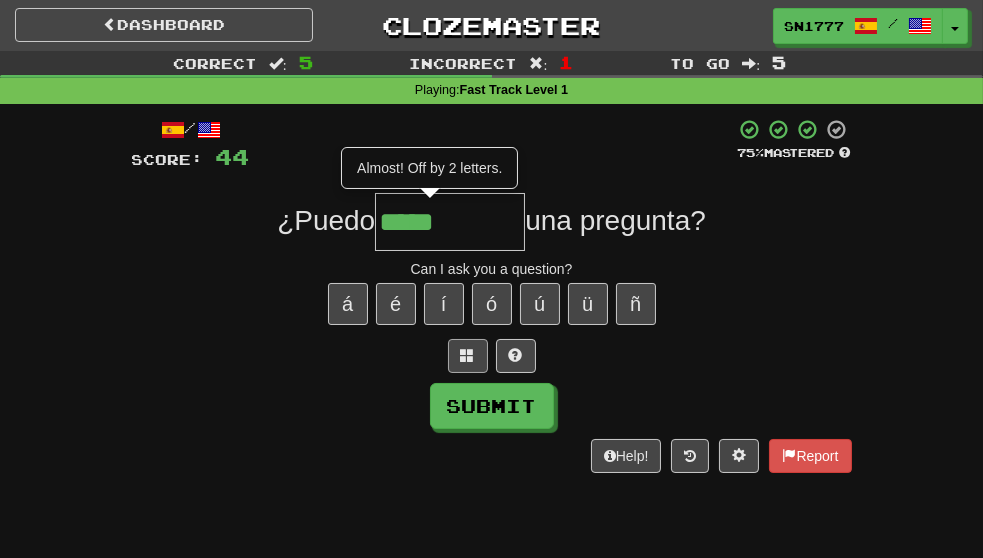 scroll, scrollTop: 0, scrollLeft: 4, axis: horizontal 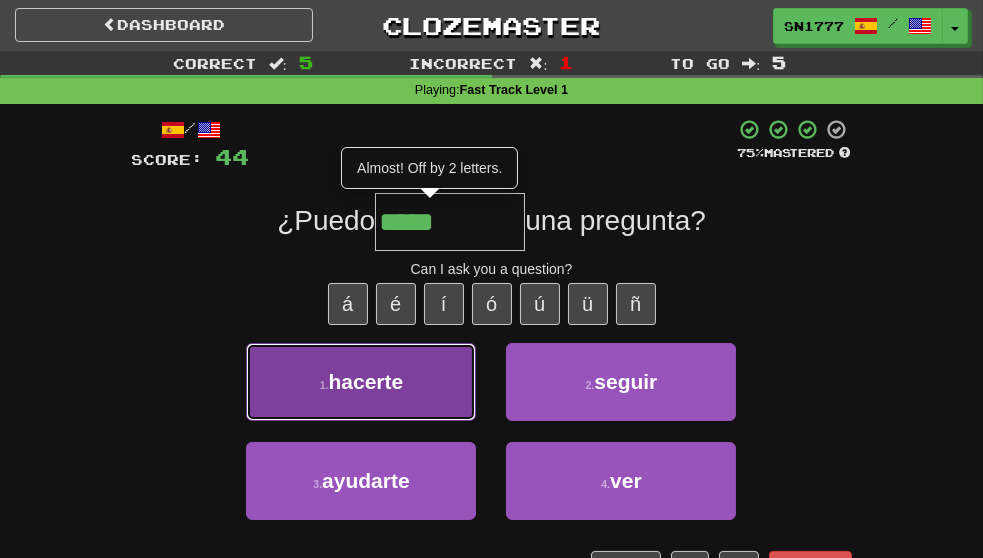 click on "1 .  hacerte" at bounding box center (361, 382) 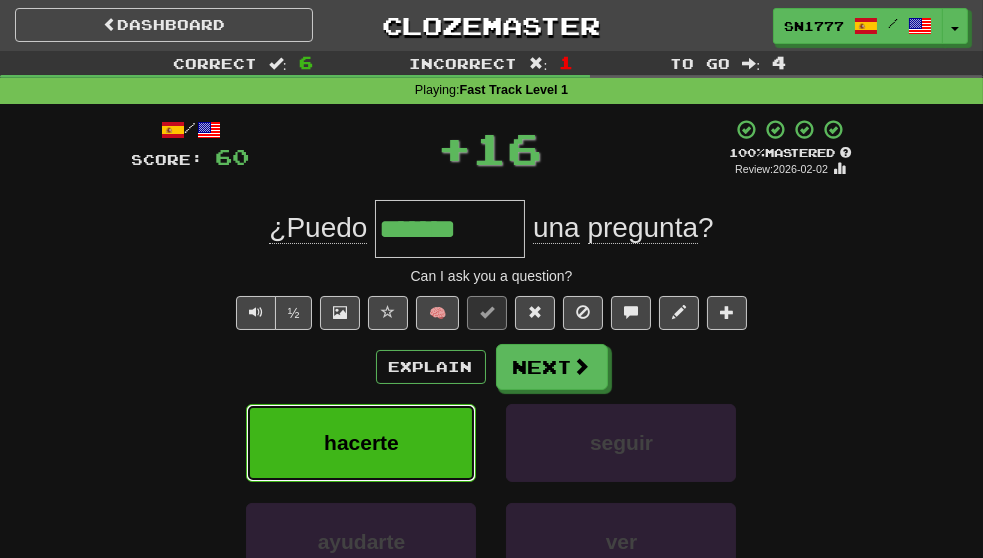 scroll, scrollTop: 0, scrollLeft: 0, axis: both 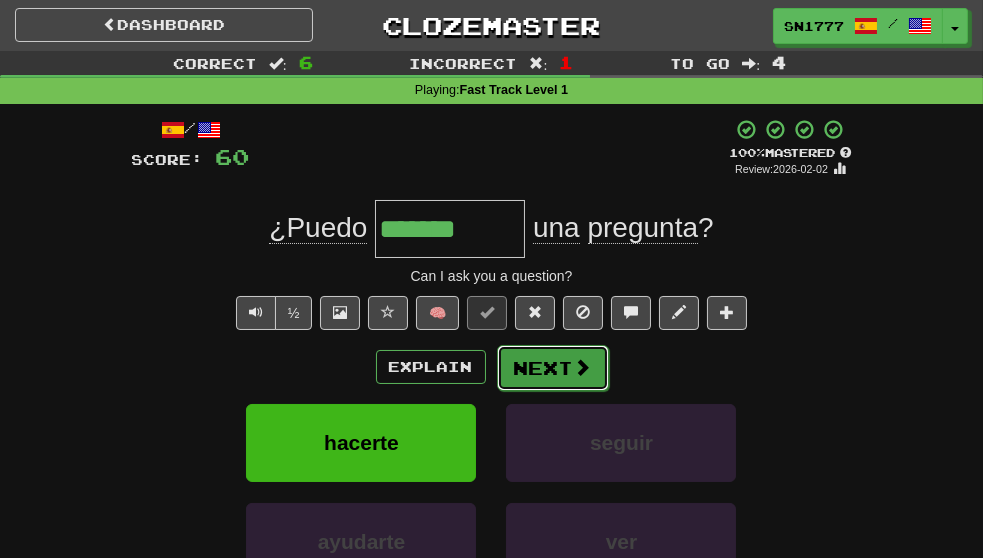 click at bounding box center [583, 367] 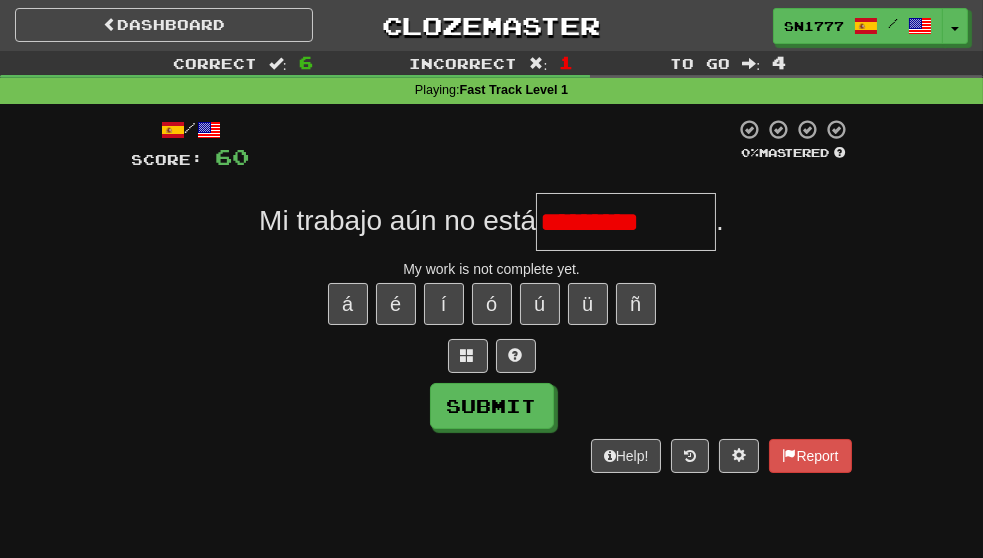 scroll, scrollTop: 0, scrollLeft: 85, axis: horizontal 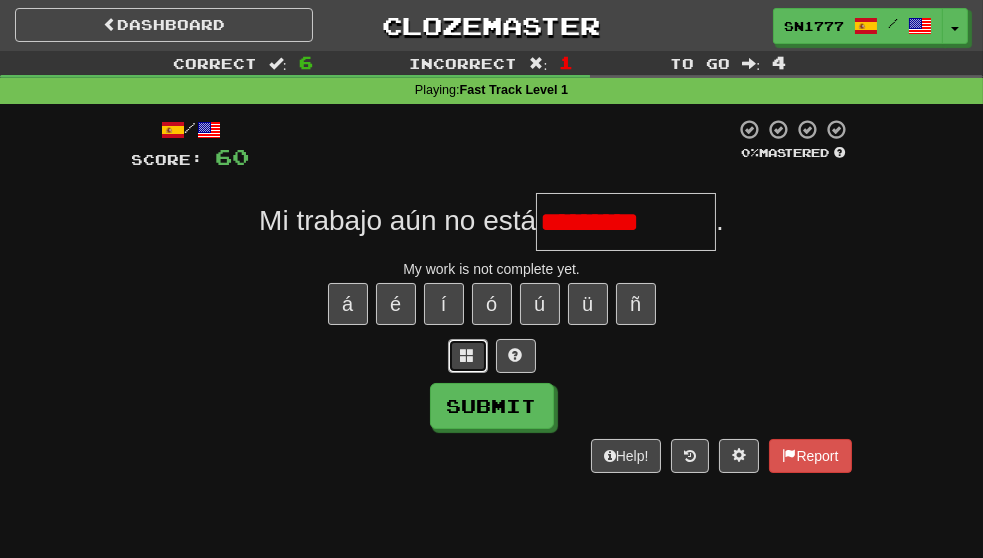 click at bounding box center (468, 355) 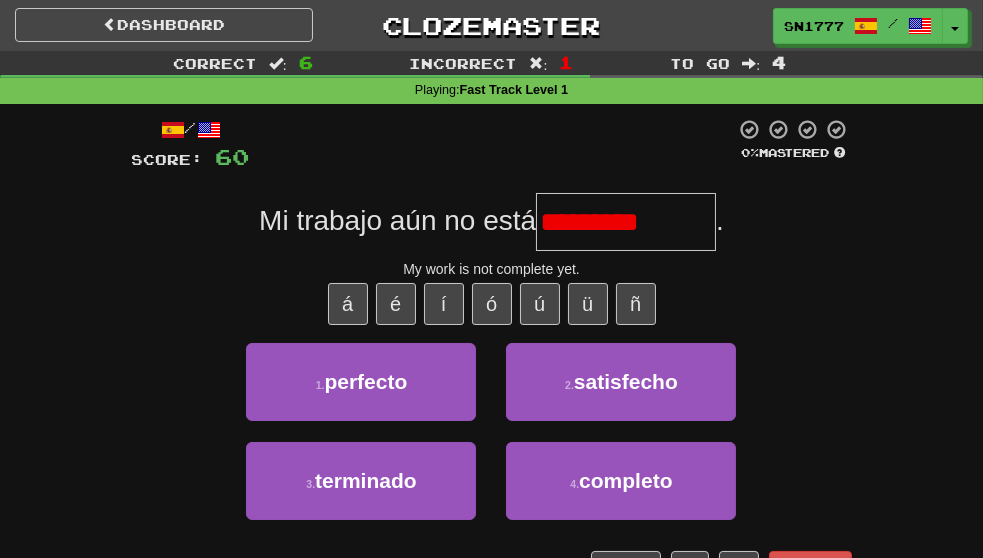 scroll, scrollTop: 0, scrollLeft: 85, axis: horizontal 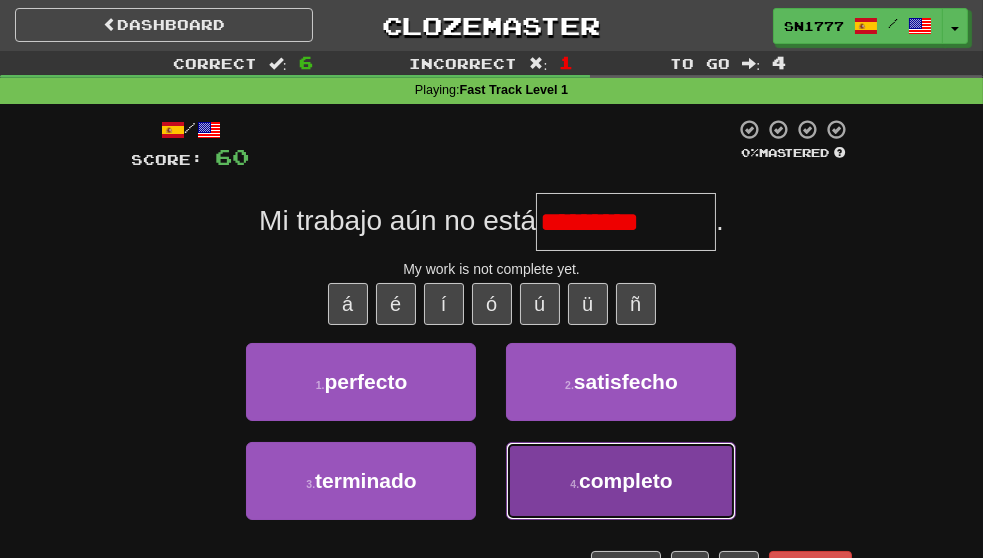 click on "4 .  completo" at bounding box center [621, 481] 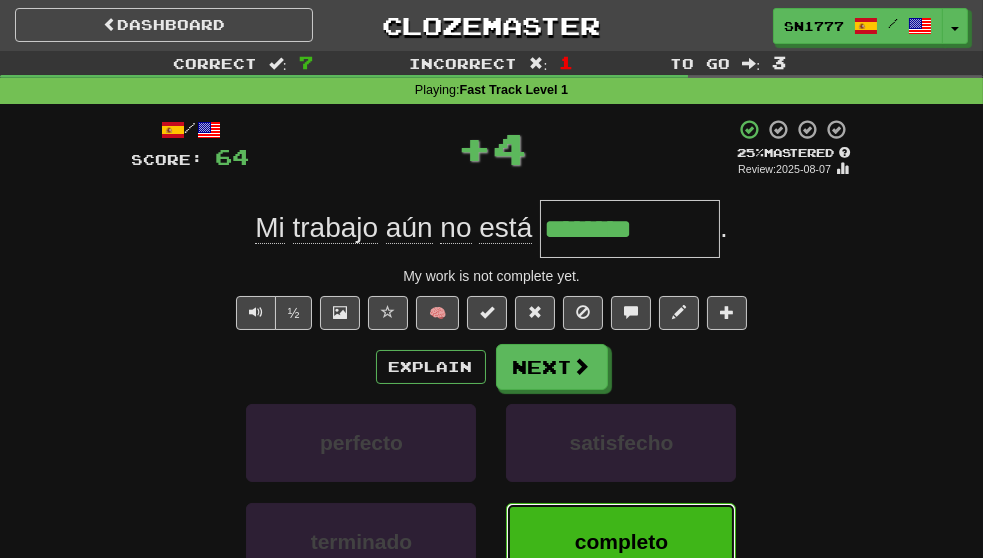 scroll, scrollTop: 0, scrollLeft: 0, axis: both 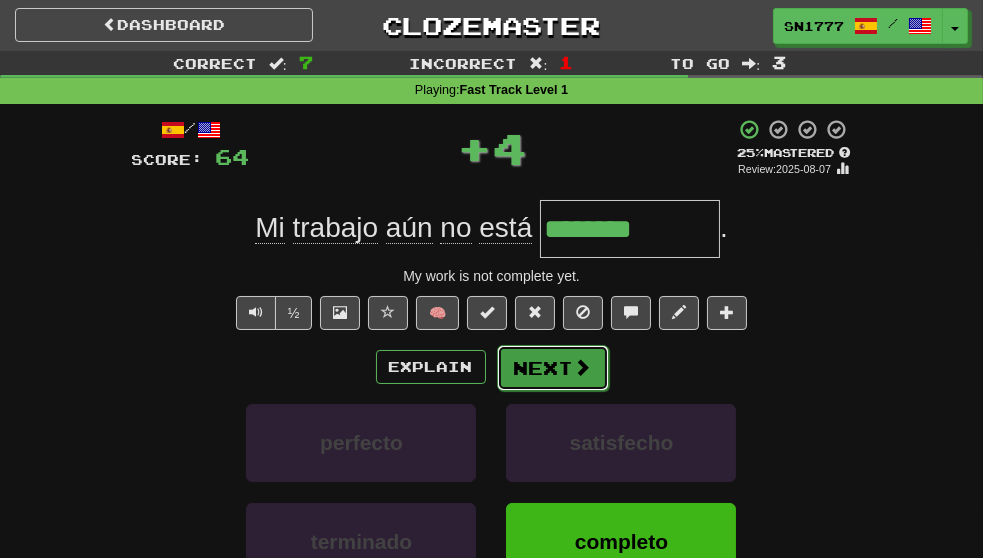 click on "Next" at bounding box center (553, 368) 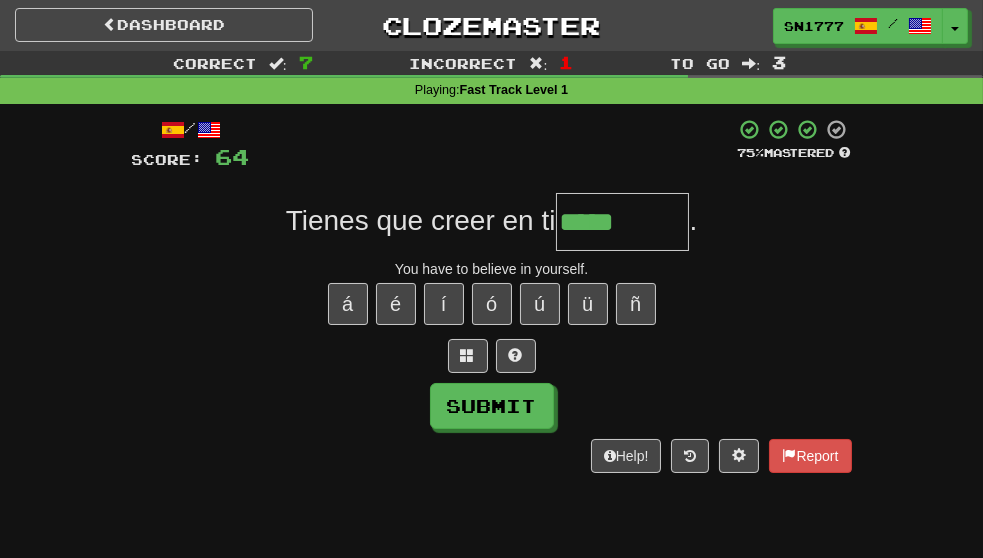 scroll, scrollTop: 0, scrollLeft: 15, axis: horizontal 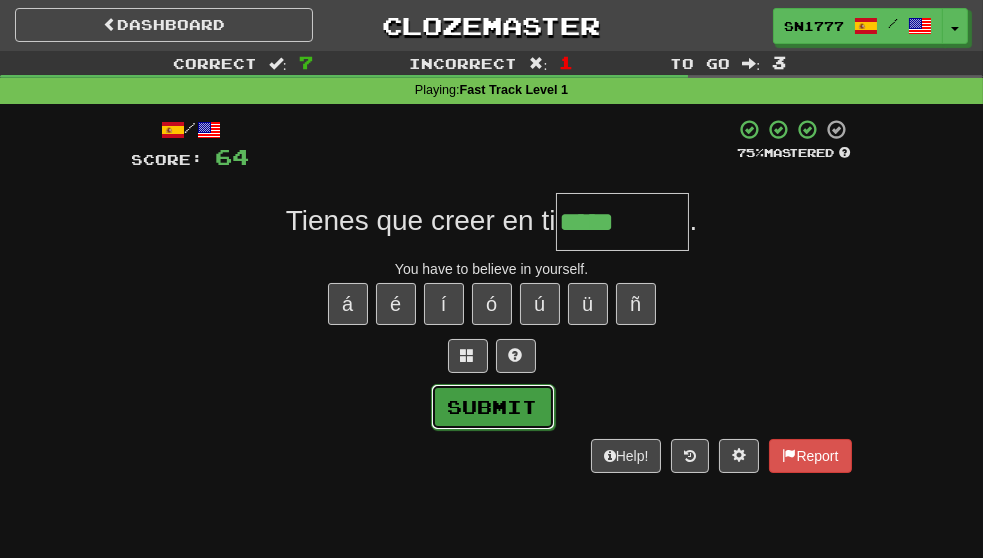 click on "Submit" at bounding box center (493, 407) 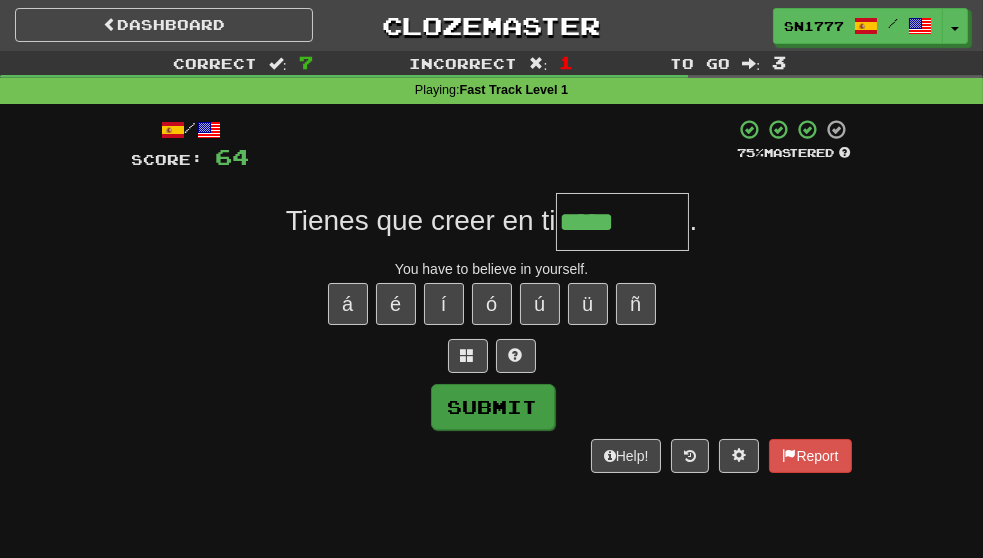 type on "*****" 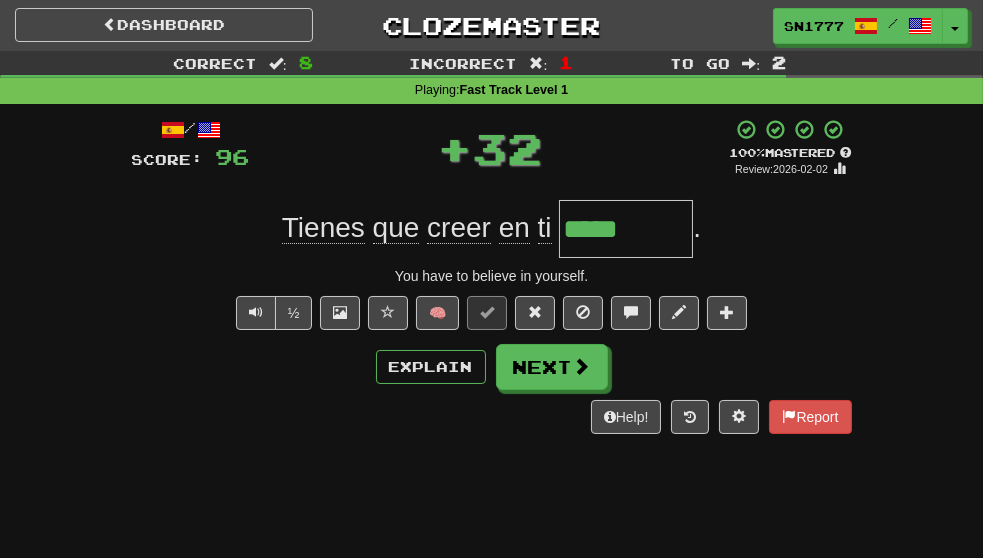 scroll, scrollTop: 0, scrollLeft: 0, axis: both 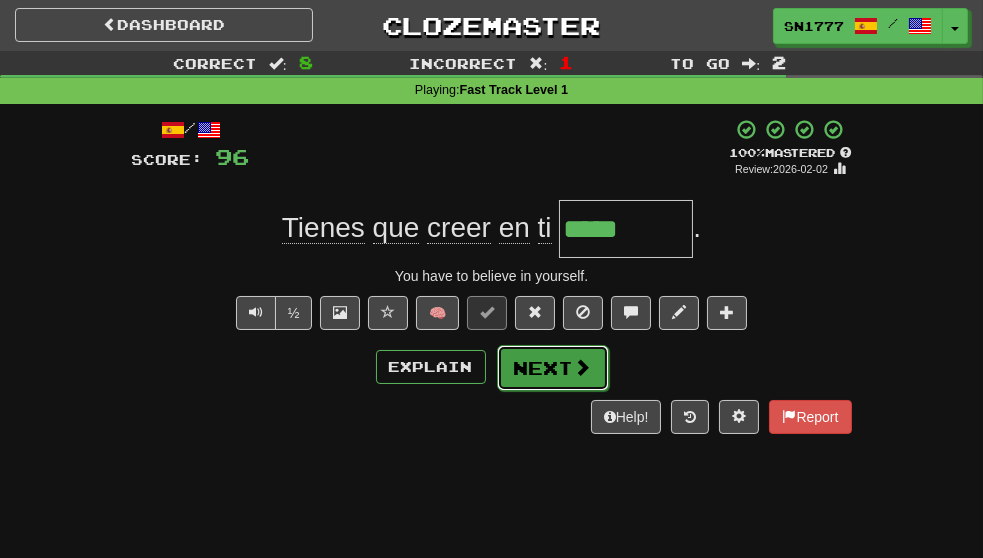 click on "Next" at bounding box center (553, 368) 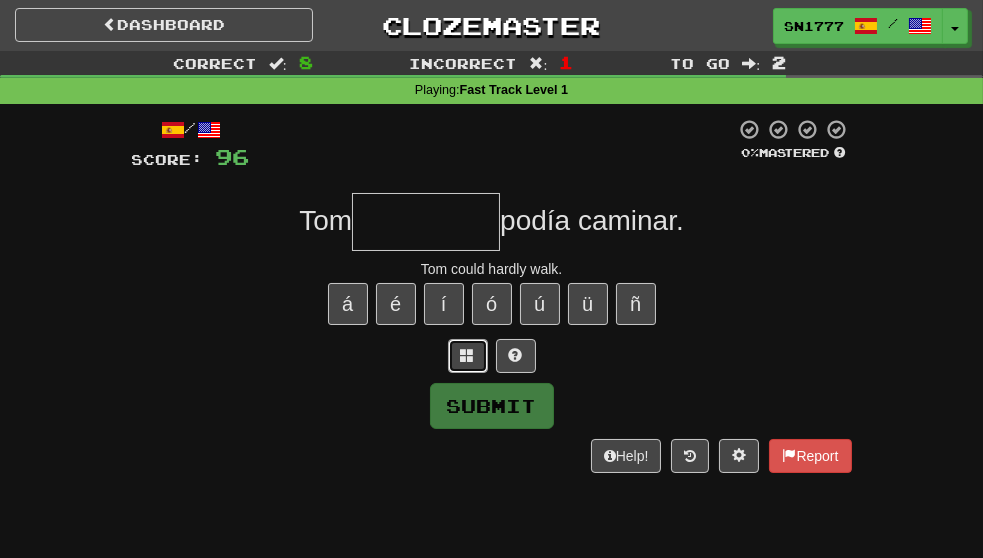 click at bounding box center [468, 355] 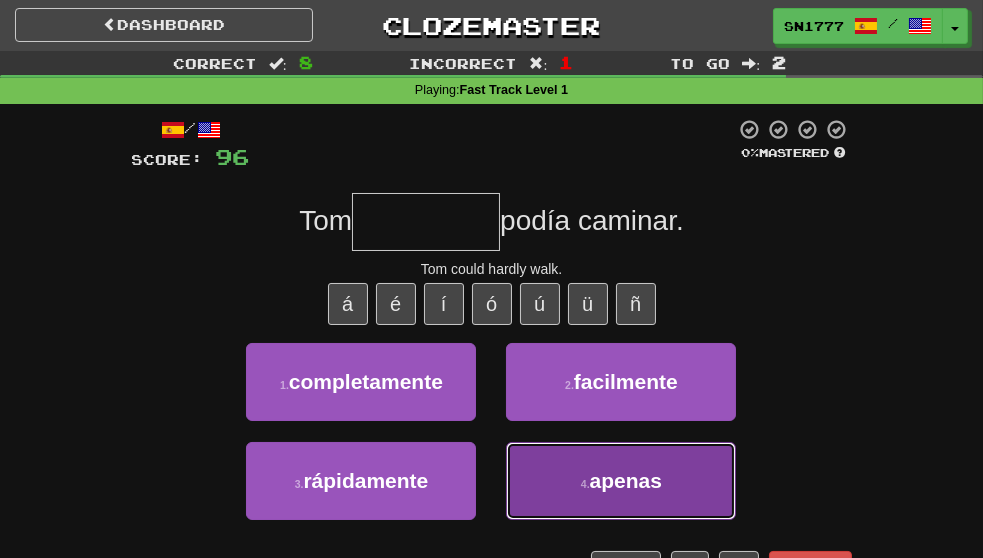 click on "4 .  apenas" at bounding box center (621, 481) 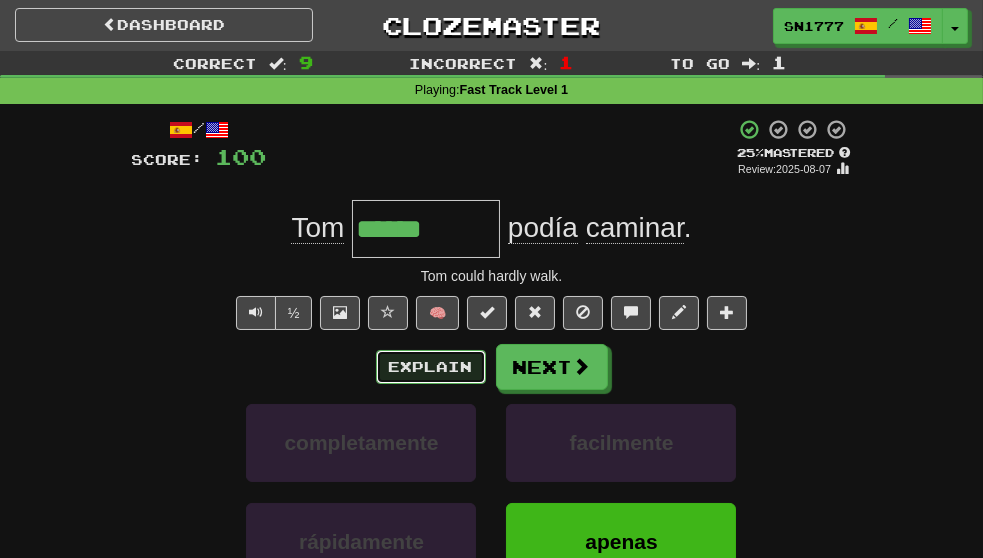 click on "Explain" at bounding box center [431, 367] 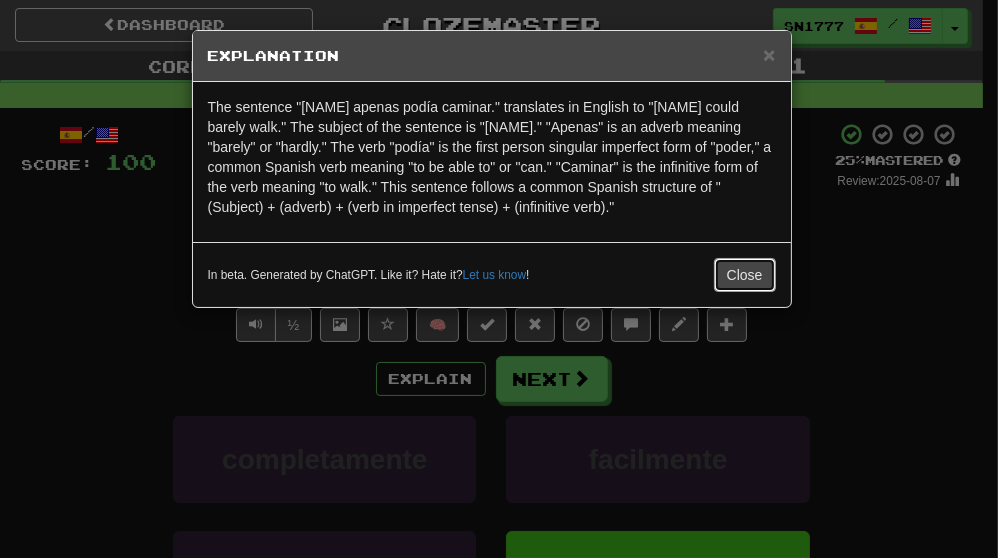 click on "Close" at bounding box center (745, 275) 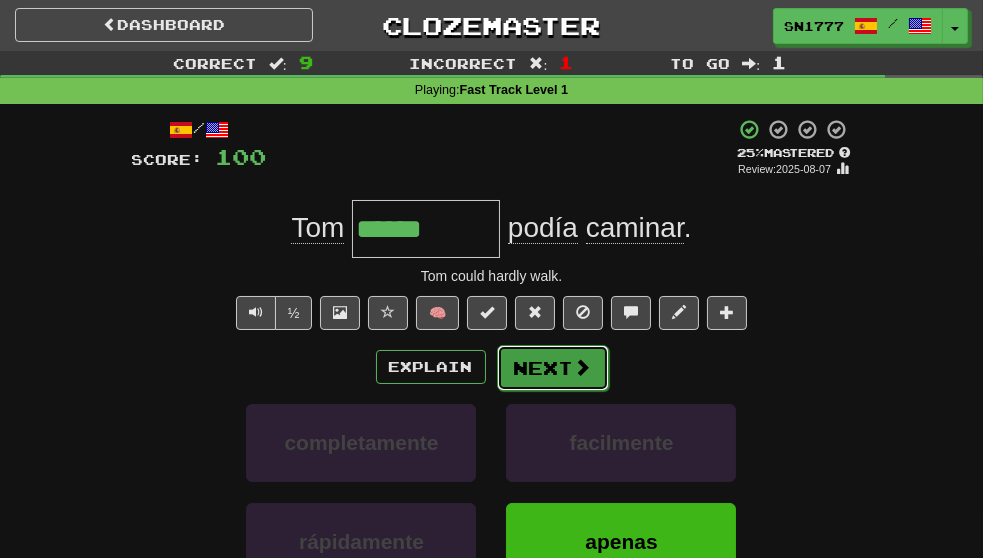 click on "Next" at bounding box center (553, 368) 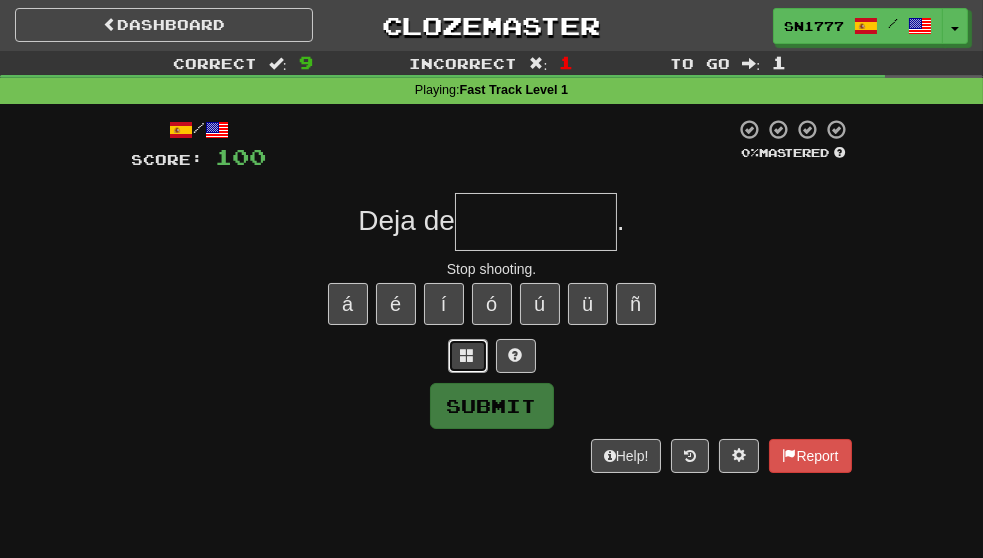 click at bounding box center [468, 356] 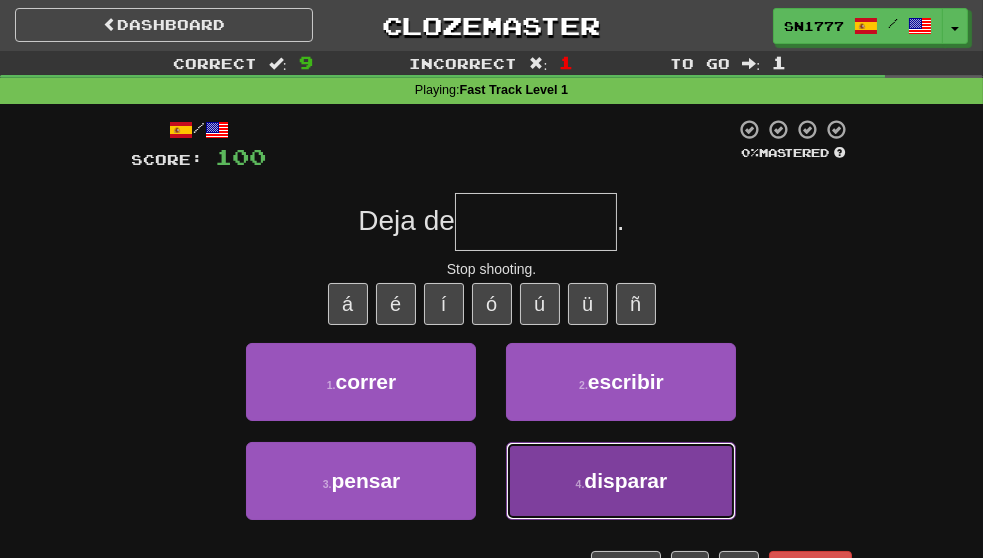 click on "4 .  disparar" at bounding box center (621, 481) 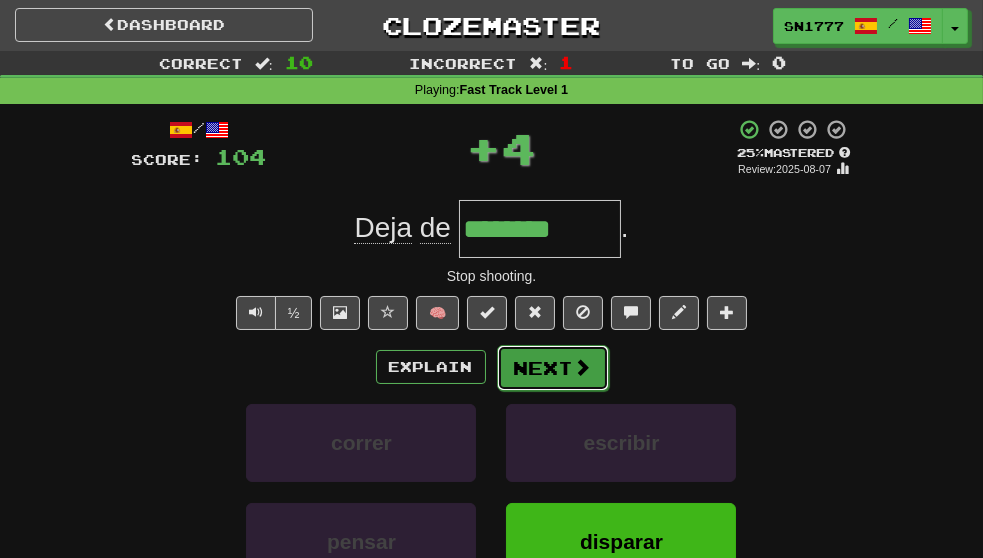 click on "Next" at bounding box center (553, 368) 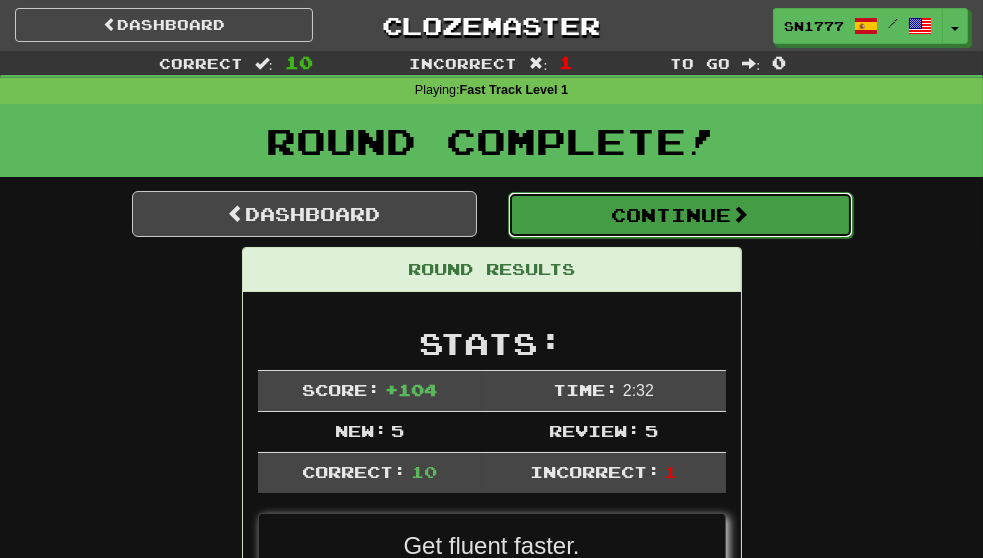 click on "Continue" at bounding box center (680, 215) 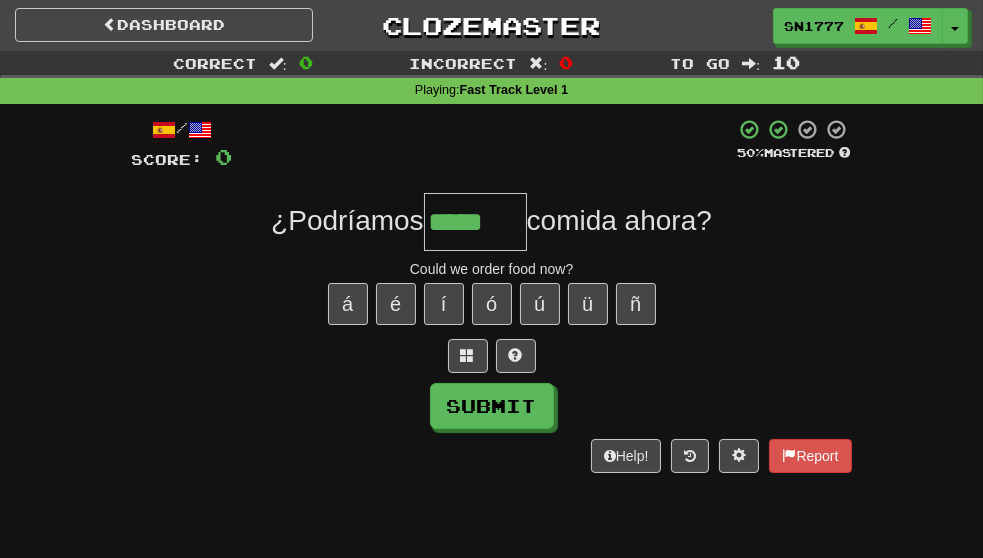 scroll, scrollTop: 0, scrollLeft: 32, axis: horizontal 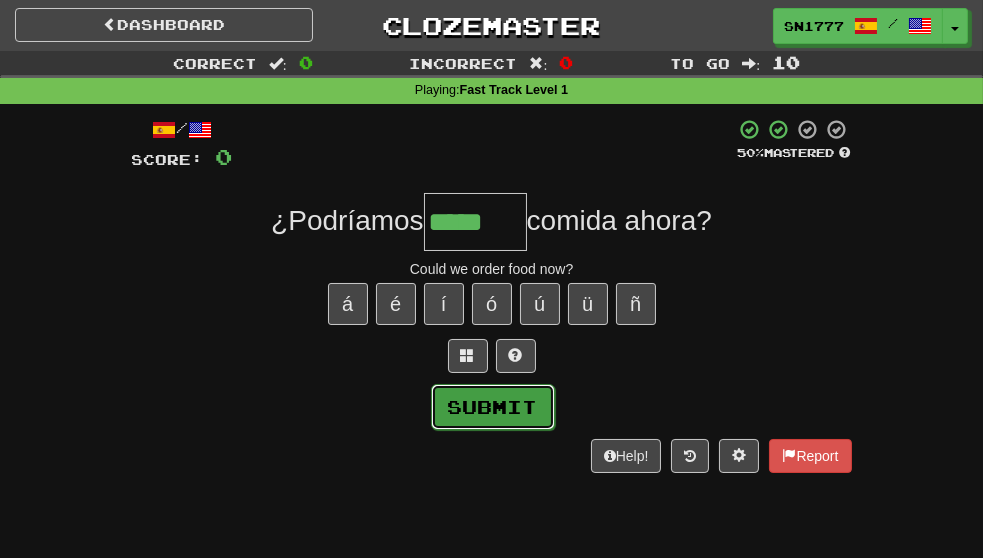 click on "Submit" at bounding box center (493, 407) 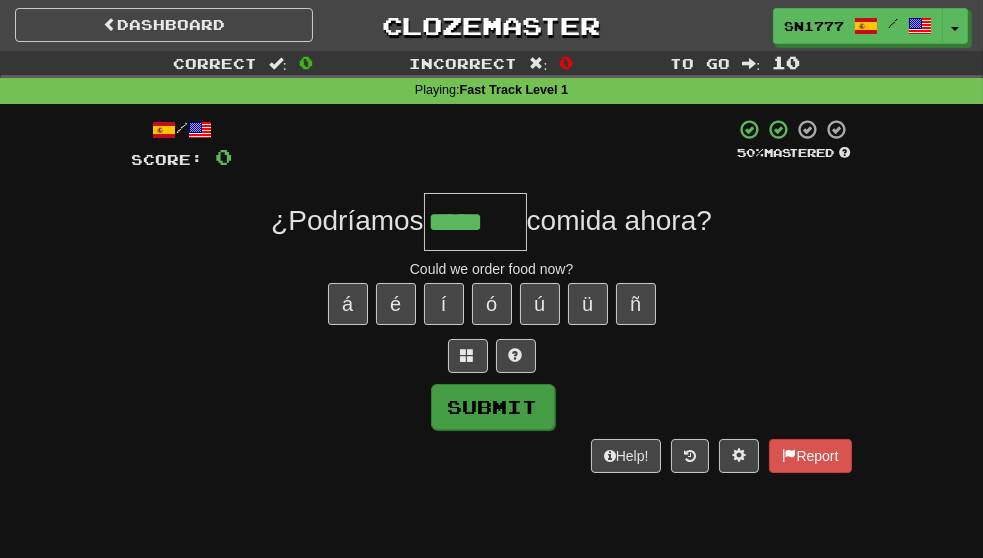 type on "*****" 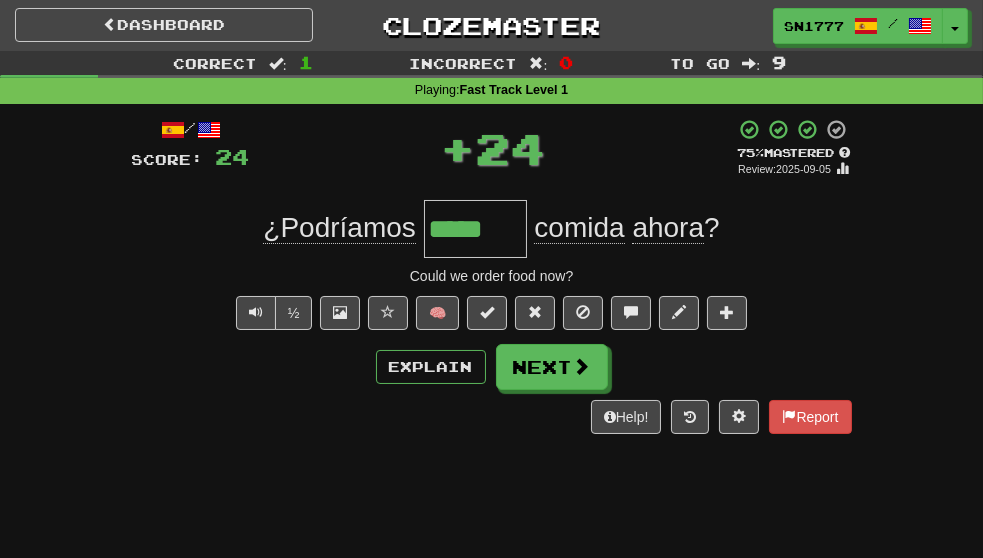 scroll, scrollTop: 0, scrollLeft: 0, axis: both 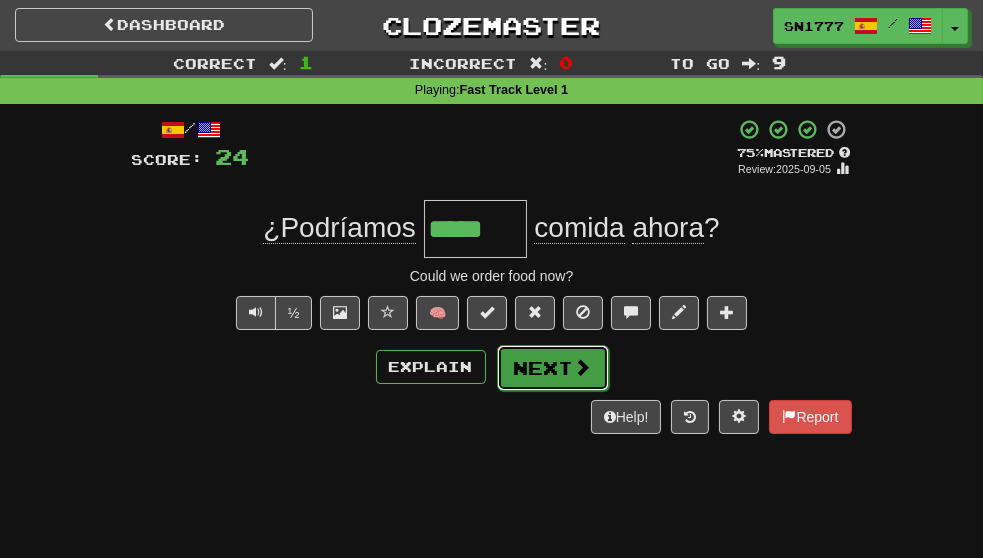 click on "Next" at bounding box center [553, 368] 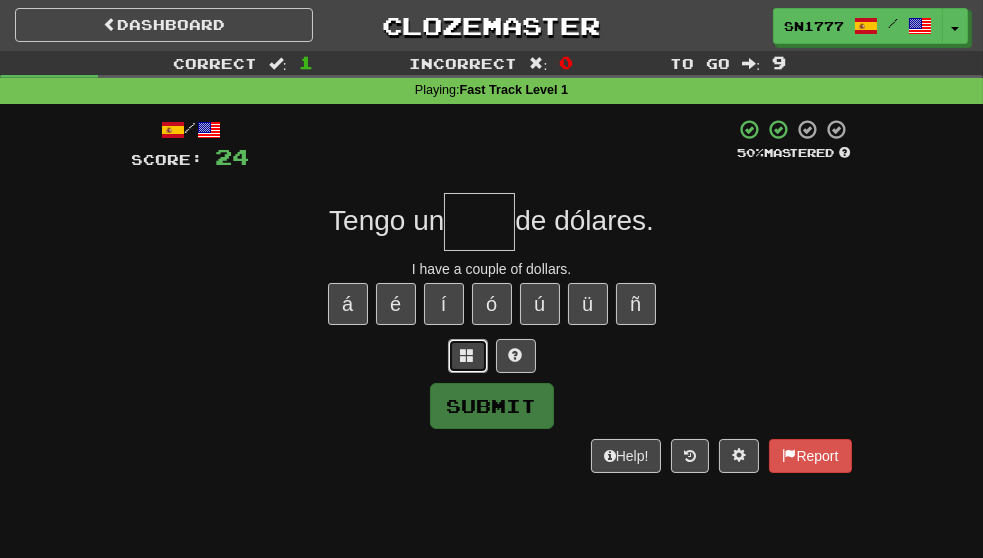 click at bounding box center (468, 355) 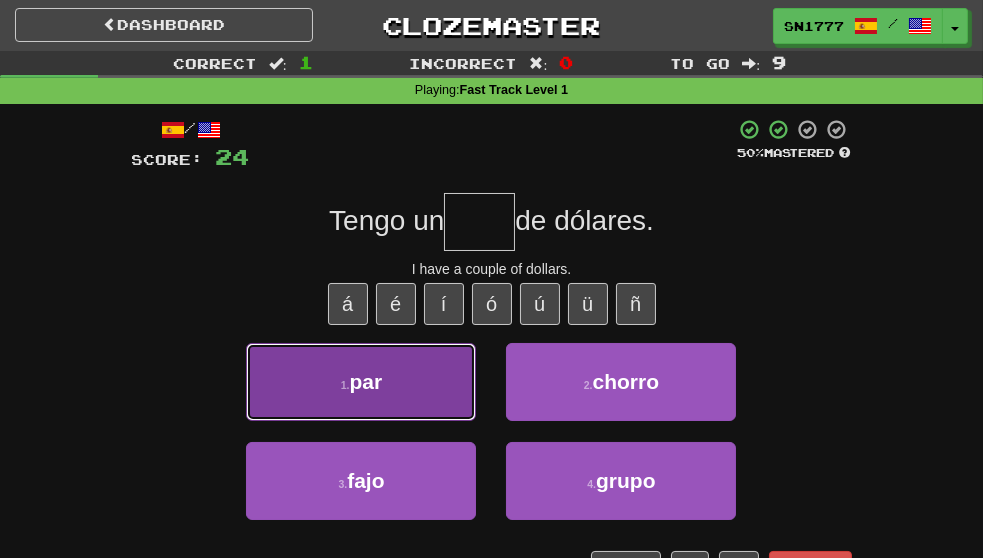 click on "1 .  par" at bounding box center (361, 382) 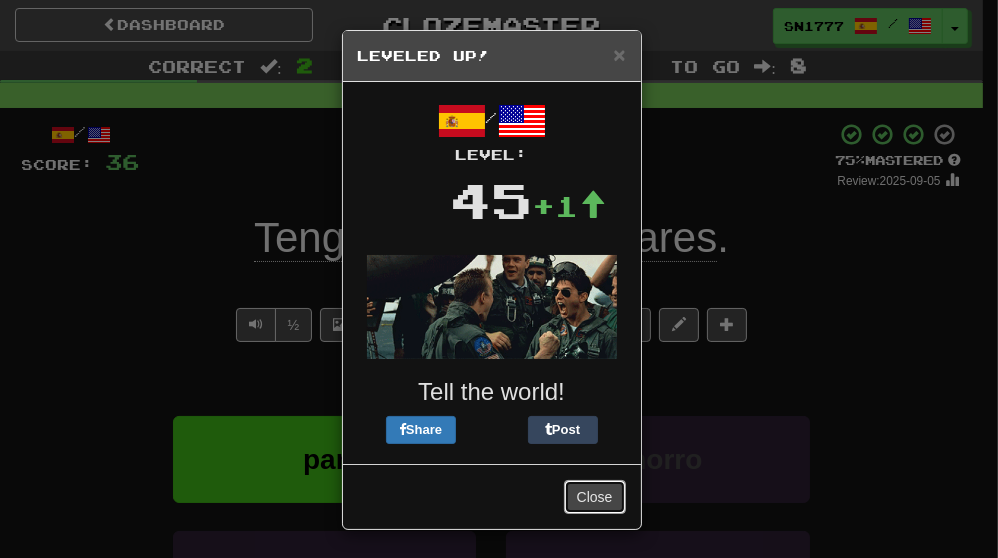 click on "Close" at bounding box center (595, 497) 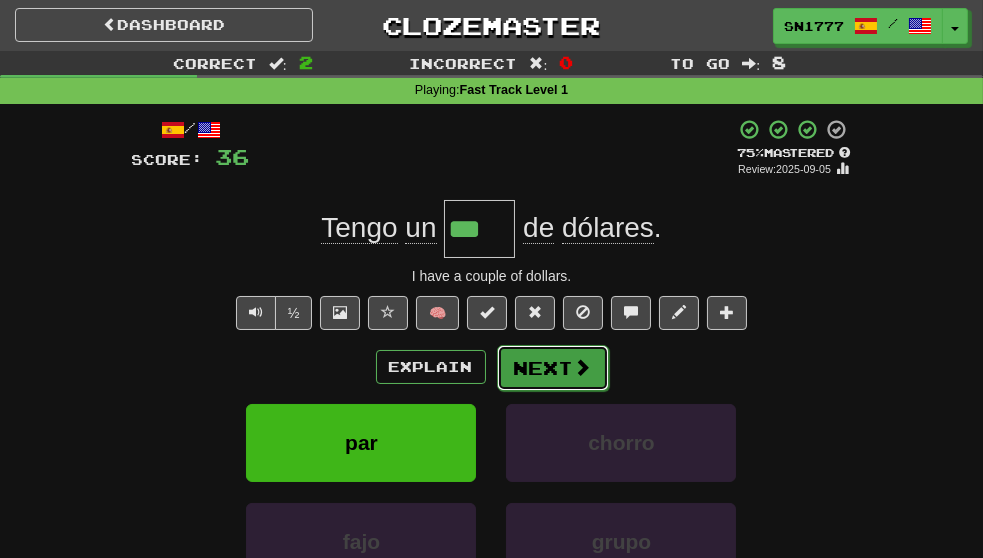 click on "Next" at bounding box center [553, 368] 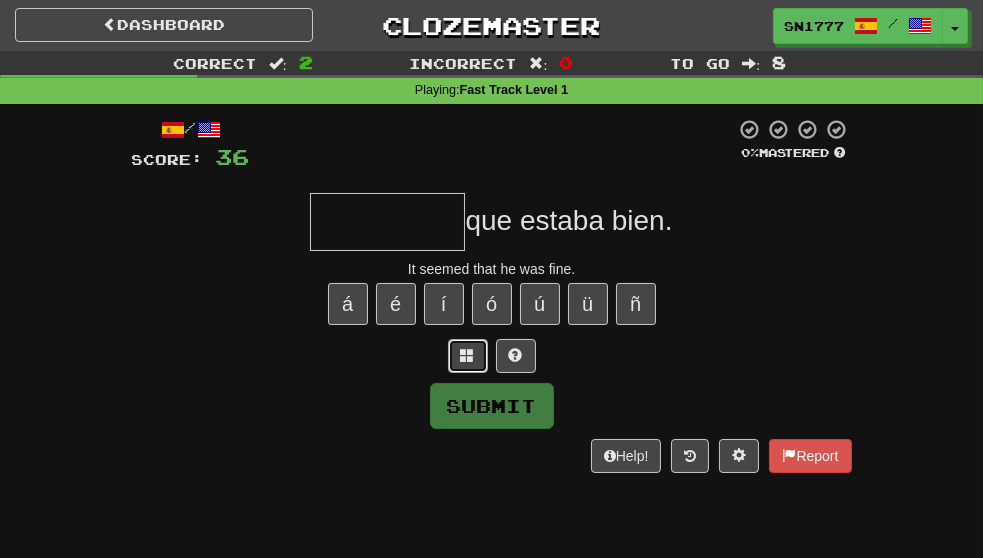 click at bounding box center [468, 355] 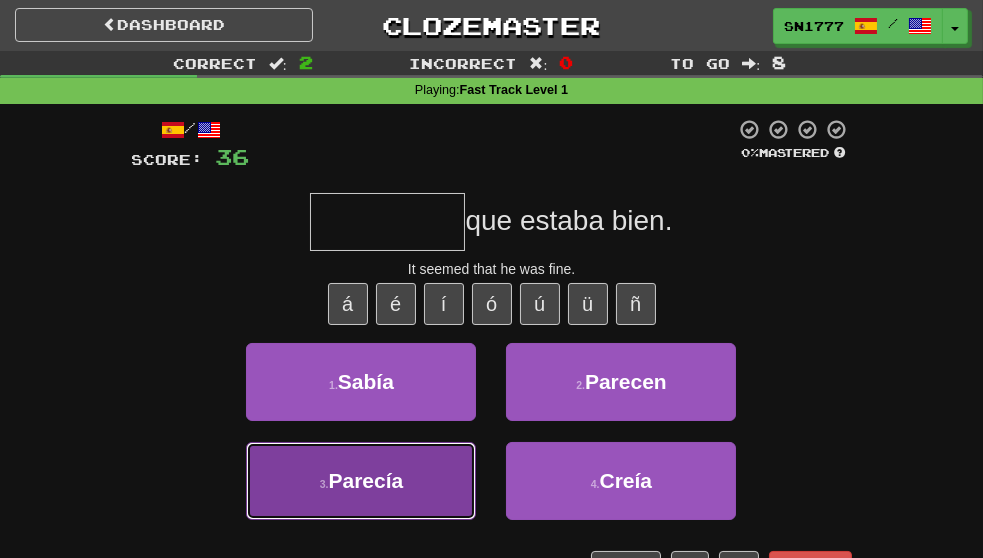 click on "Parecía" at bounding box center (365, 480) 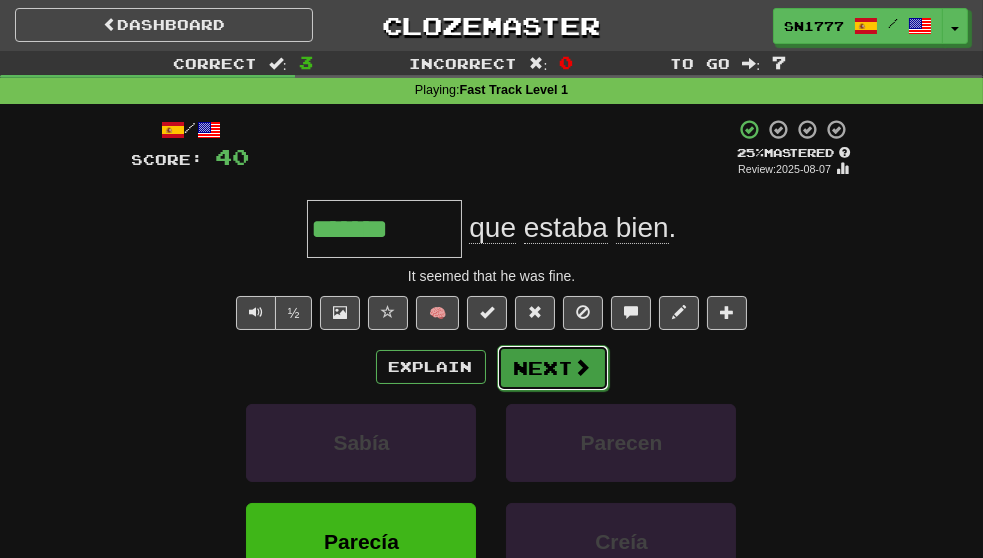 click on "Next" at bounding box center (553, 368) 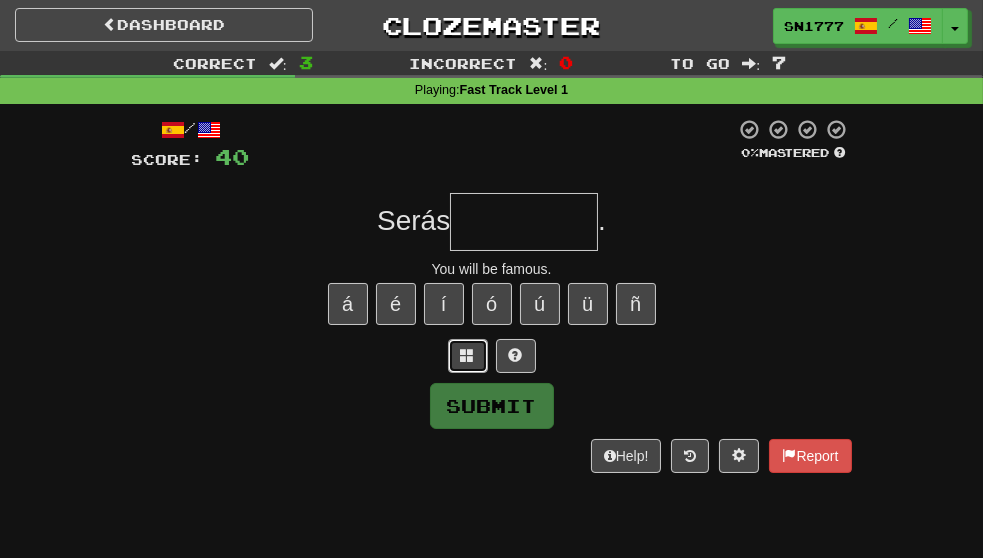 click at bounding box center [468, 355] 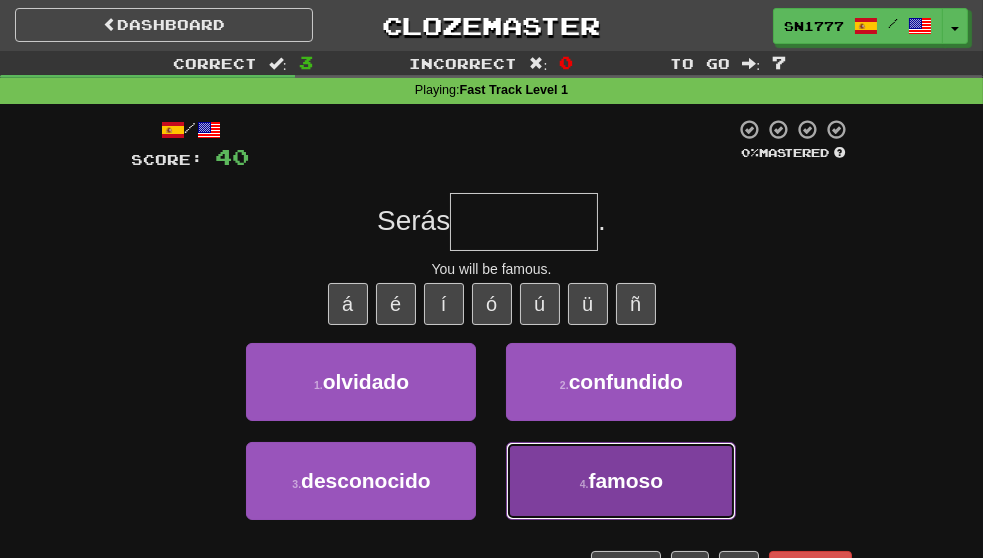 click on "4 .  famoso" at bounding box center [621, 481] 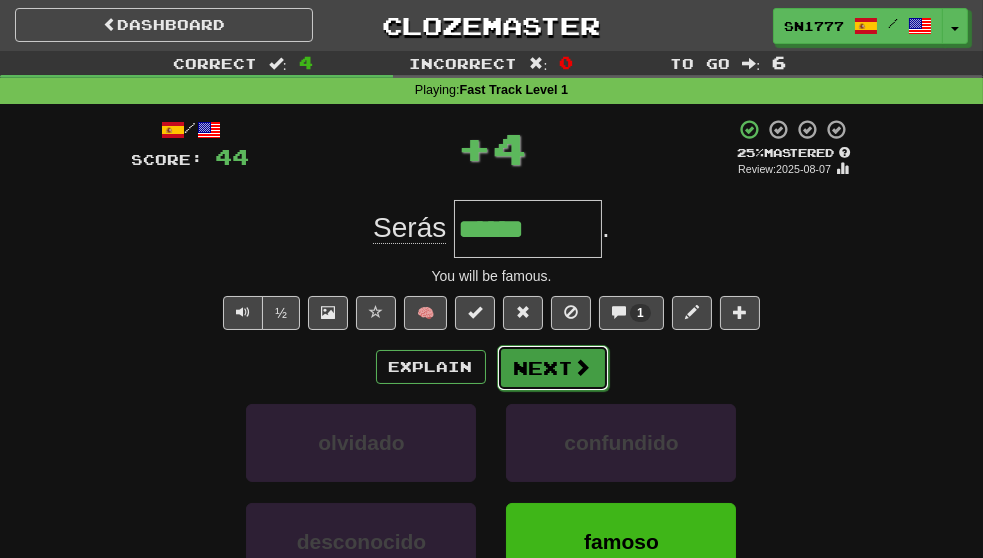 click on "Next" at bounding box center (553, 368) 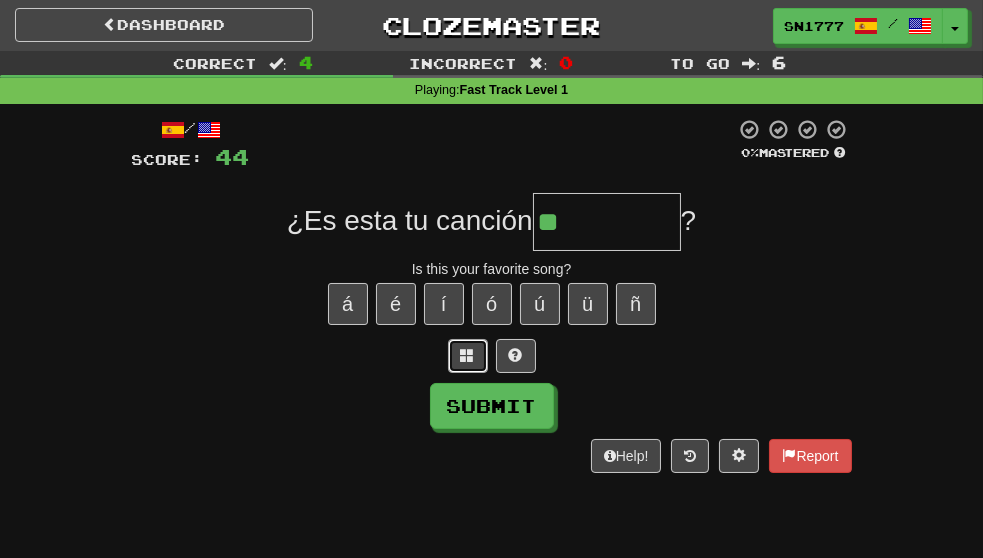 click at bounding box center (468, 355) 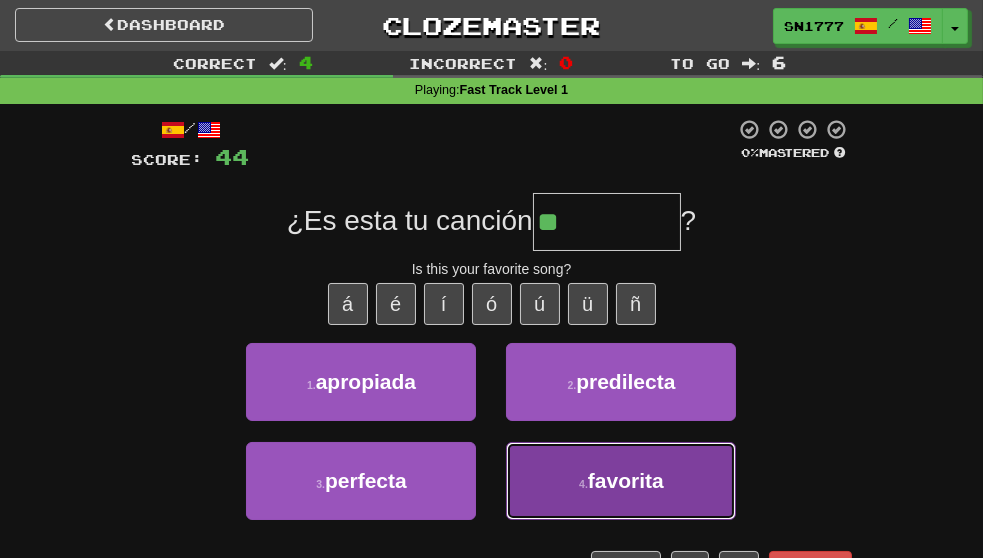 click on "favorita" at bounding box center [626, 480] 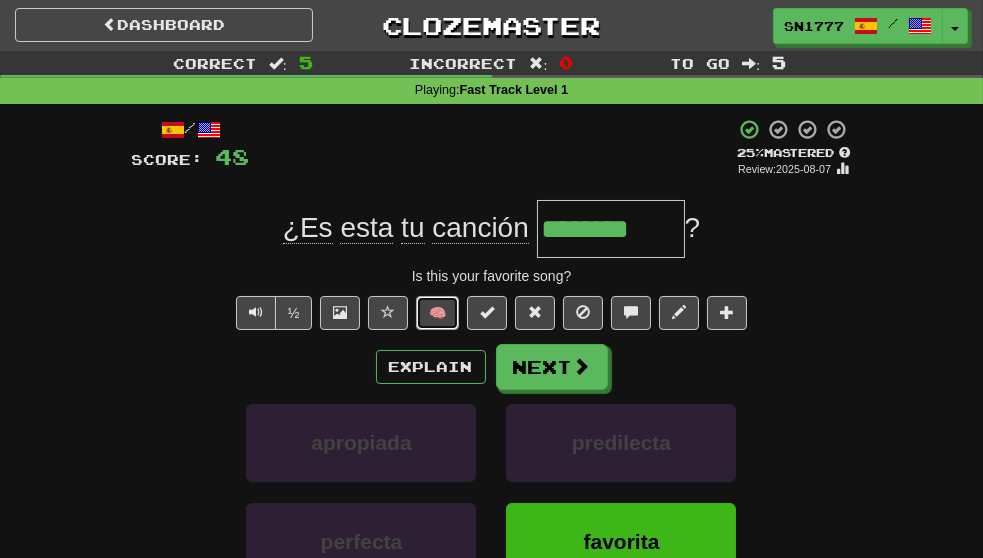 click on "🧠" at bounding box center [437, 313] 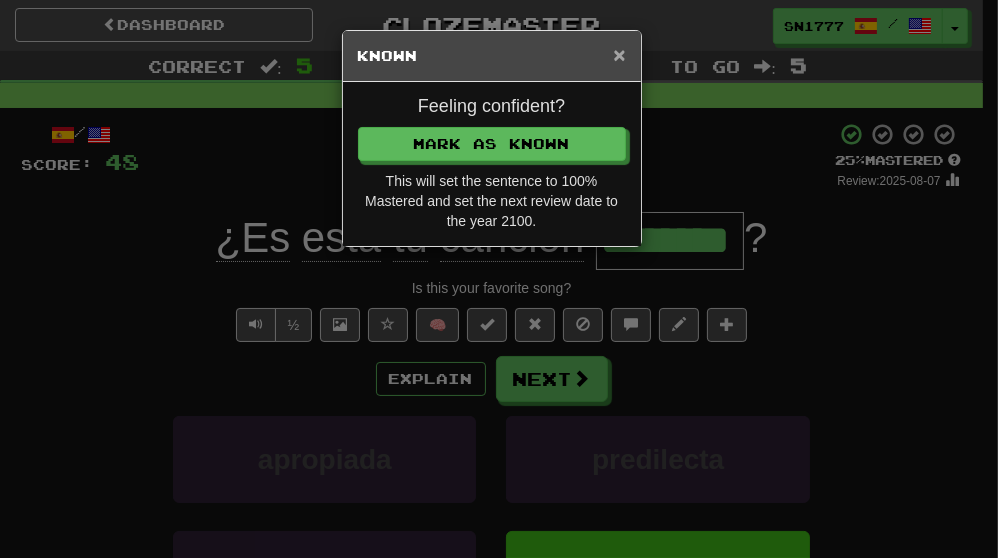 click on "×" at bounding box center [619, 54] 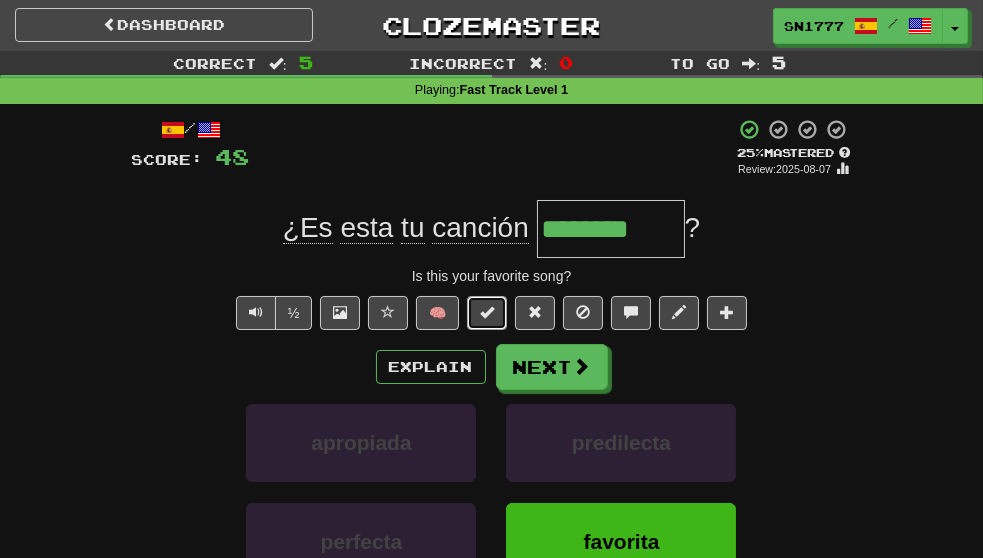 click at bounding box center (487, 312) 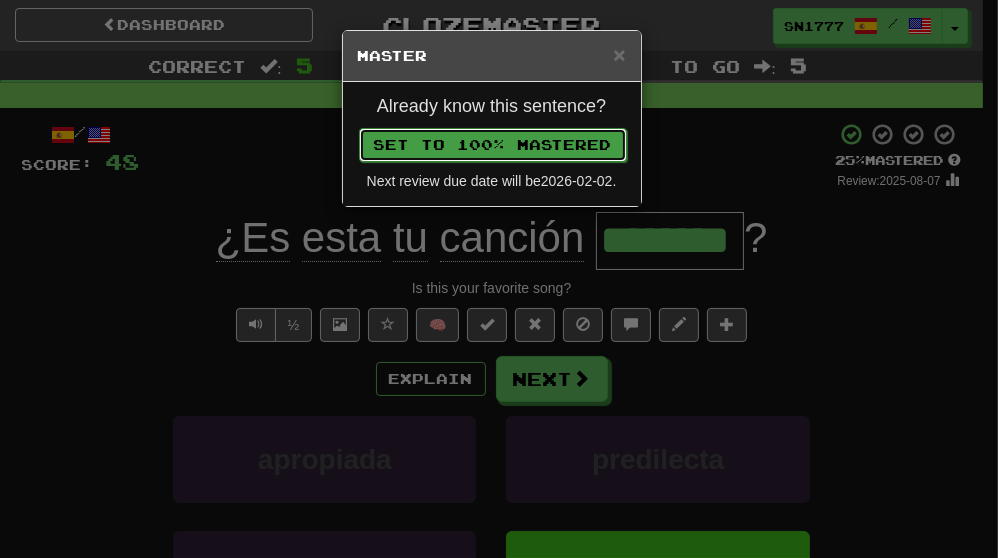 click on "Set to 100% Mastered" at bounding box center [493, 145] 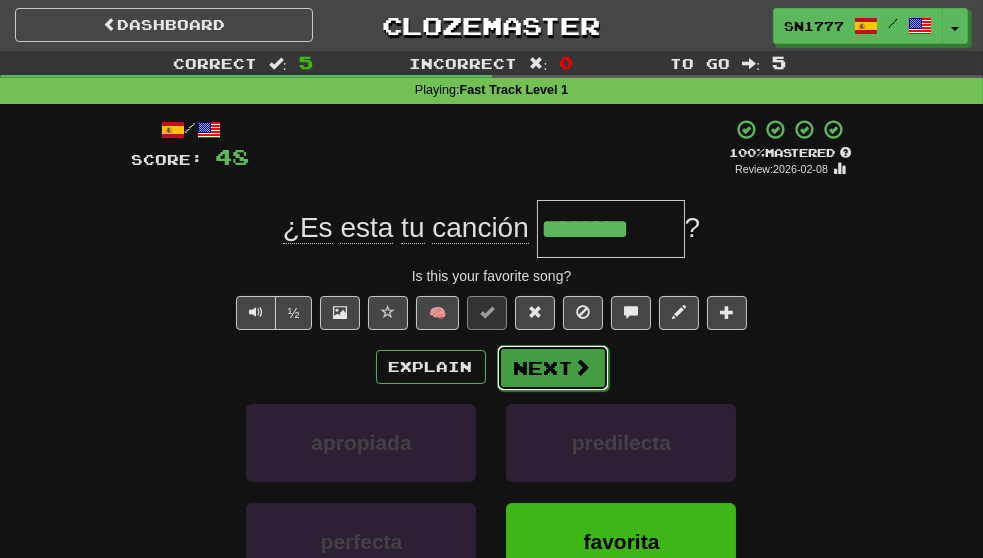 click on "Next" at bounding box center [553, 368] 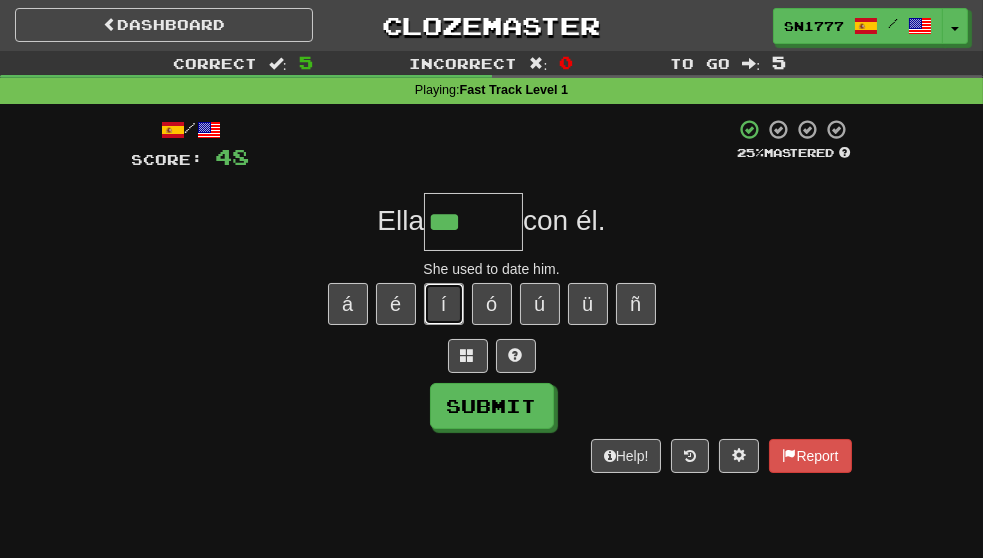 click on "í" at bounding box center [444, 304] 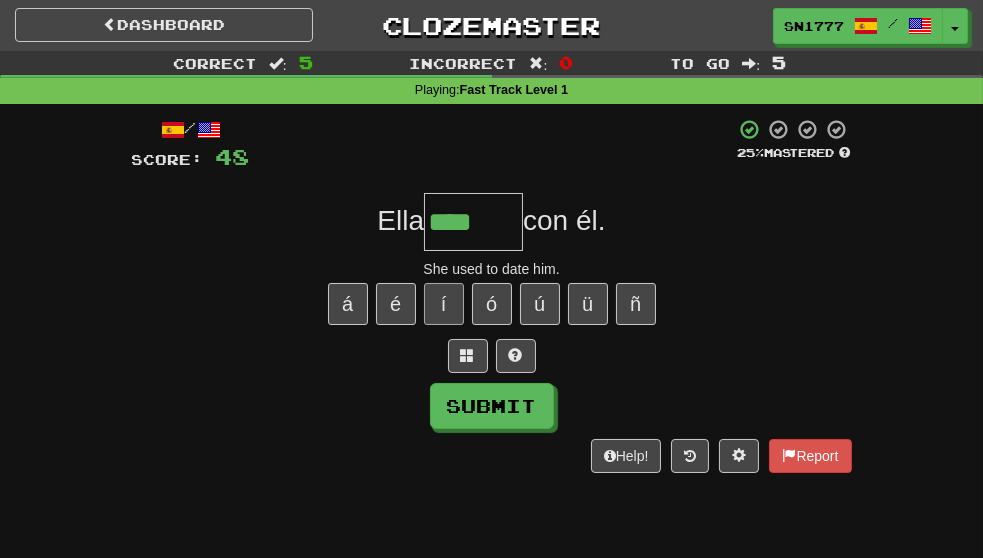 scroll, scrollTop: 0, scrollLeft: 0, axis: both 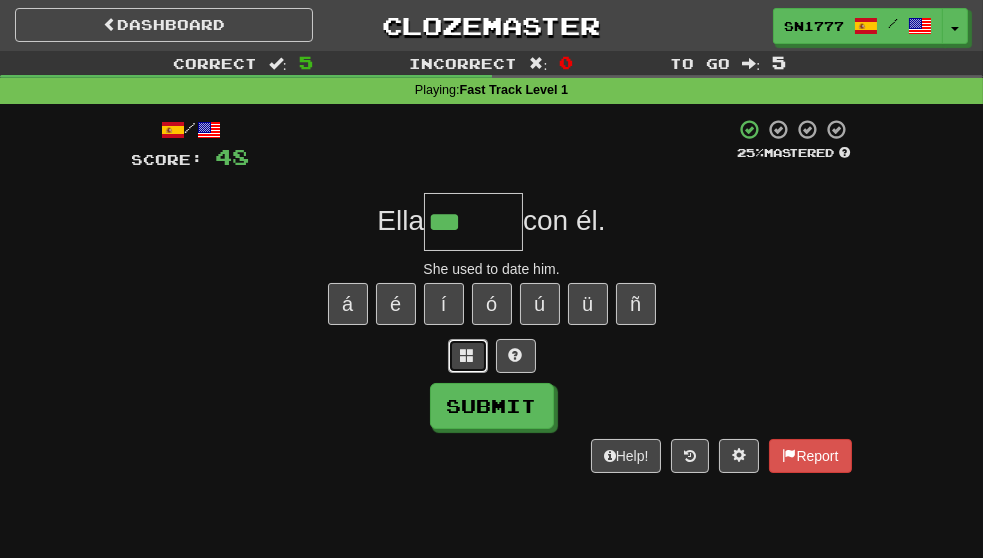 click at bounding box center (468, 355) 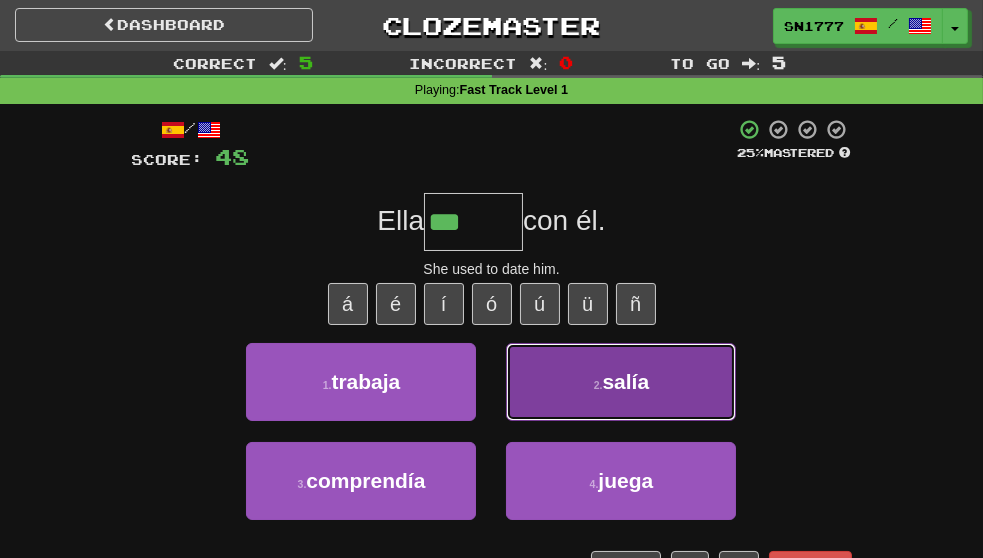 click on "salía" at bounding box center (625, 381) 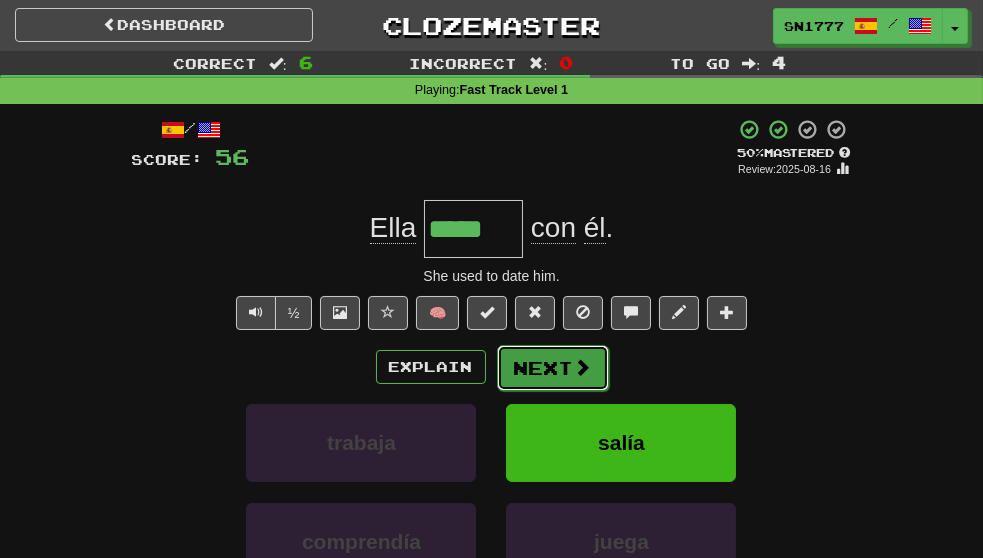 click on "Next" at bounding box center (553, 368) 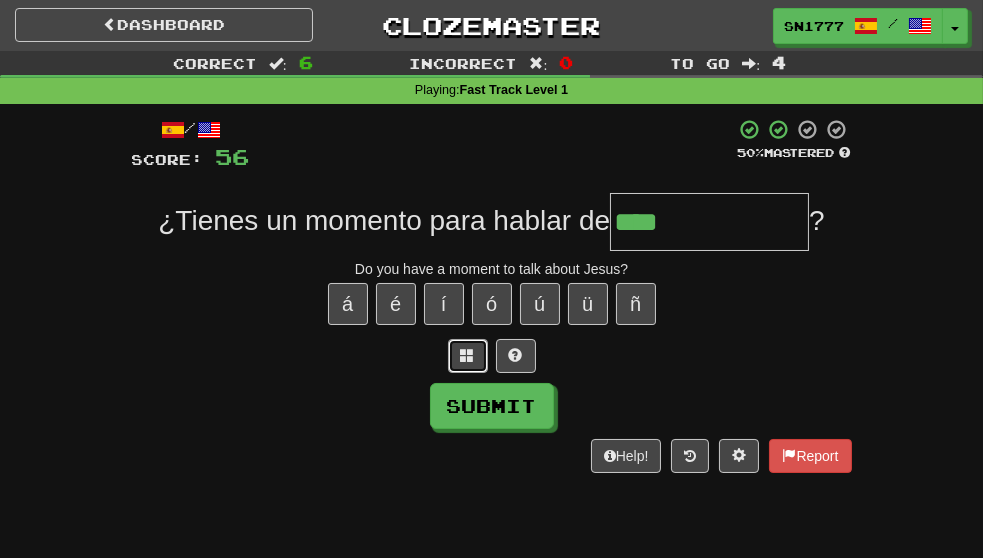 click at bounding box center (468, 356) 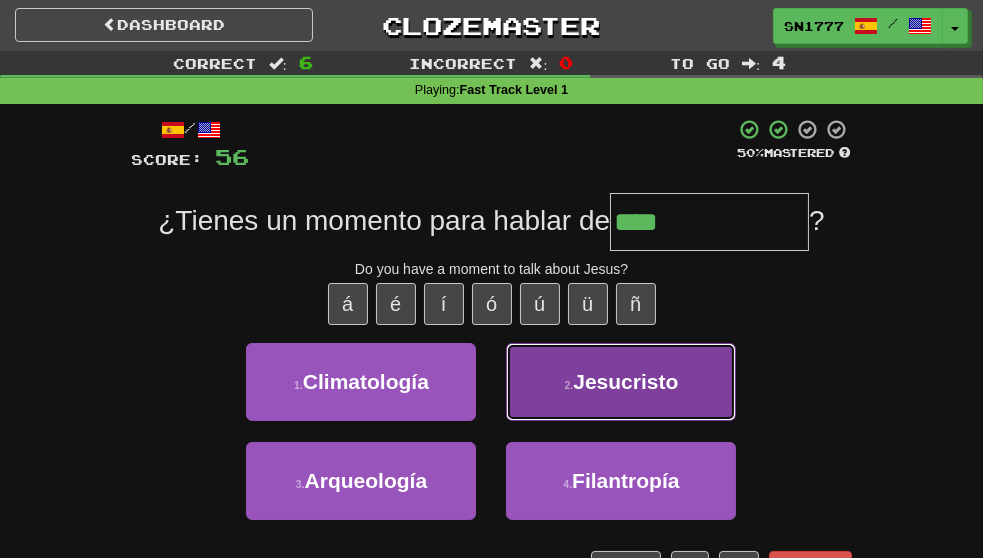 click on "Jesucristo" at bounding box center [625, 381] 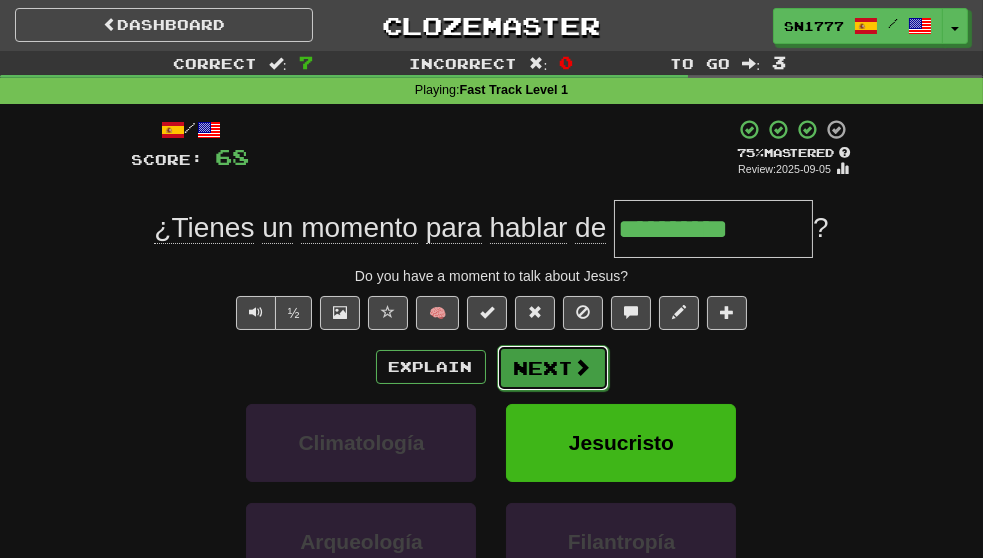 click on "Next" at bounding box center [553, 368] 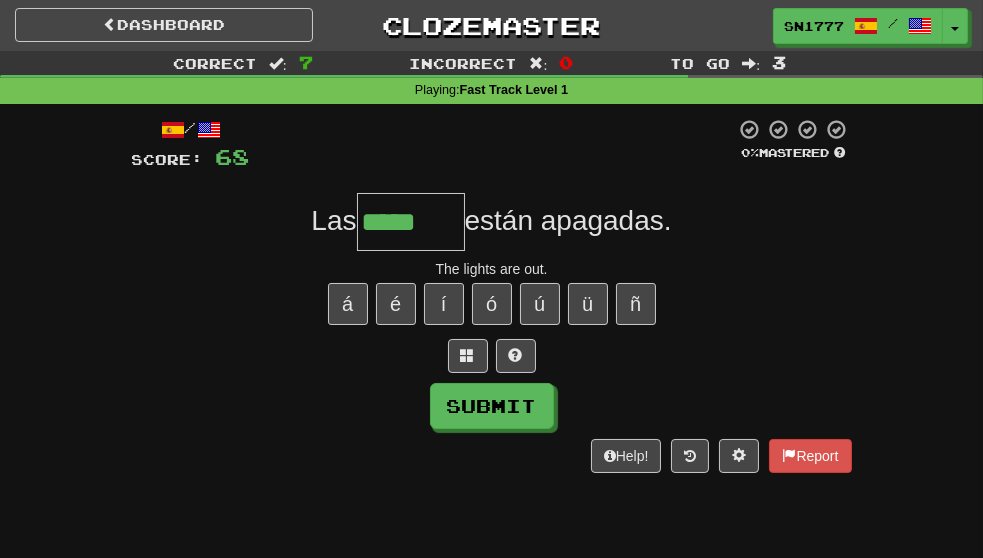 scroll, scrollTop: 0, scrollLeft: 39, axis: horizontal 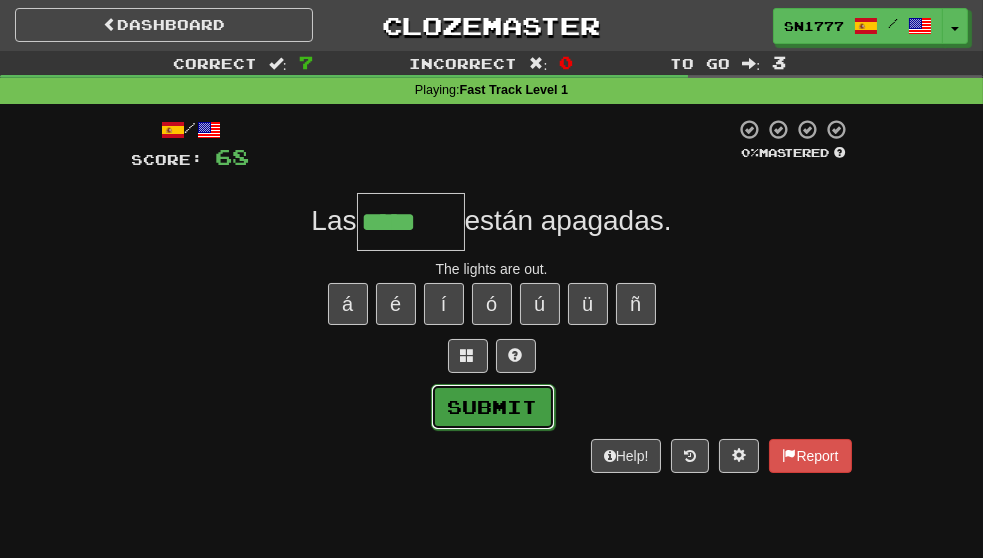 click on "Submit" at bounding box center [493, 407] 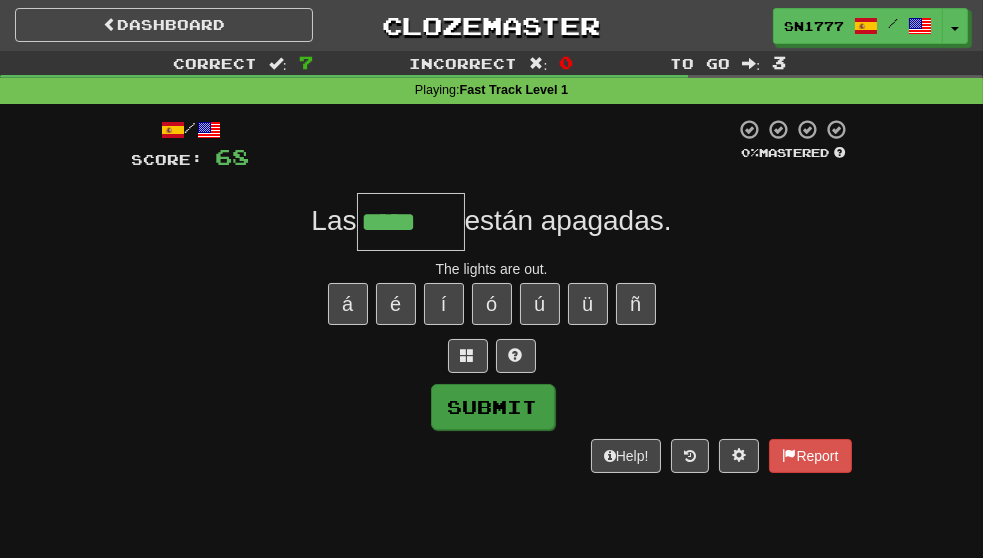 type on "*****" 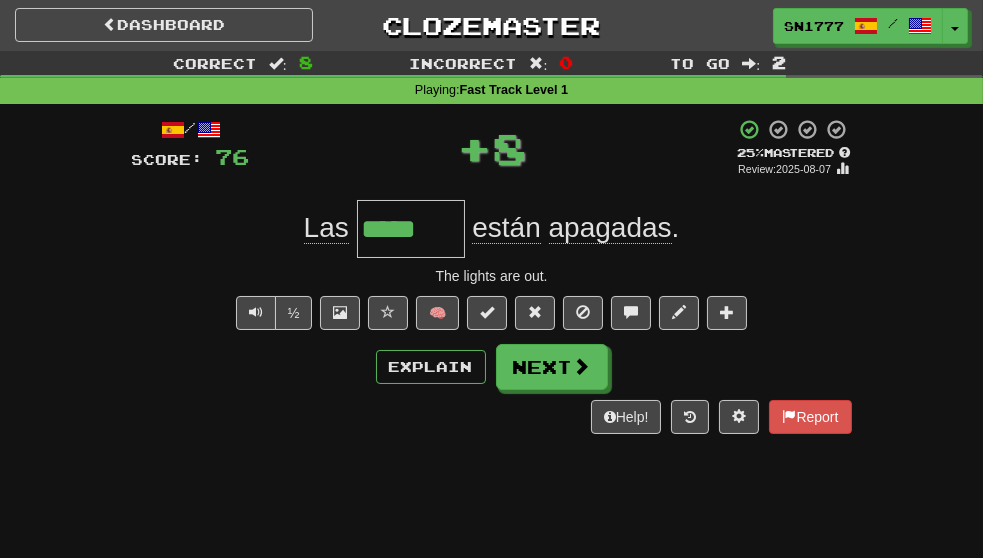 scroll, scrollTop: 0, scrollLeft: 0, axis: both 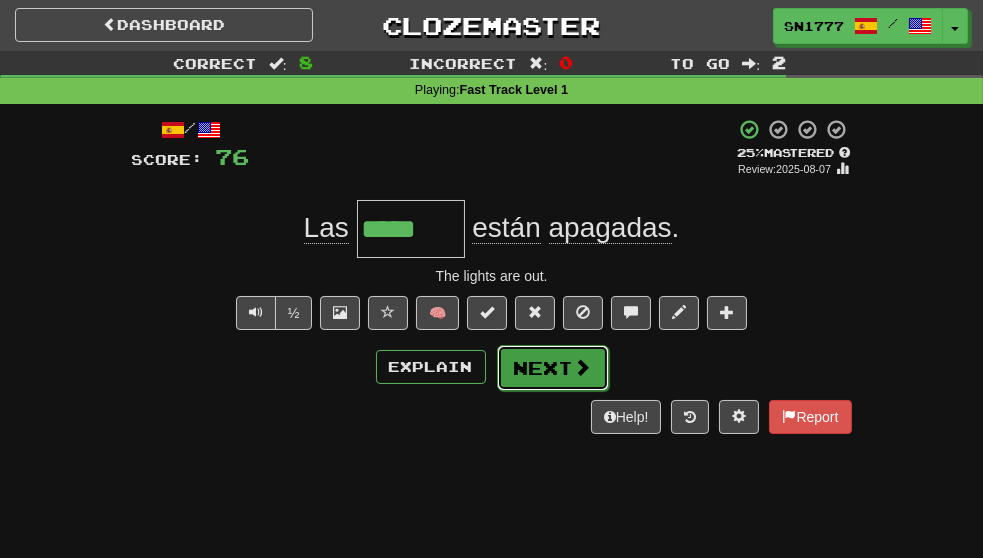 click on "Next" at bounding box center (553, 368) 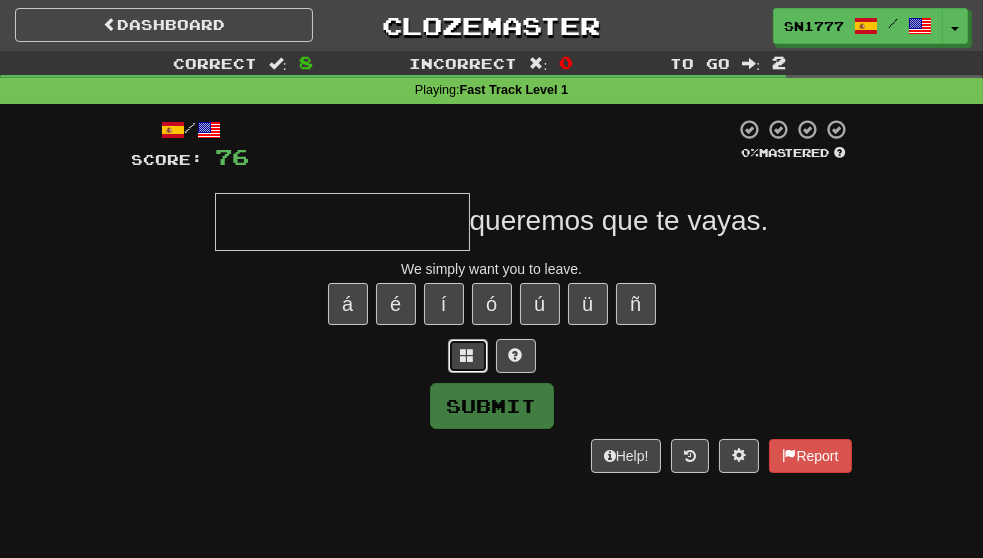 click at bounding box center (468, 356) 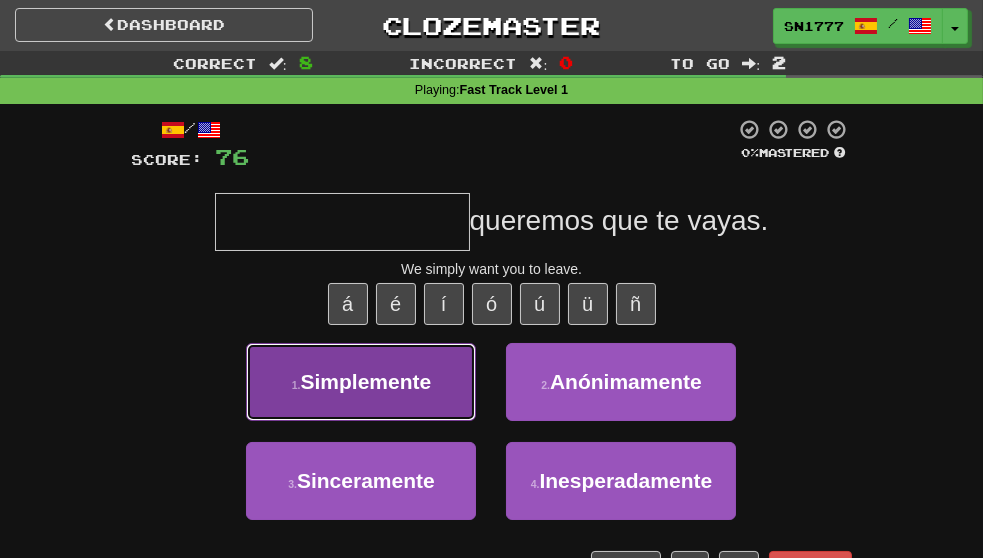 click on "1 .  Simplemente" at bounding box center (361, 382) 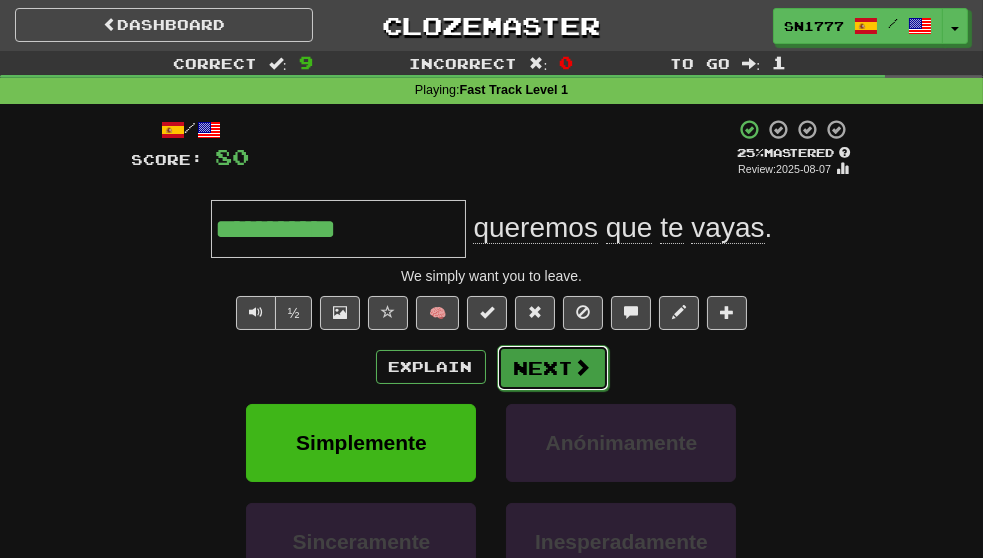 click on "Next" at bounding box center (553, 368) 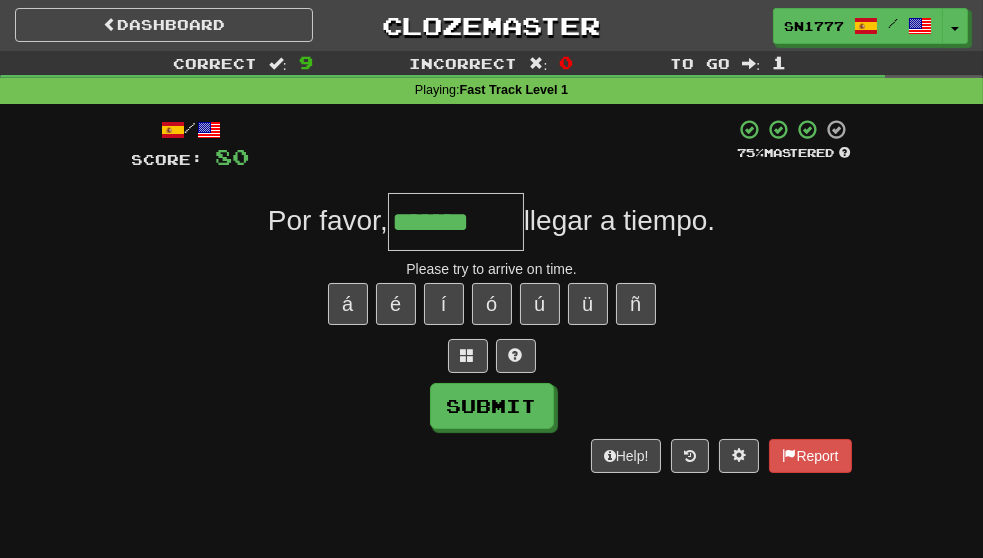 scroll, scrollTop: 0, scrollLeft: 47, axis: horizontal 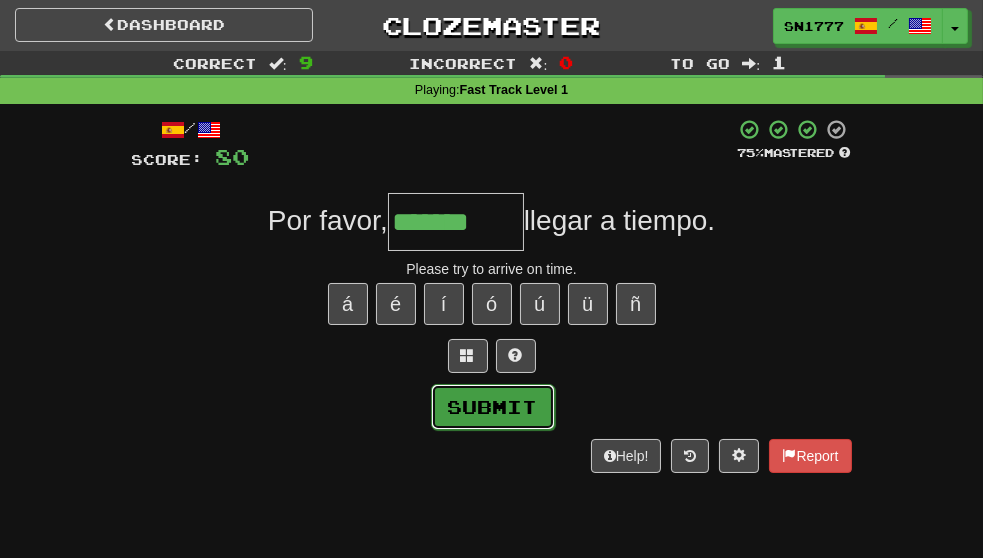 click on "Submit" at bounding box center [493, 407] 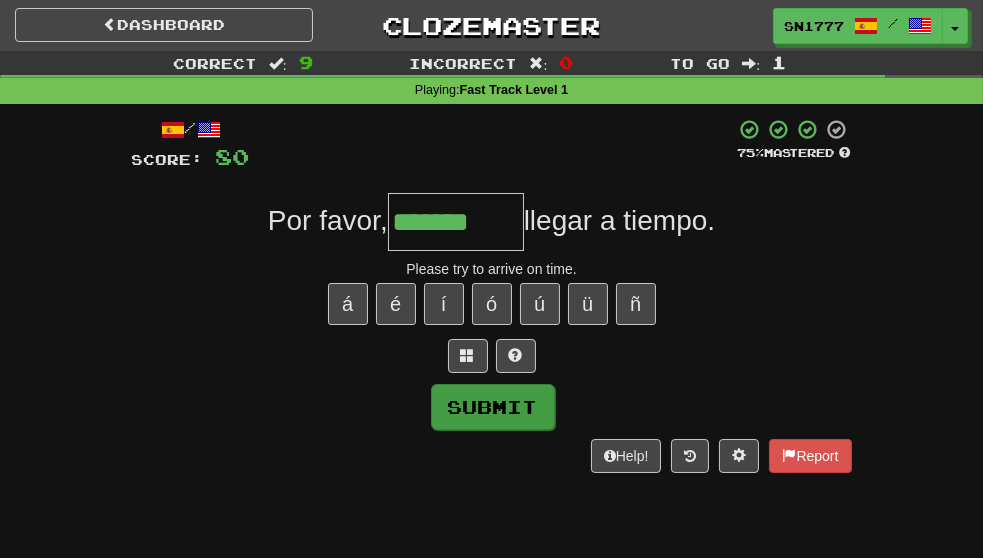 type on "*******" 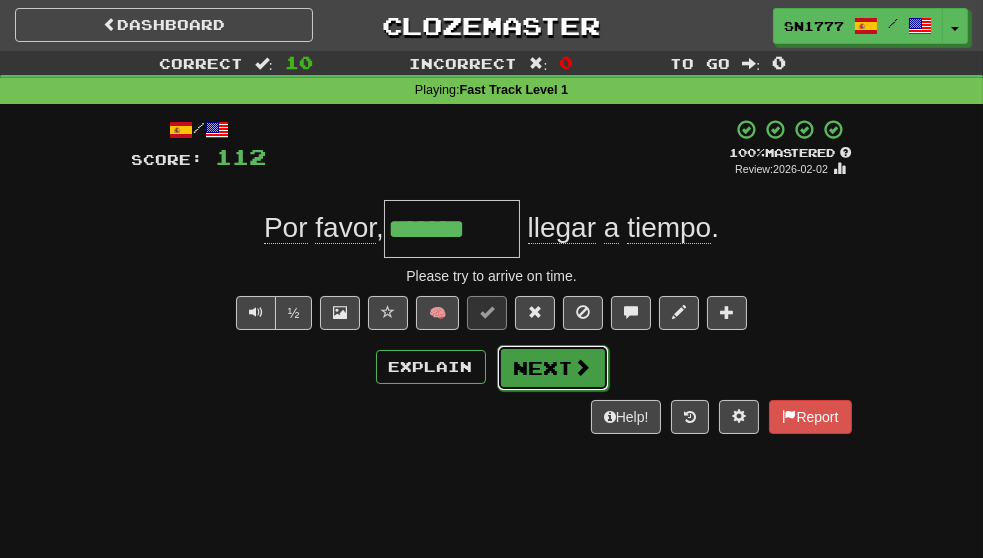 click on "Next" at bounding box center (553, 368) 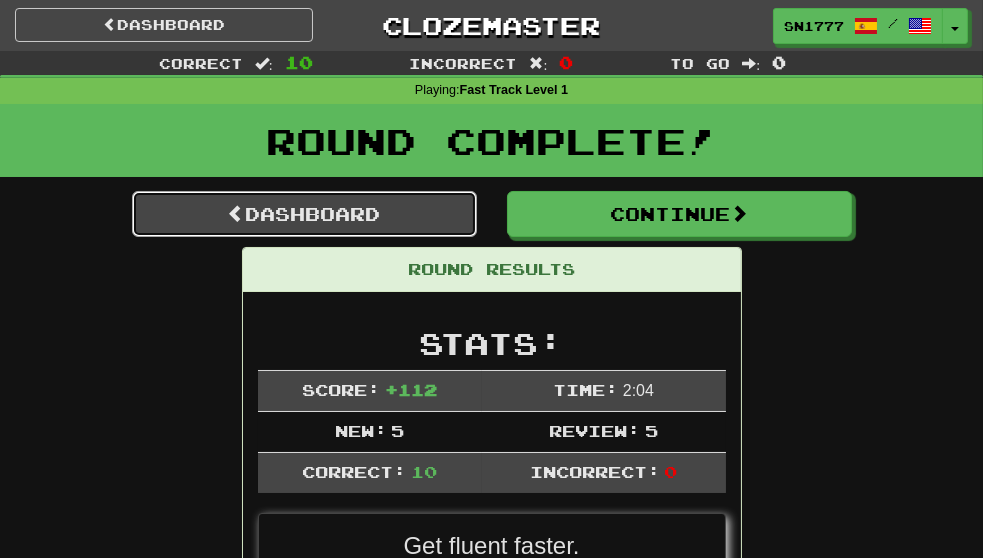 click on "Dashboard" at bounding box center [304, 214] 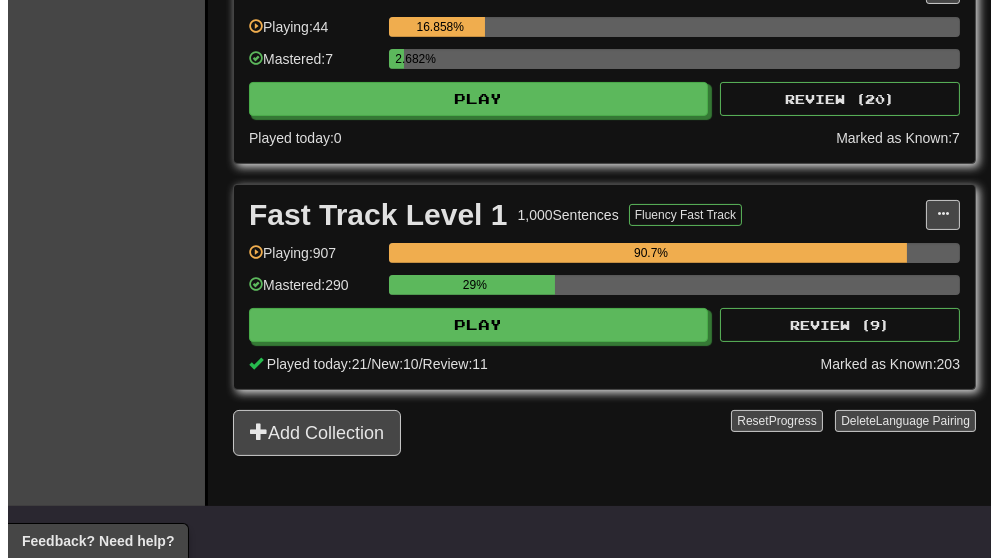 scroll, scrollTop: 539, scrollLeft: 0, axis: vertical 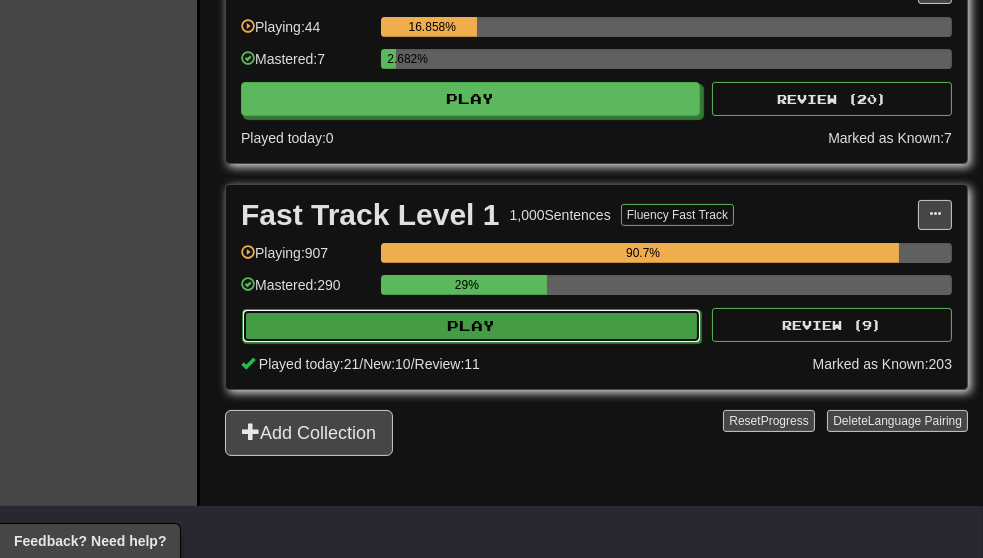click on "Play" at bounding box center [471, 326] 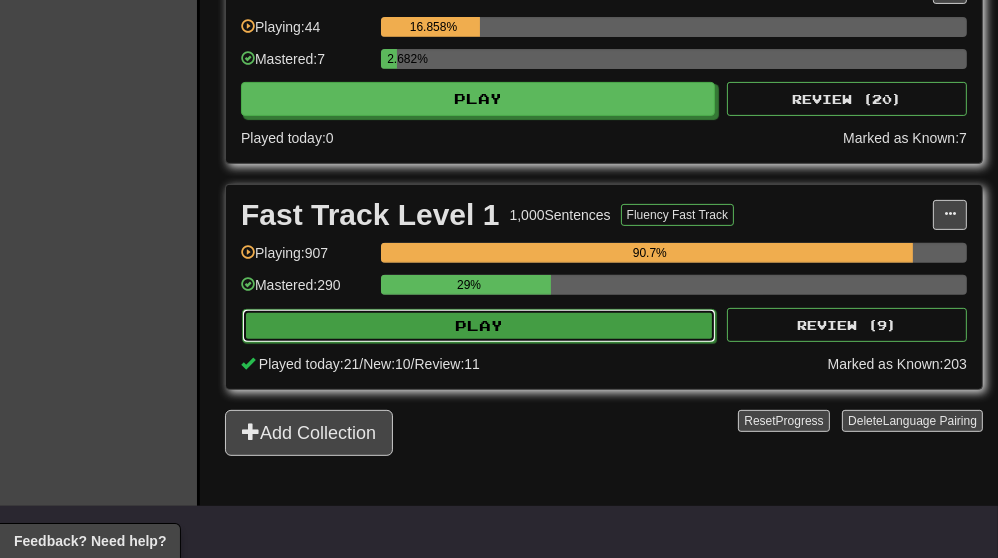 select on "**" 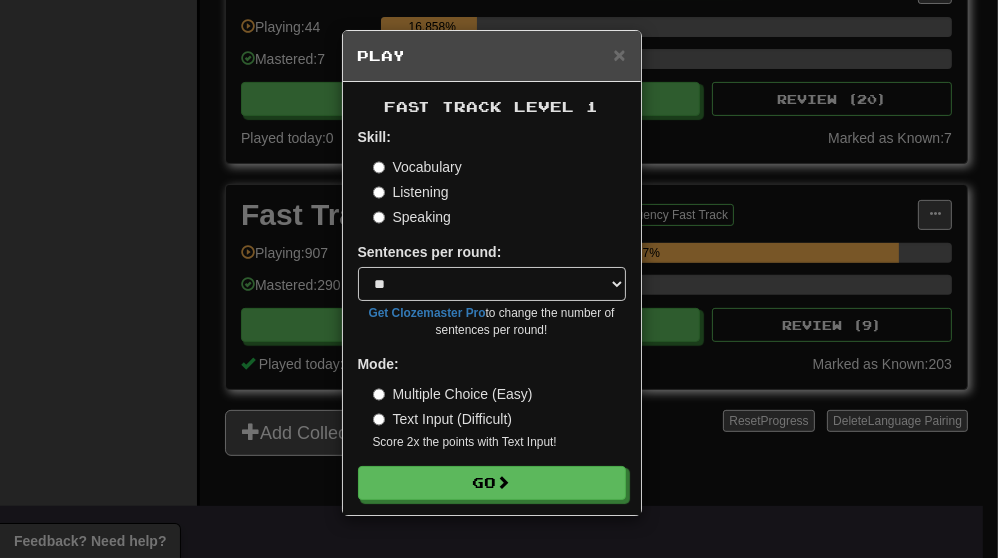 click on "Listening" at bounding box center [411, 192] 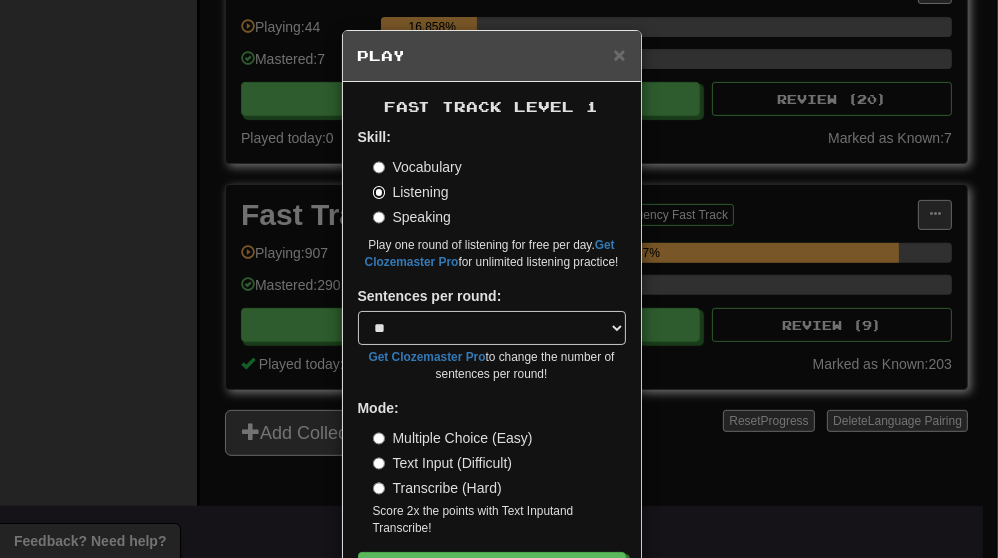 scroll, scrollTop: 73, scrollLeft: 0, axis: vertical 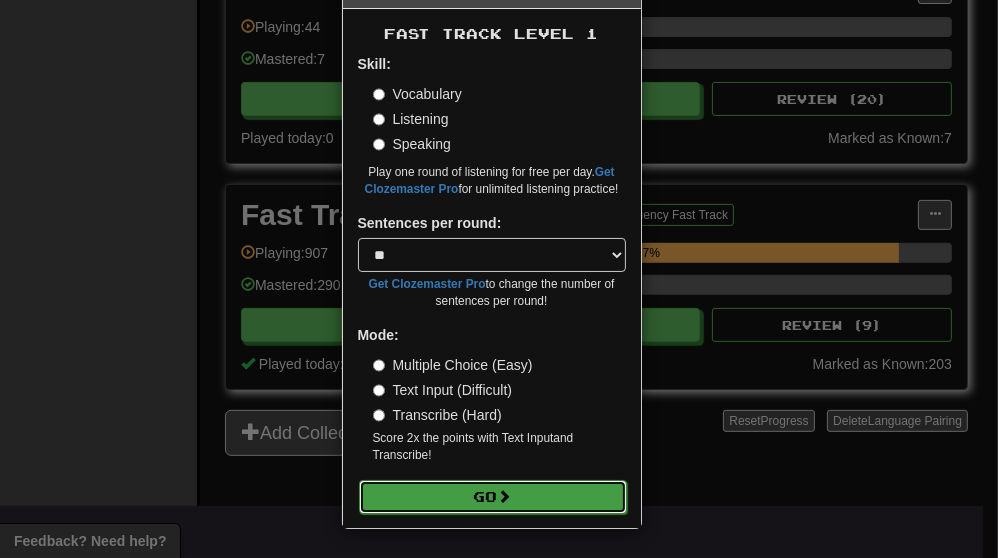 click on "Go" at bounding box center (493, 497) 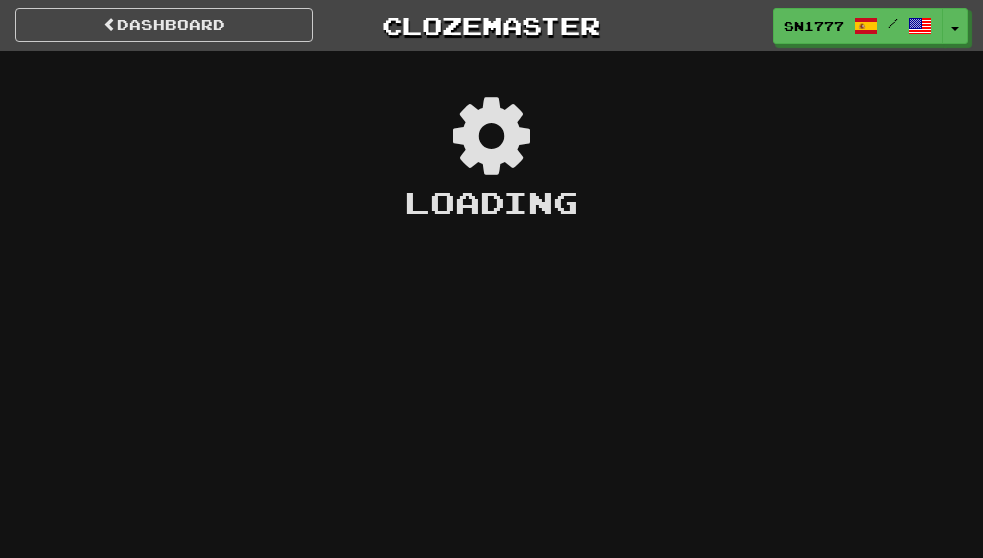 scroll, scrollTop: 0, scrollLeft: 0, axis: both 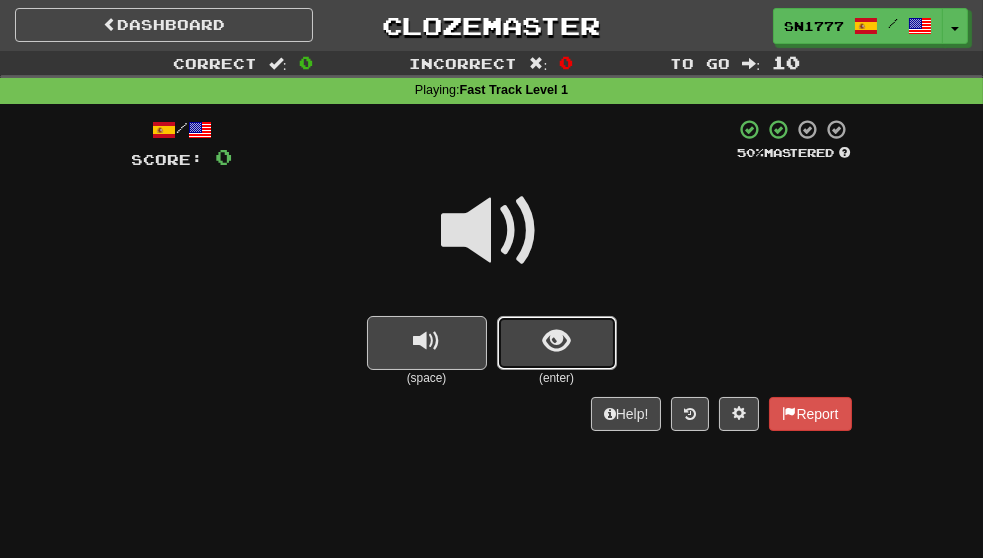 click at bounding box center (556, 341) 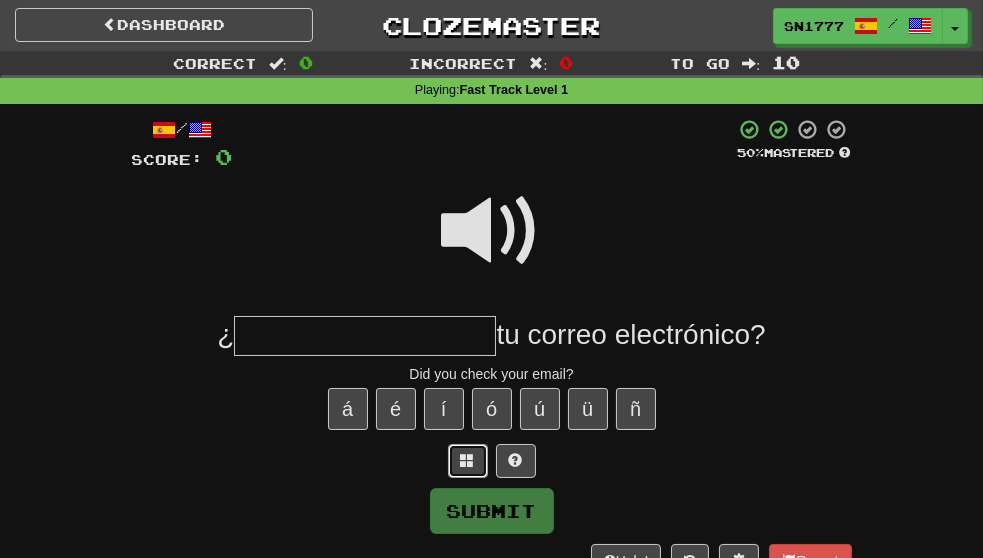 click at bounding box center [468, 461] 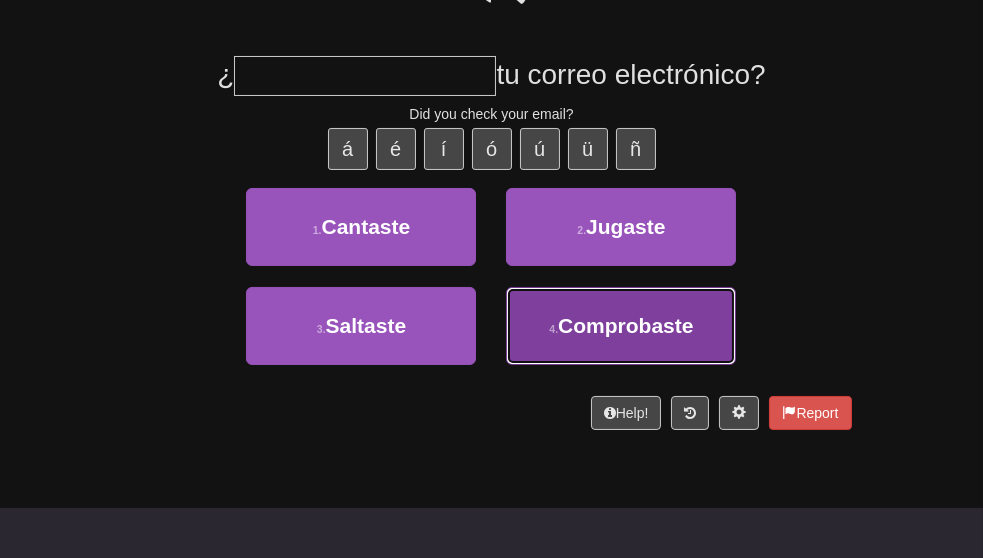 click on "4 .  Comprobaste" at bounding box center [621, 326] 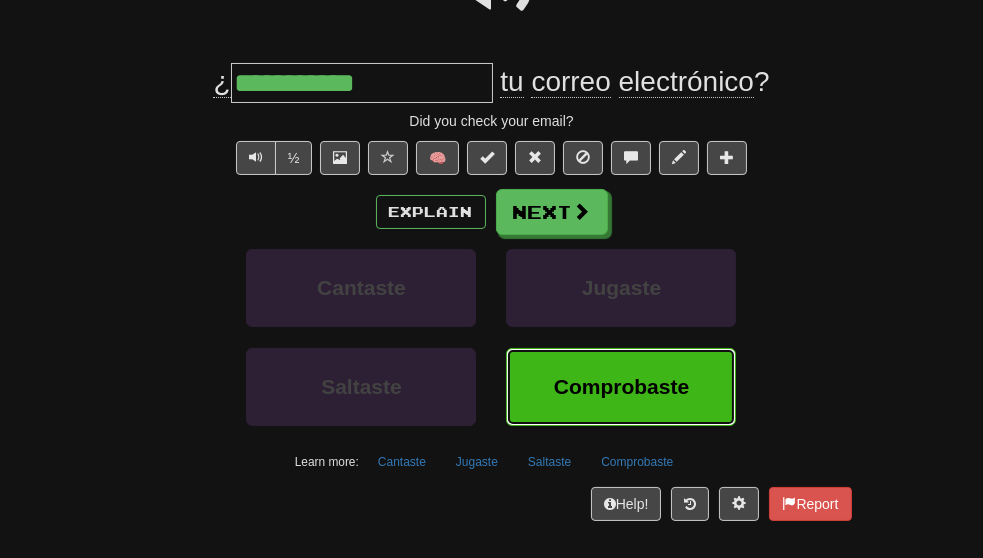 scroll, scrollTop: 273, scrollLeft: 0, axis: vertical 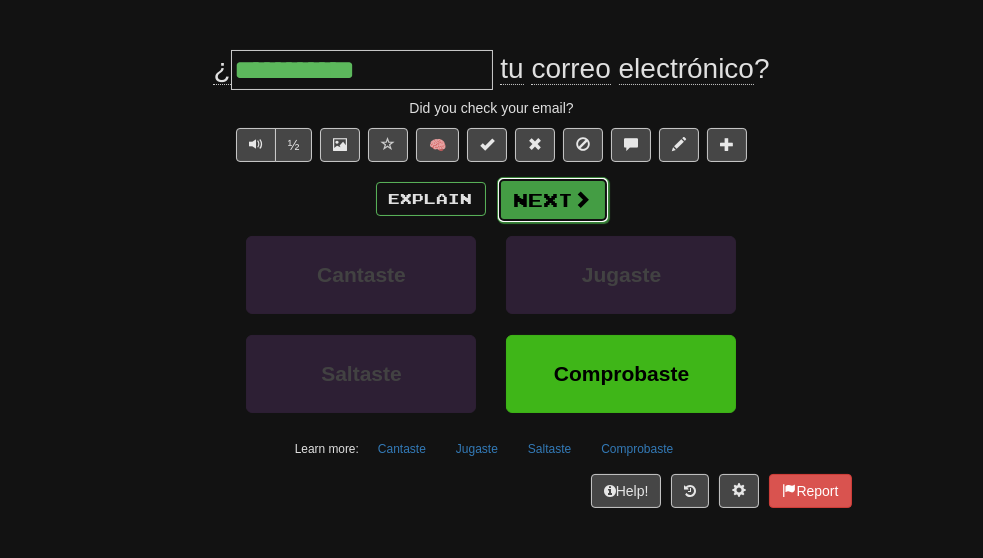 click at bounding box center [583, 199] 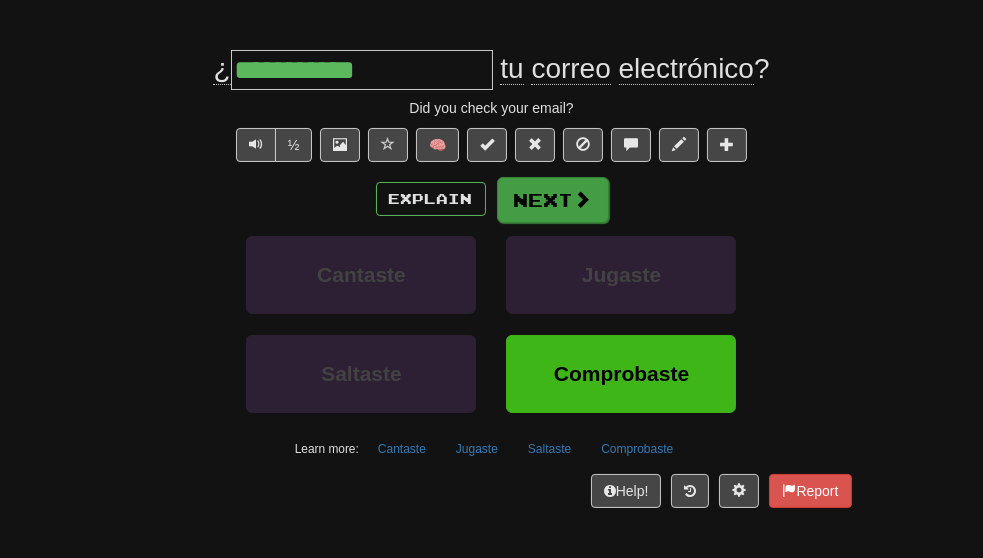 scroll, scrollTop: 0, scrollLeft: 0, axis: both 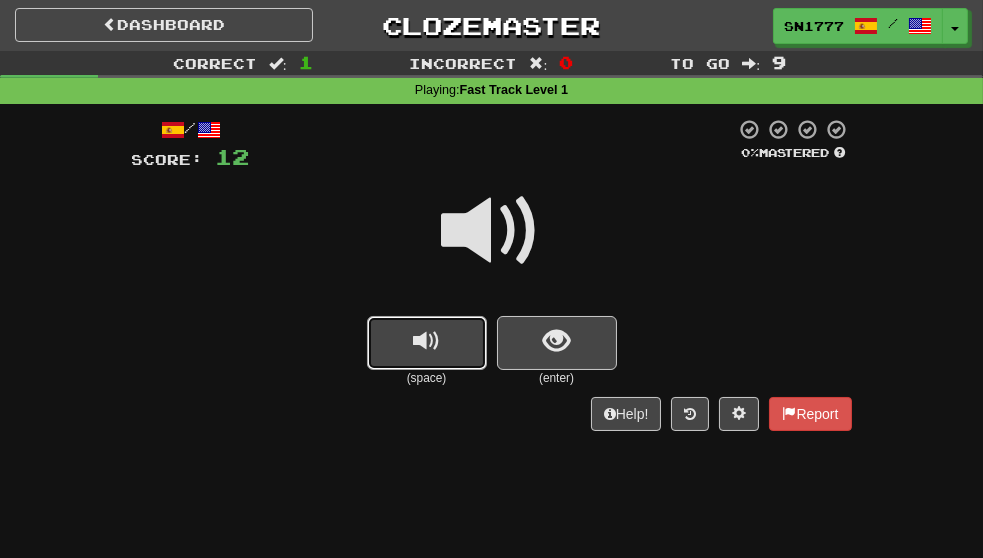 click at bounding box center (427, 343) 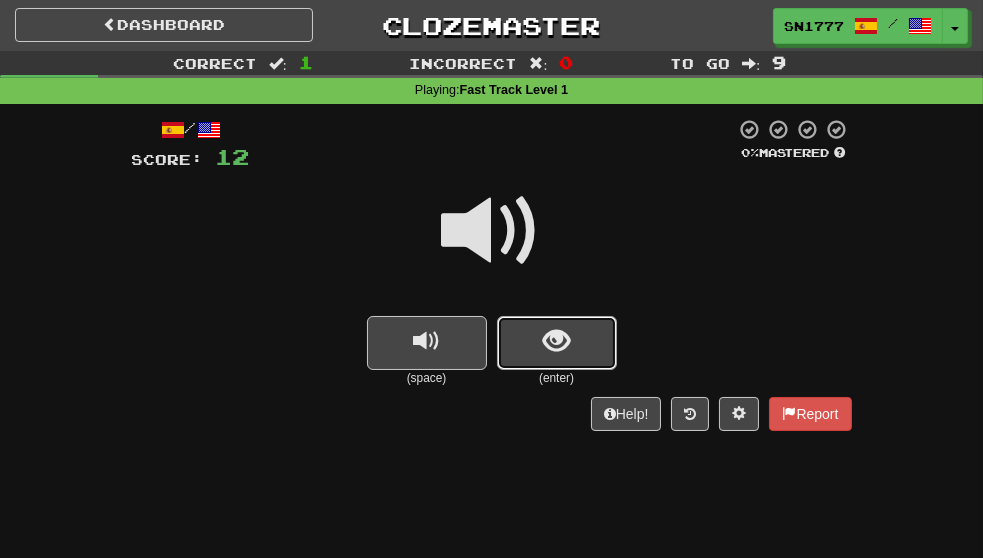 click at bounding box center [556, 341] 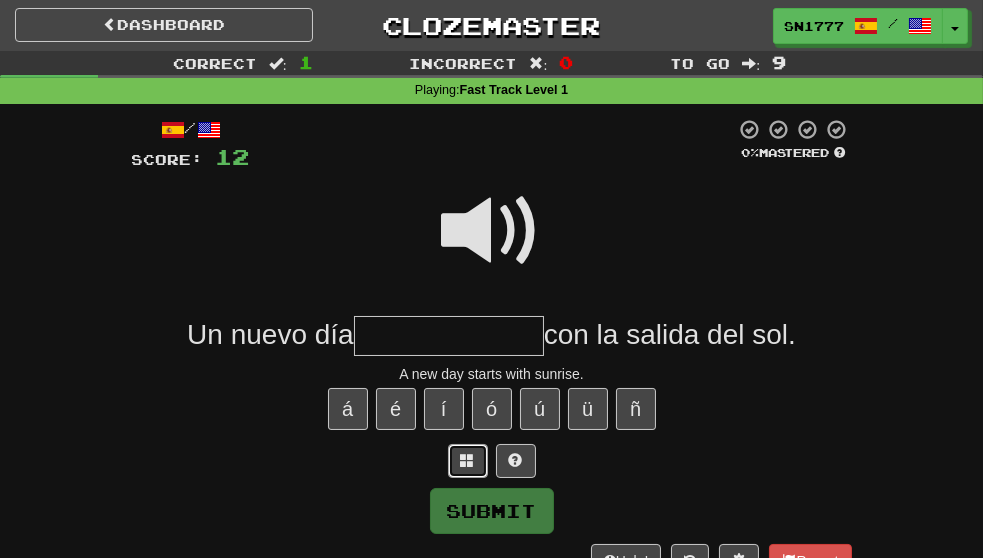 click at bounding box center (468, 461) 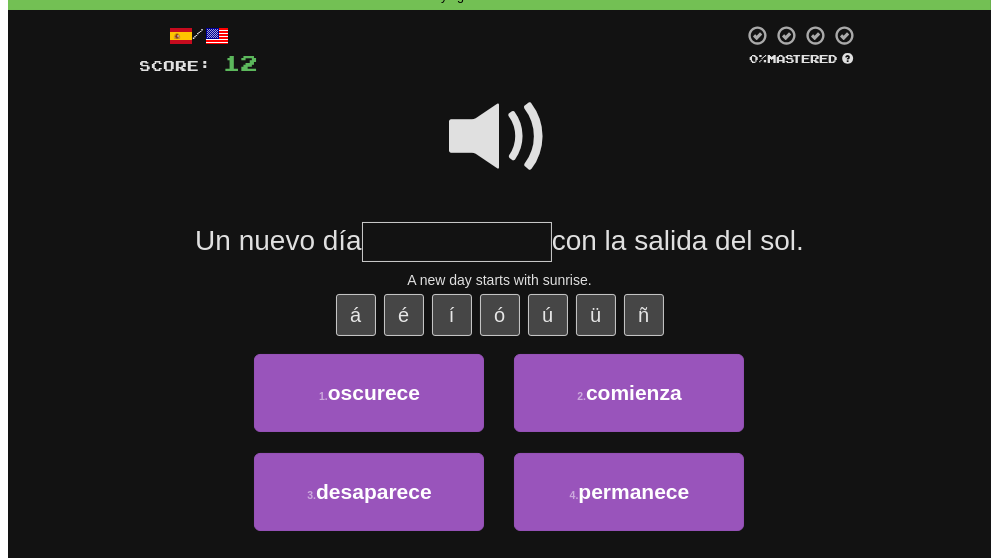 scroll, scrollTop: 95, scrollLeft: 0, axis: vertical 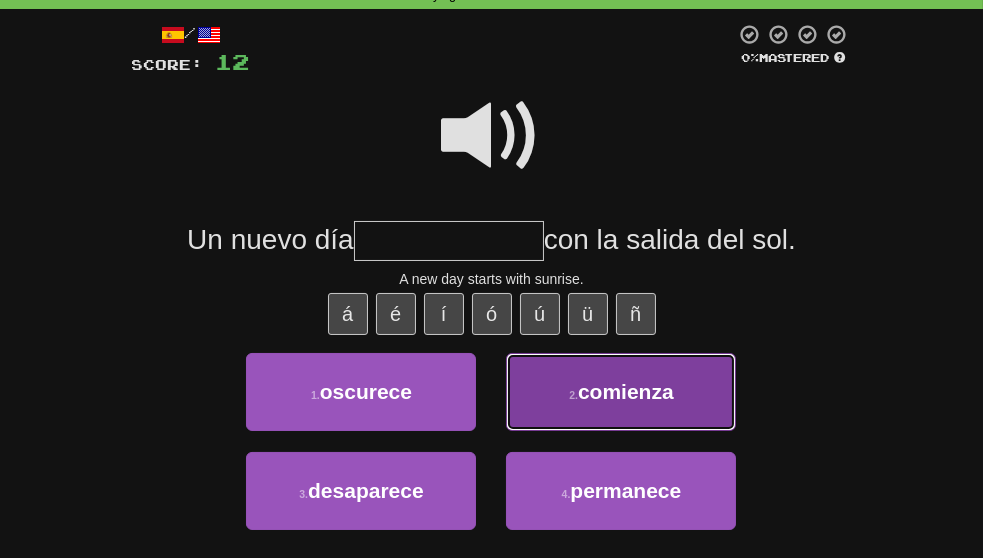click on "comienza" at bounding box center [626, 391] 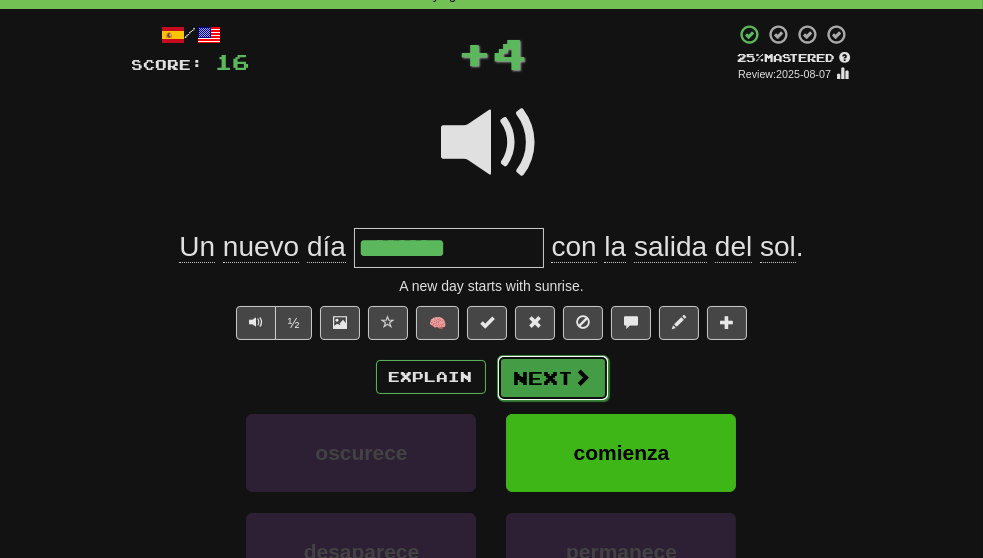 click on "Next" at bounding box center [553, 378] 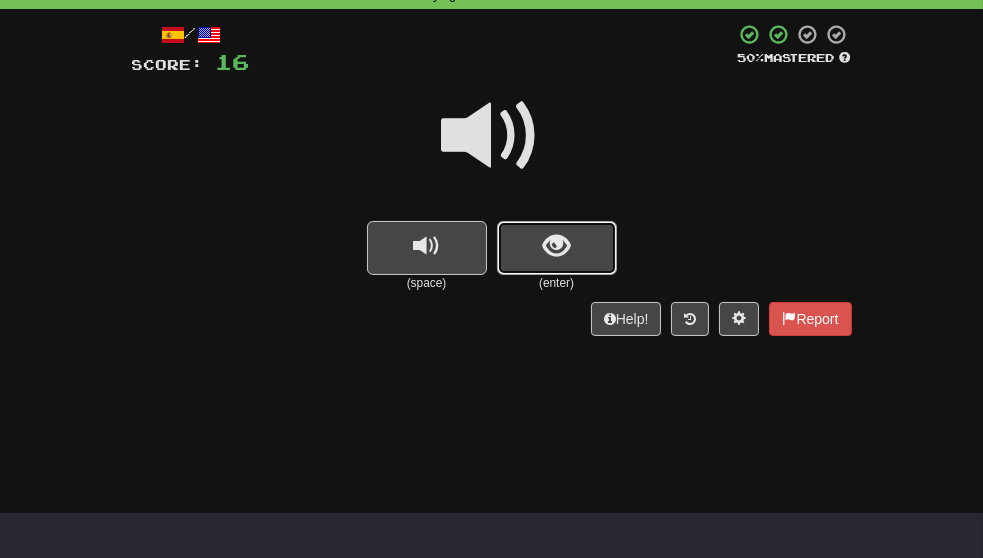 click at bounding box center [556, 246] 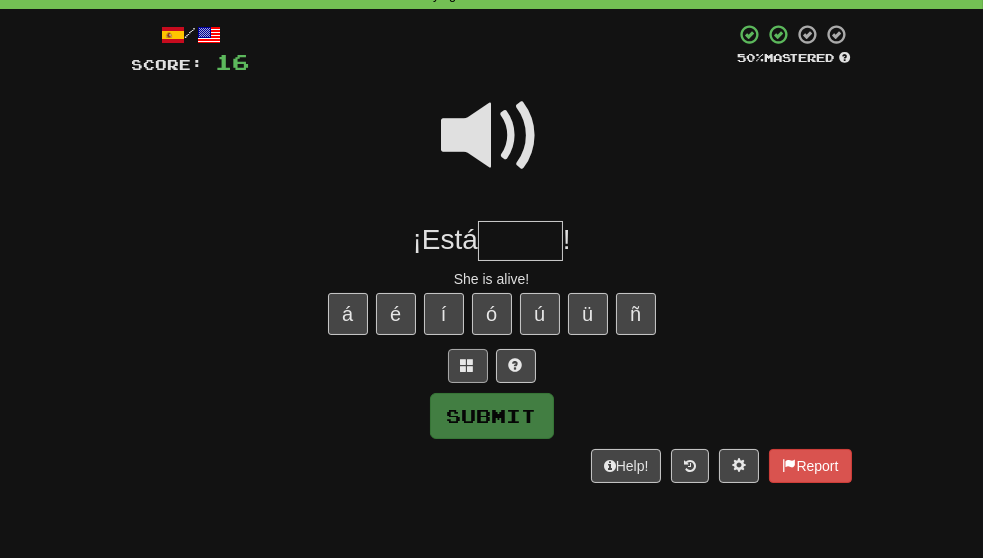 click at bounding box center [468, 365] 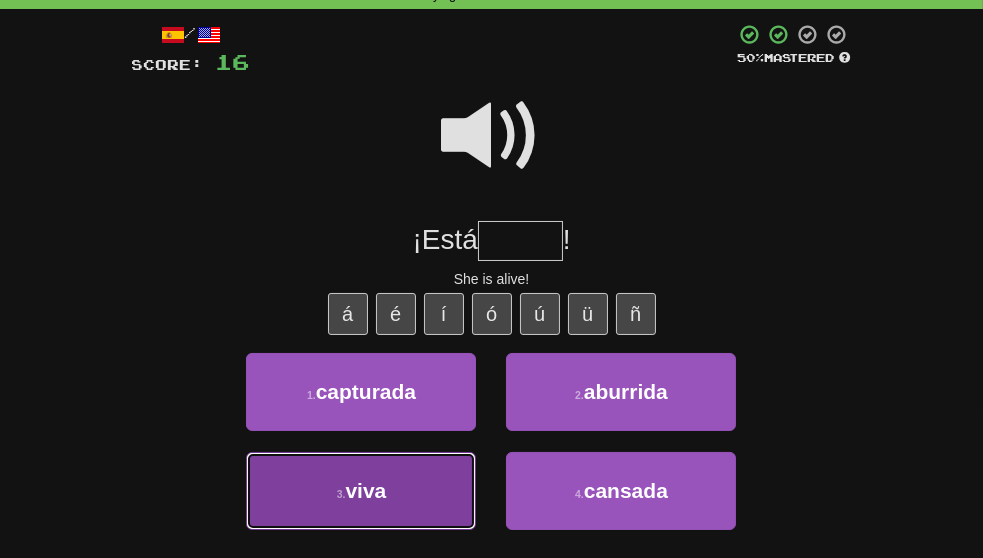 click on "3 .  viva" at bounding box center [361, 491] 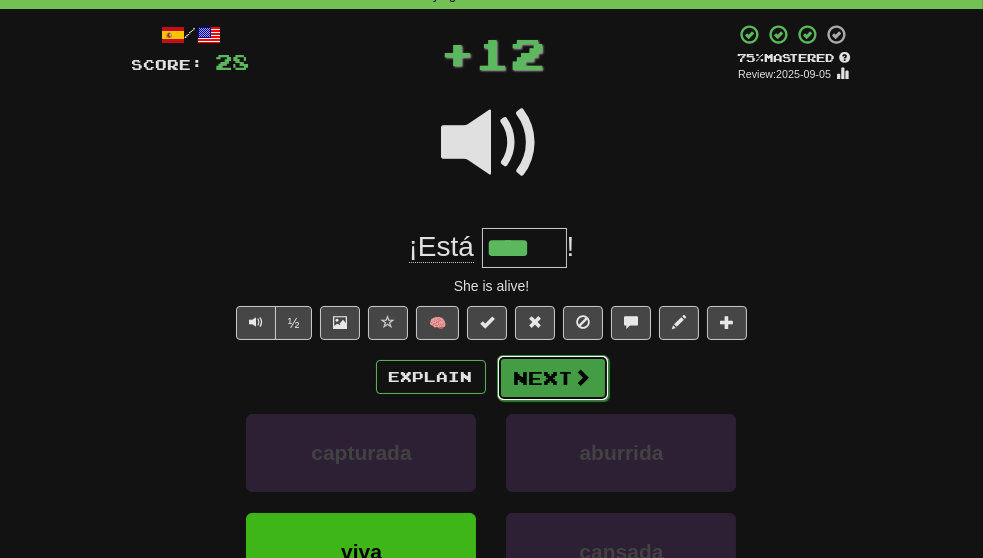 click on "Next" at bounding box center [553, 378] 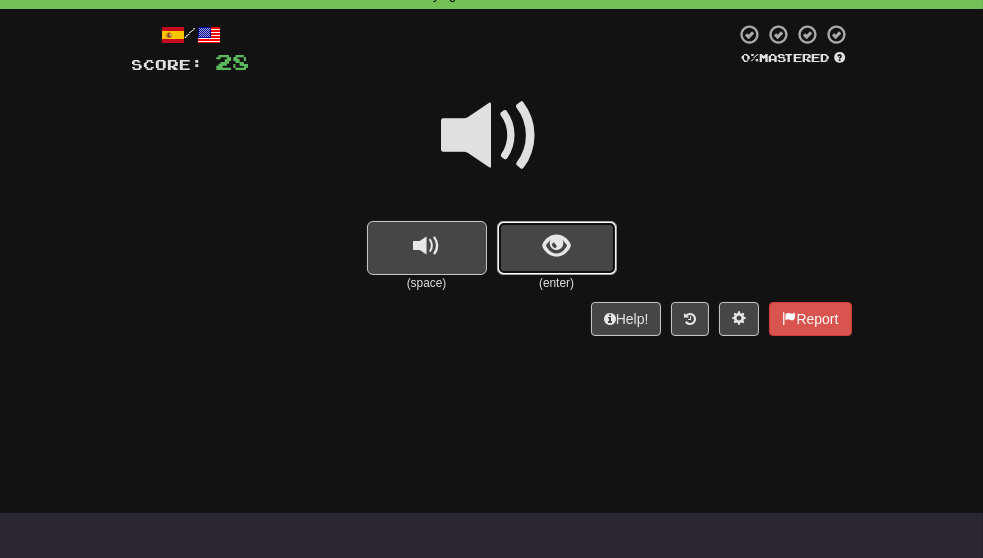 click at bounding box center (557, 248) 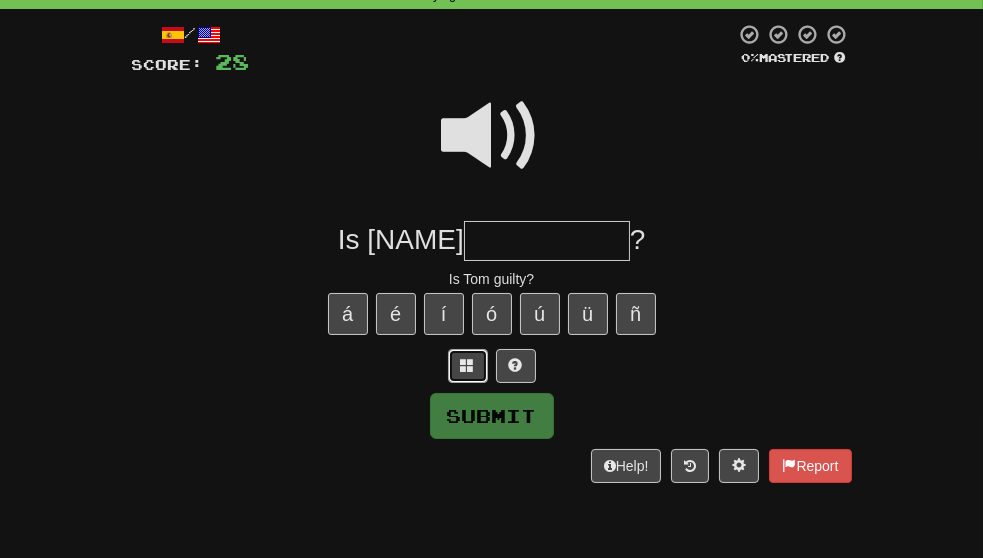 click at bounding box center (468, 365) 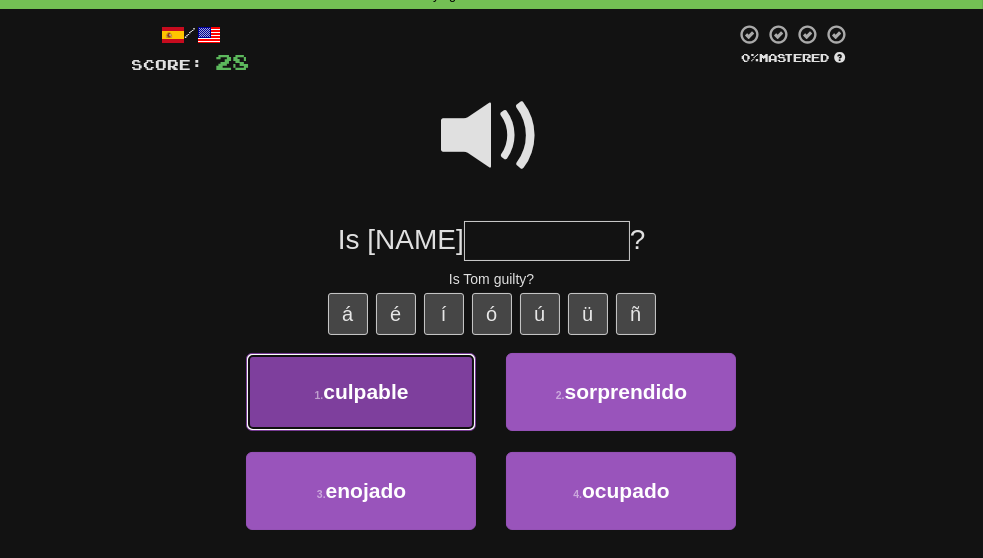 click on "1 .  culpable" at bounding box center (361, 392) 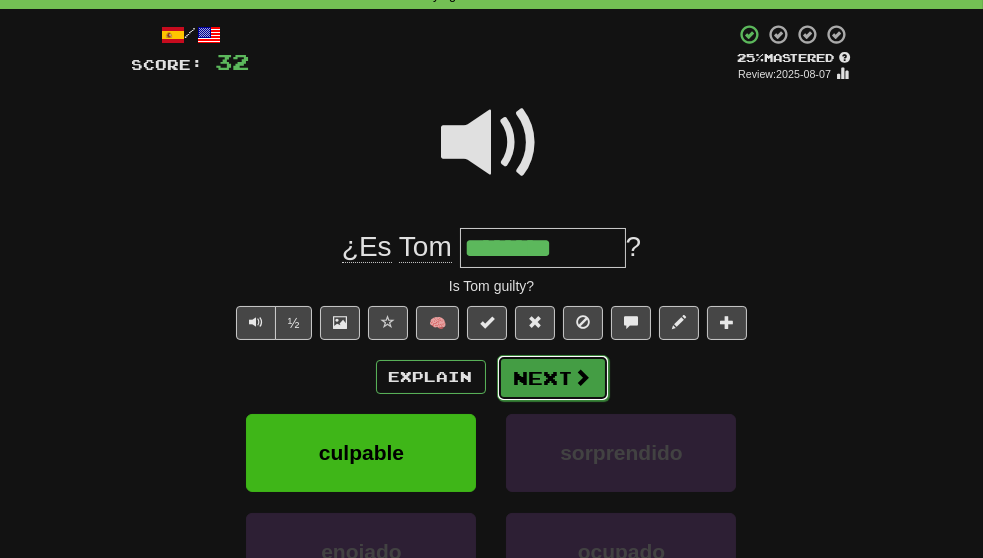 click on "Next" at bounding box center (553, 378) 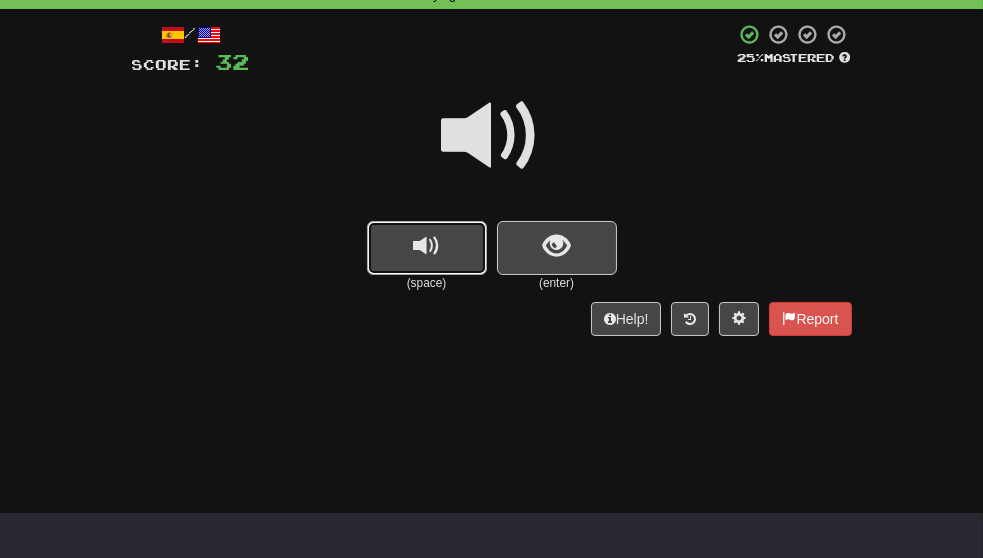 click at bounding box center (426, 246) 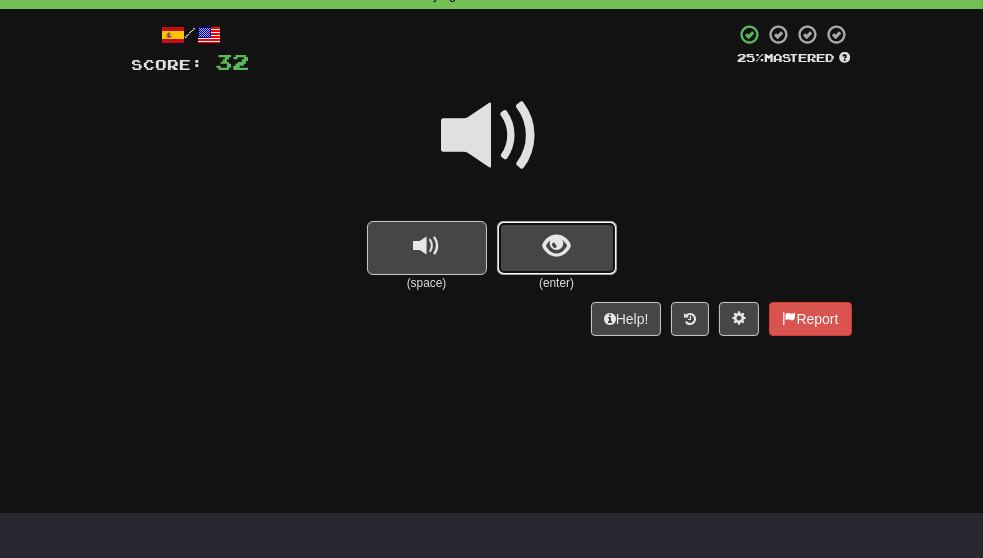 click at bounding box center [556, 246] 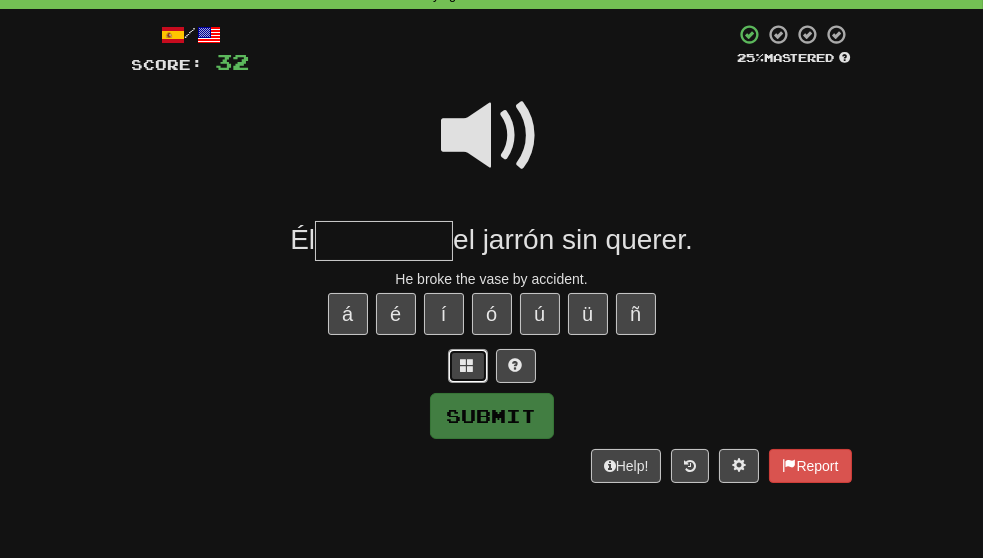 click at bounding box center [468, 365] 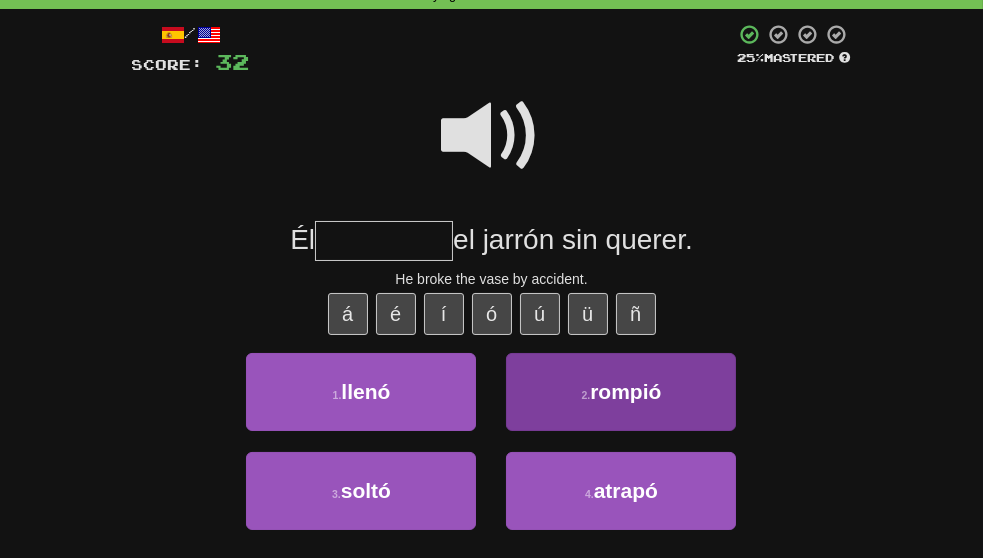 click on "rompió" at bounding box center [625, 391] 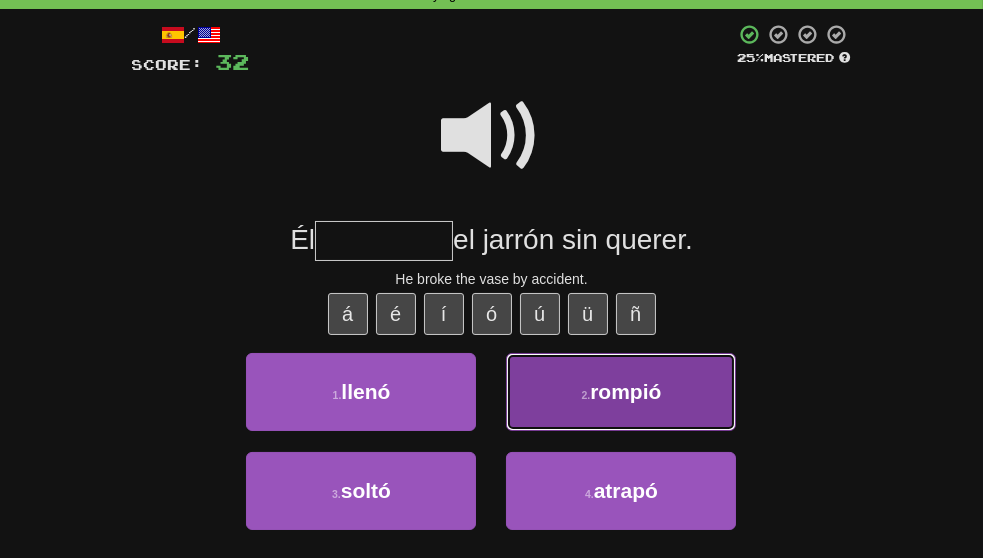 type on "******" 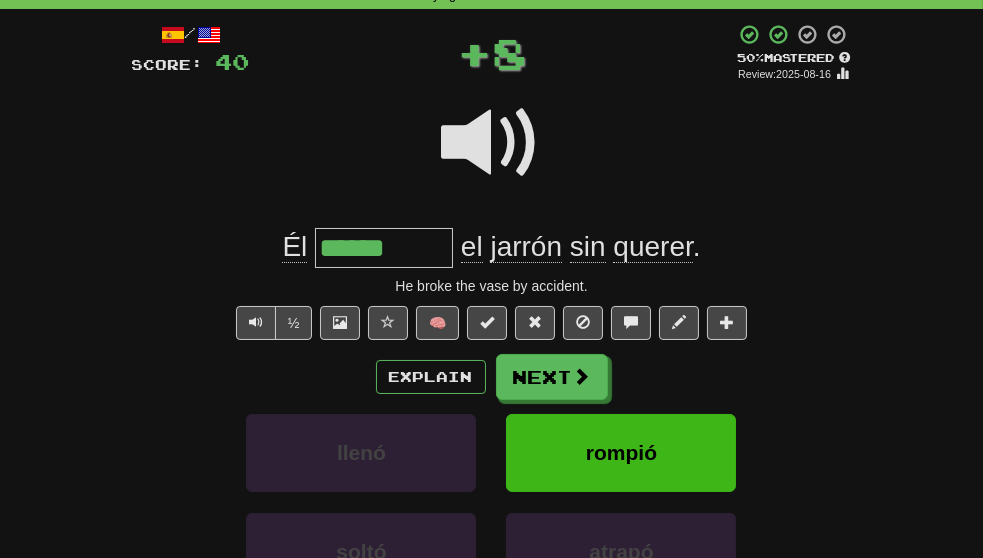 click on "Explain Next" at bounding box center (492, 377) 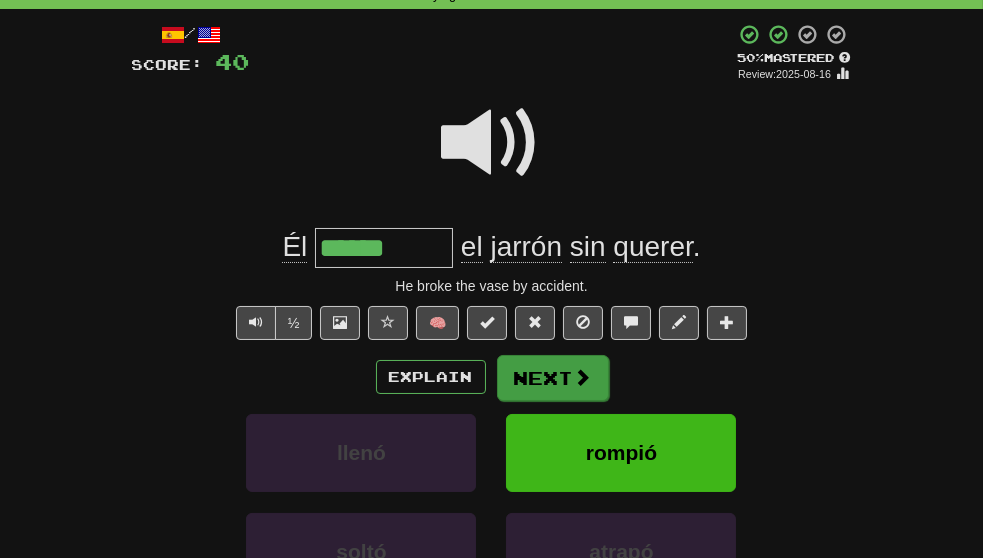 click on "Next" at bounding box center [553, 378] 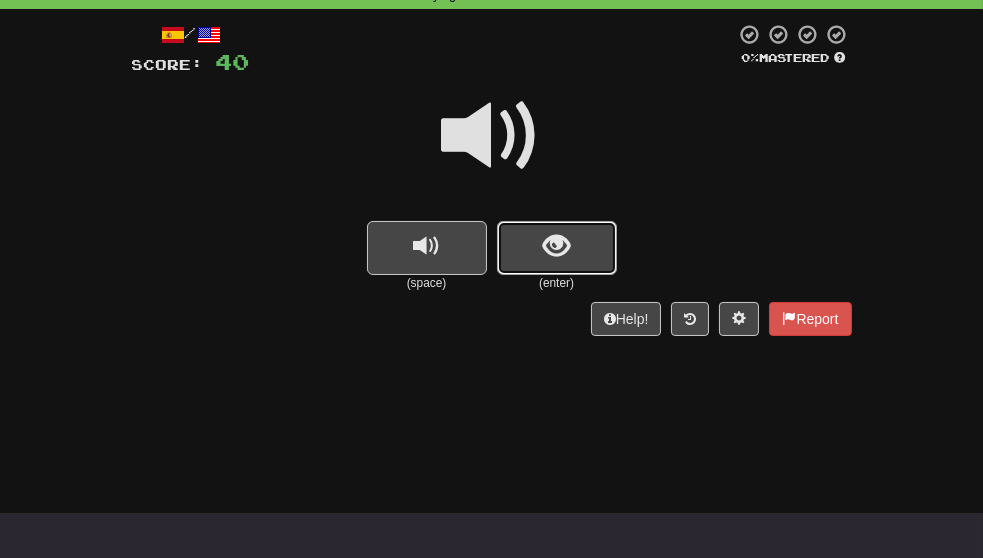 click at bounding box center [557, 248] 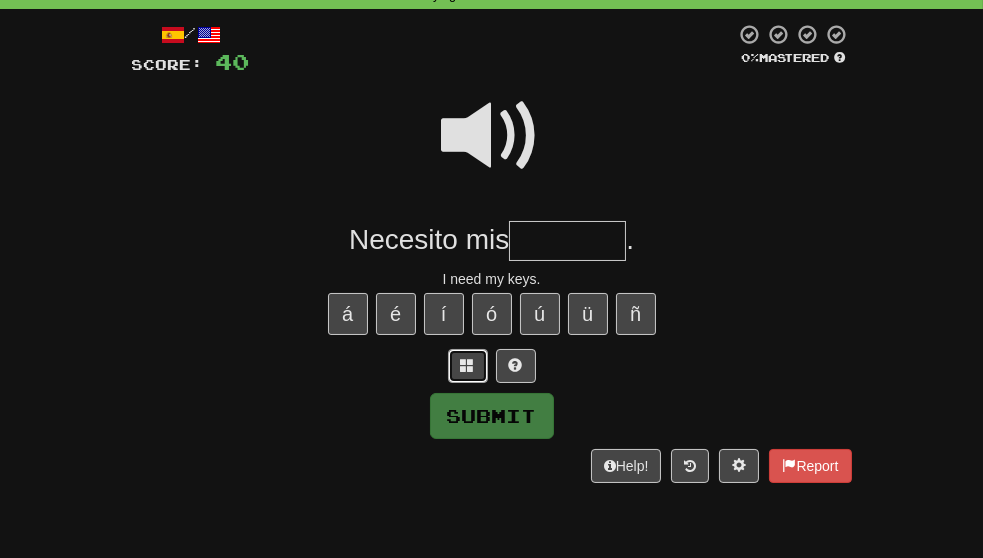 click at bounding box center (468, 365) 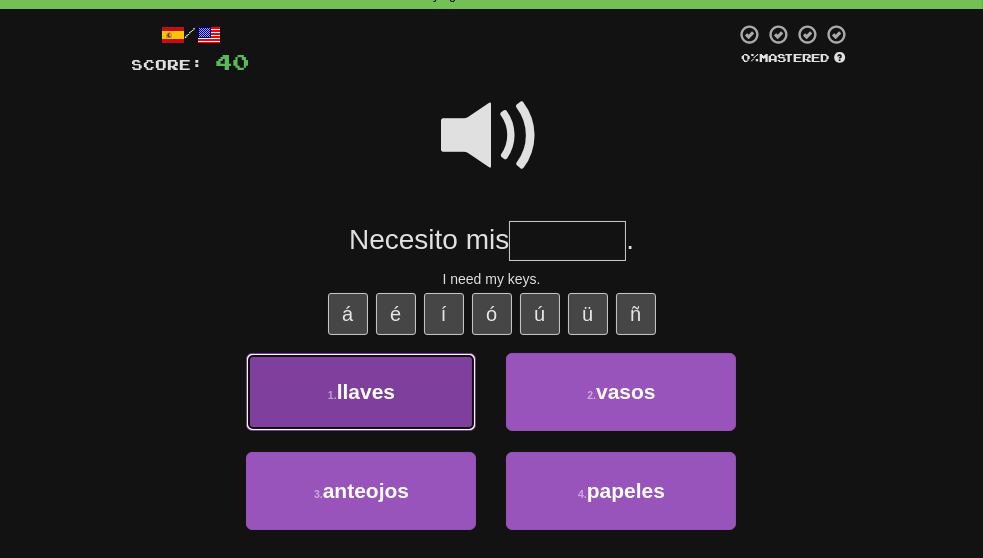 click on "1 .  llaves" at bounding box center (361, 392) 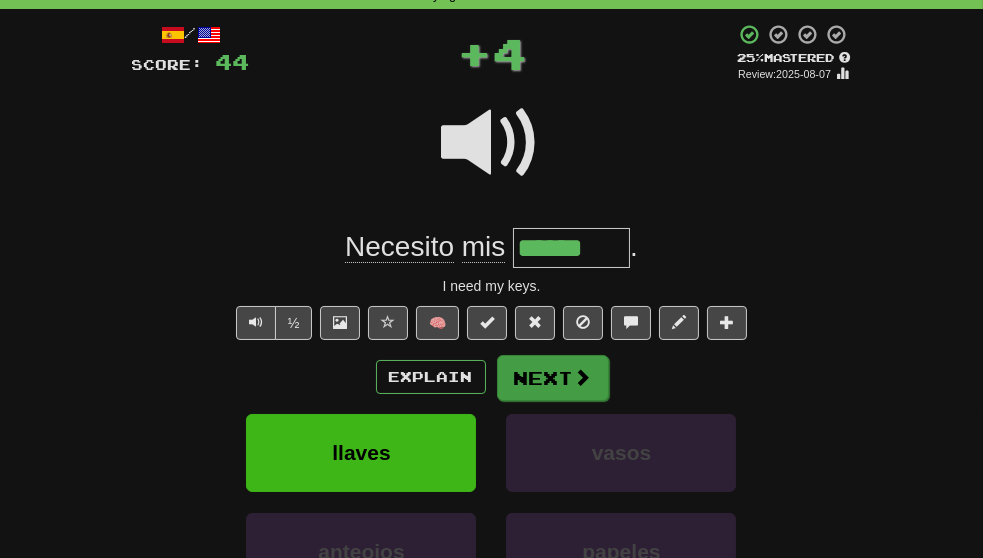 click on "Next" at bounding box center (553, 378) 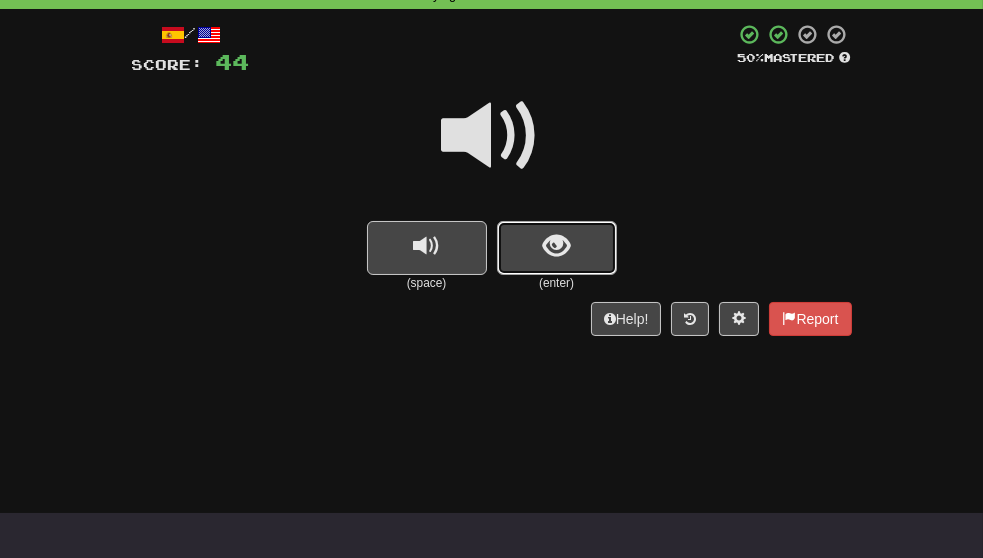 click at bounding box center [556, 246] 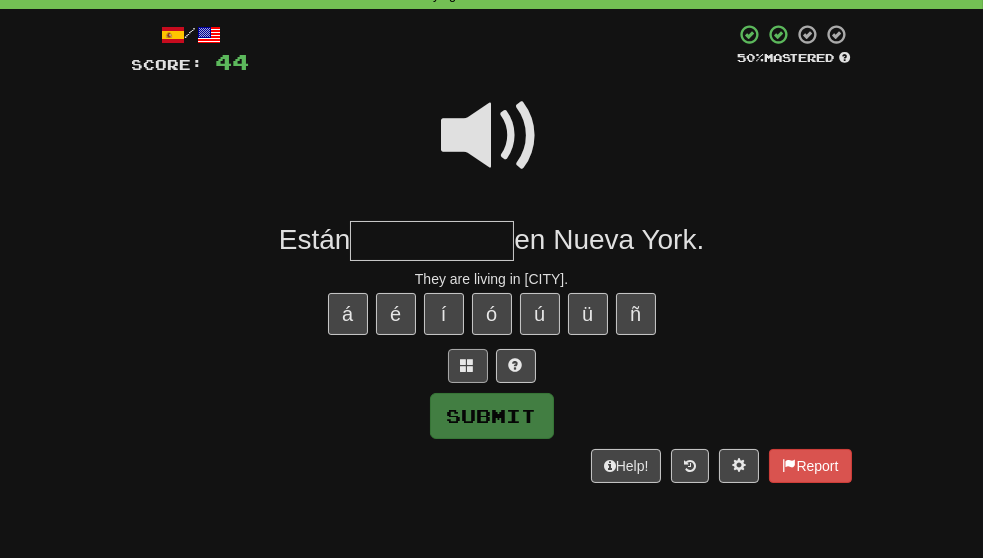 click at bounding box center (468, 365) 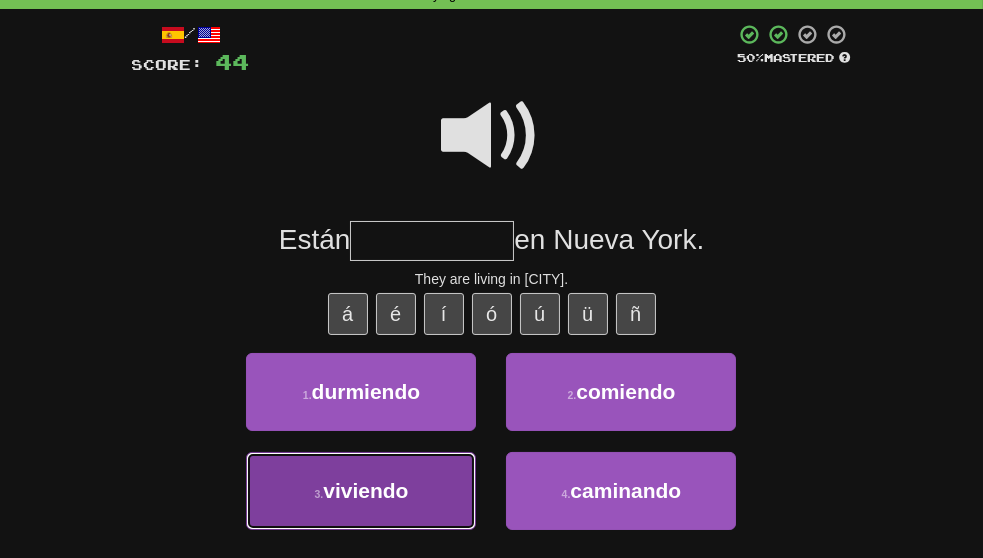 click on "3 .  viviendo" at bounding box center (361, 491) 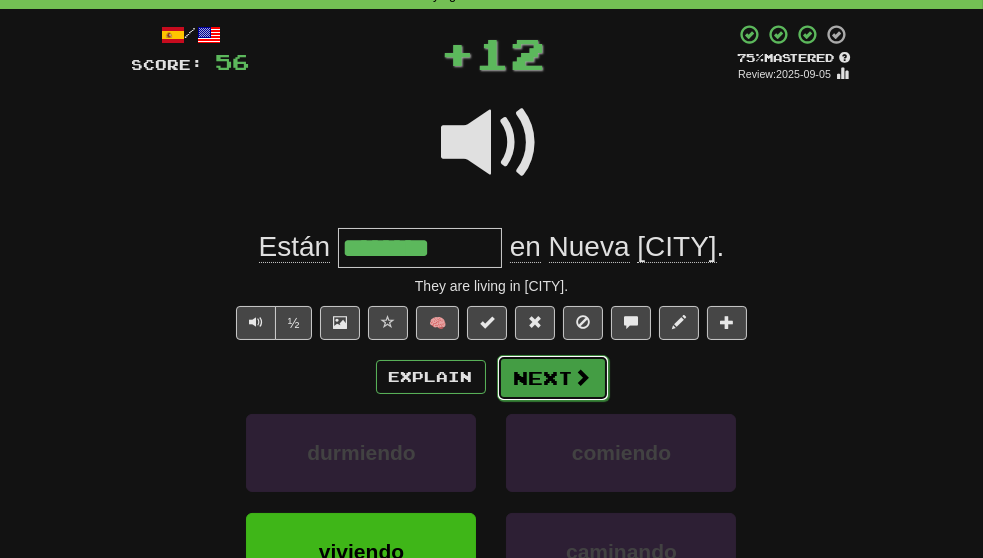 click on "Next" at bounding box center (553, 378) 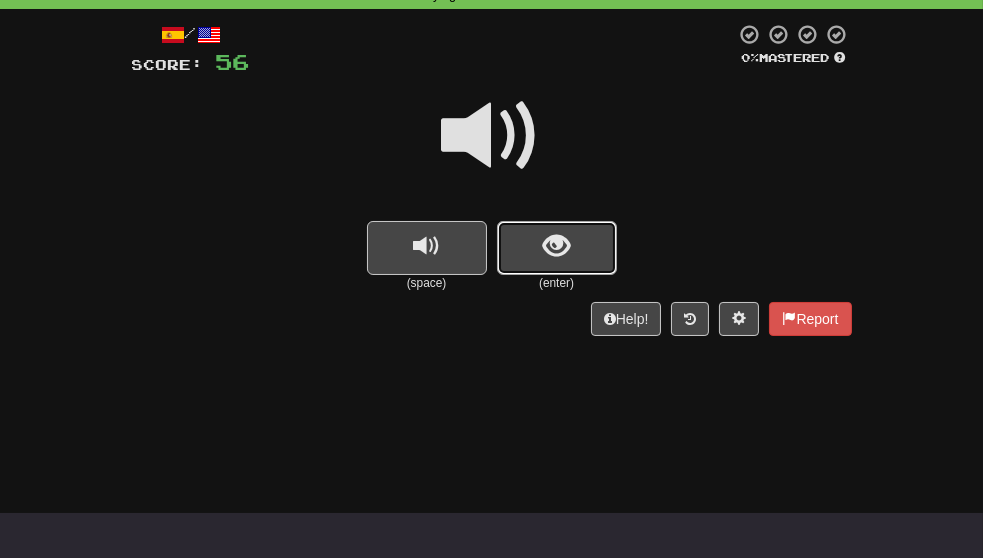 click at bounding box center (557, 248) 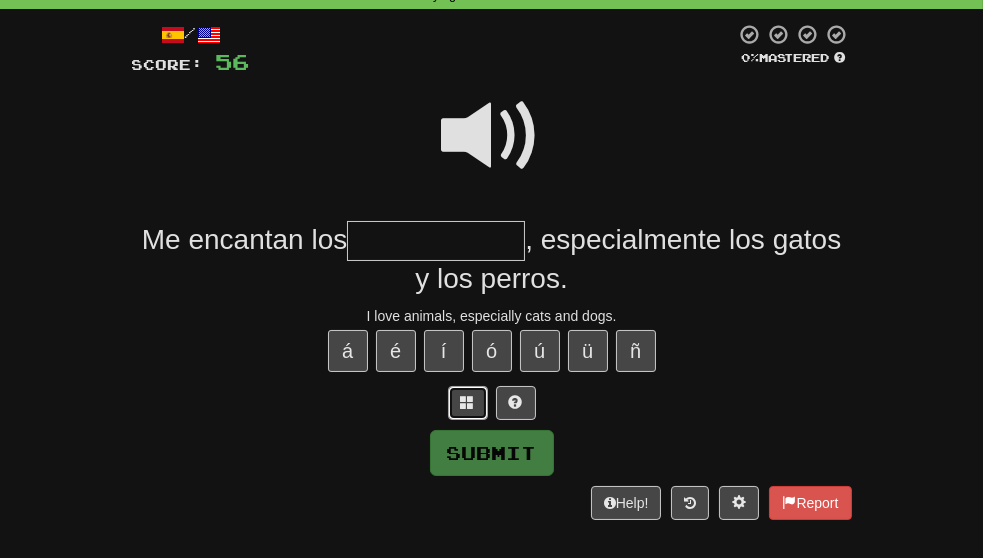 click at bounding box center (468, 402) 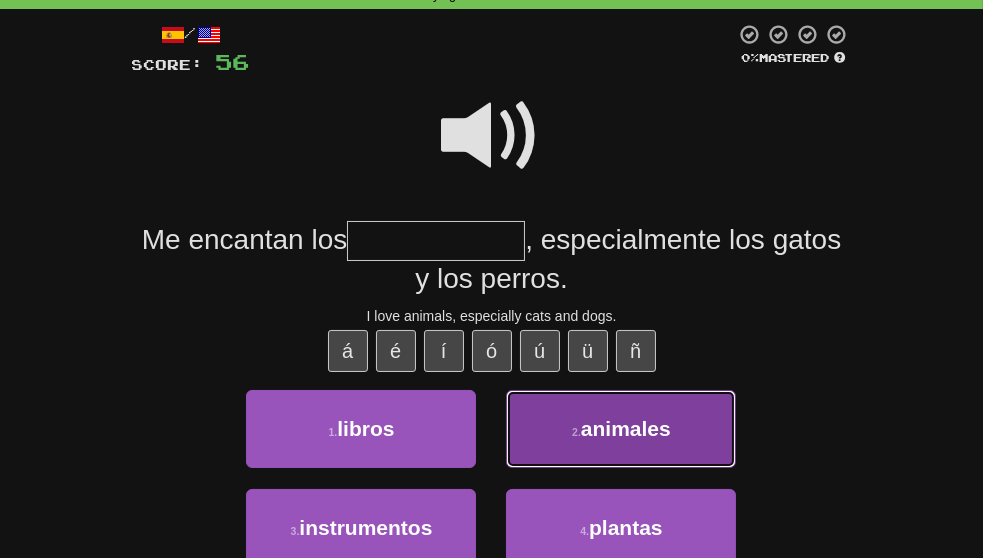 click on "2 .  animales" at bounding box center (621, 429) 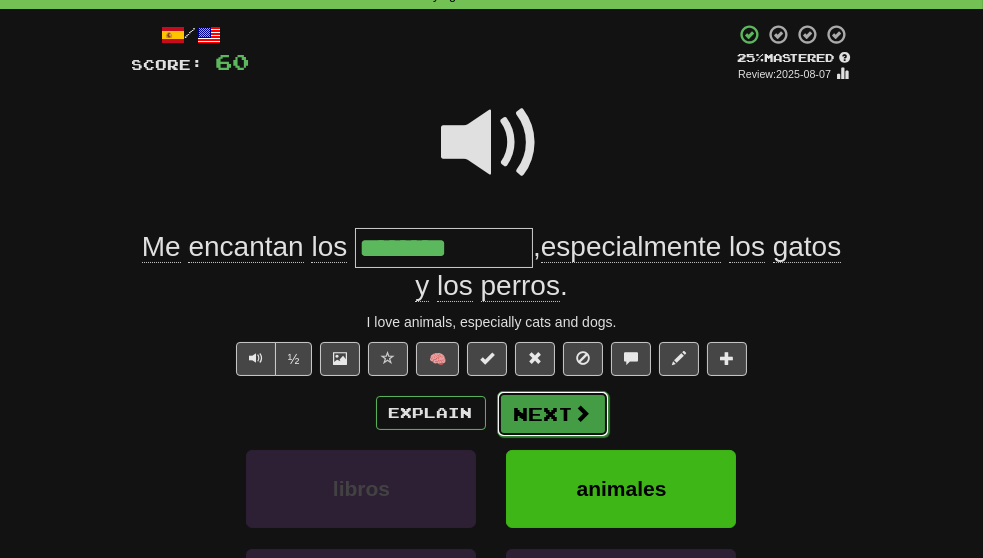click on "Next" at bounding box center (553, 414) 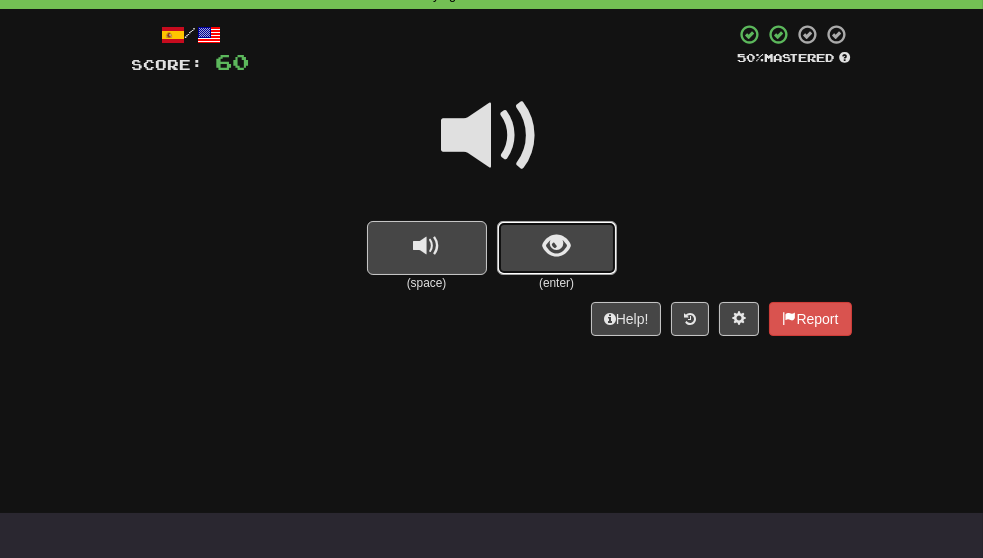 click at bounding box center (556, 246) 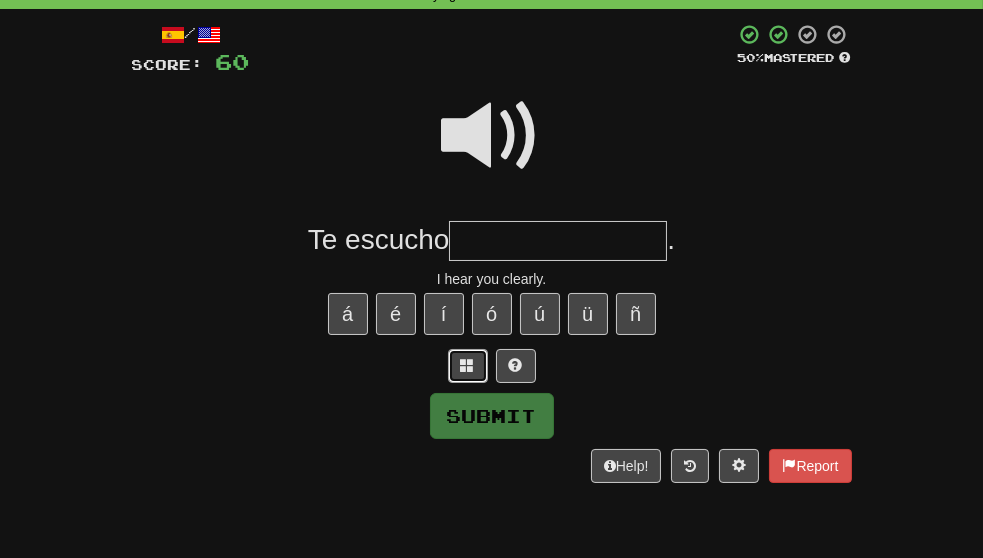 click at bounding box center [468, 365] 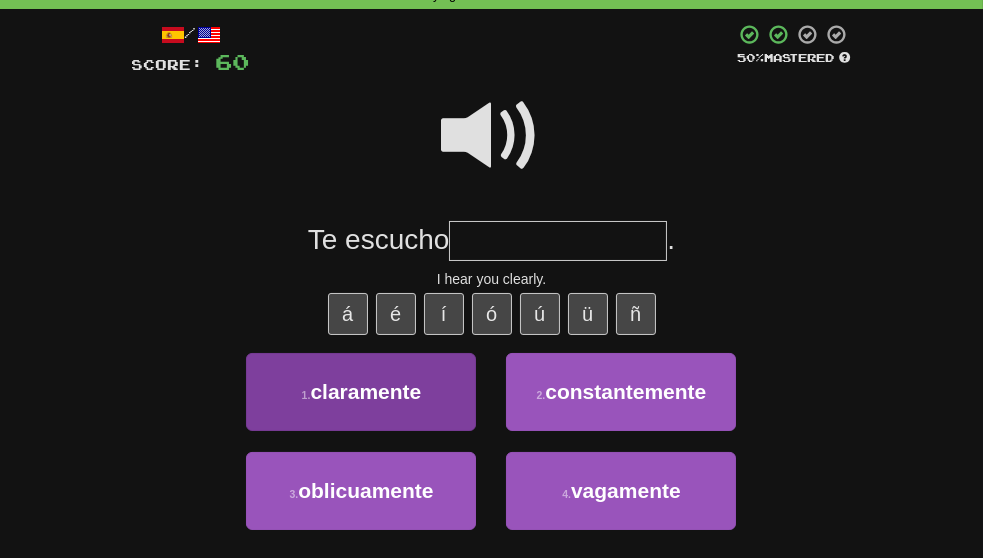click on "1 .  claramente" at bounding box center [361, 392] 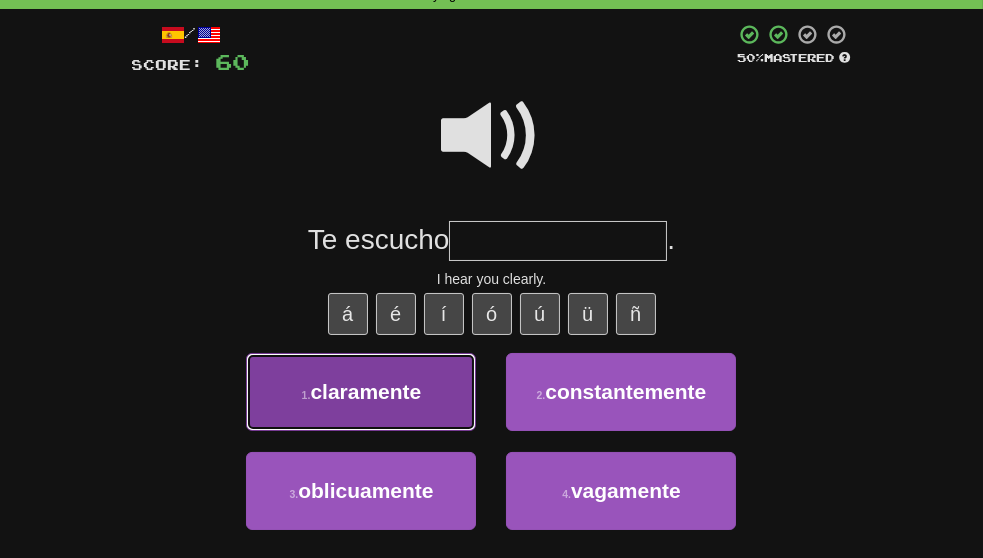type on "**********" 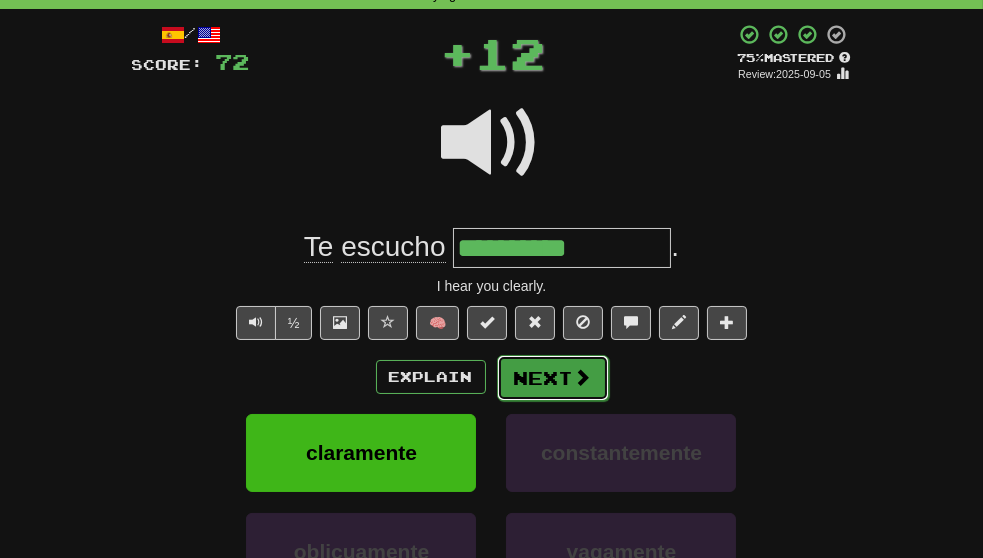 click on "Next" at bounding box center (553, 378) 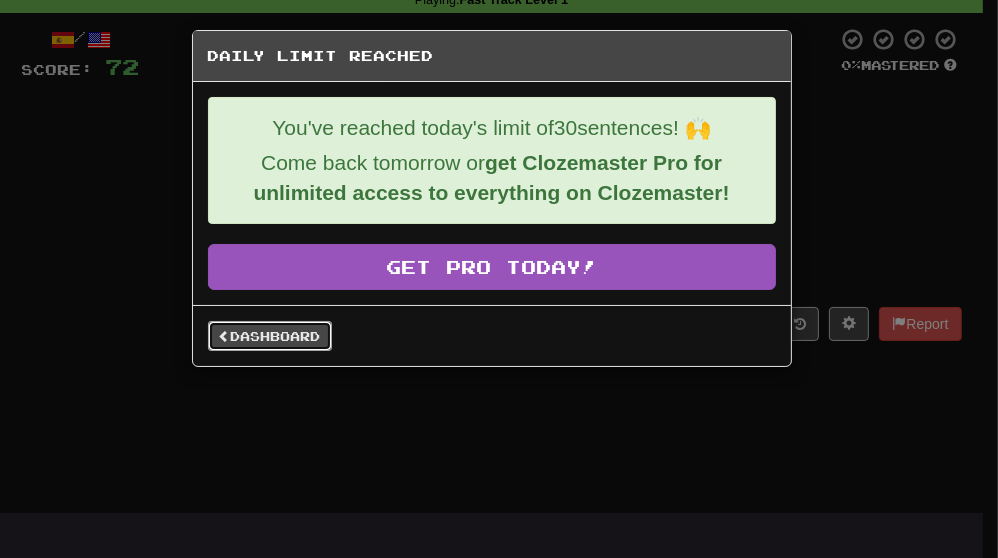 click on "Dashboard" at bounding box center (270, 336) 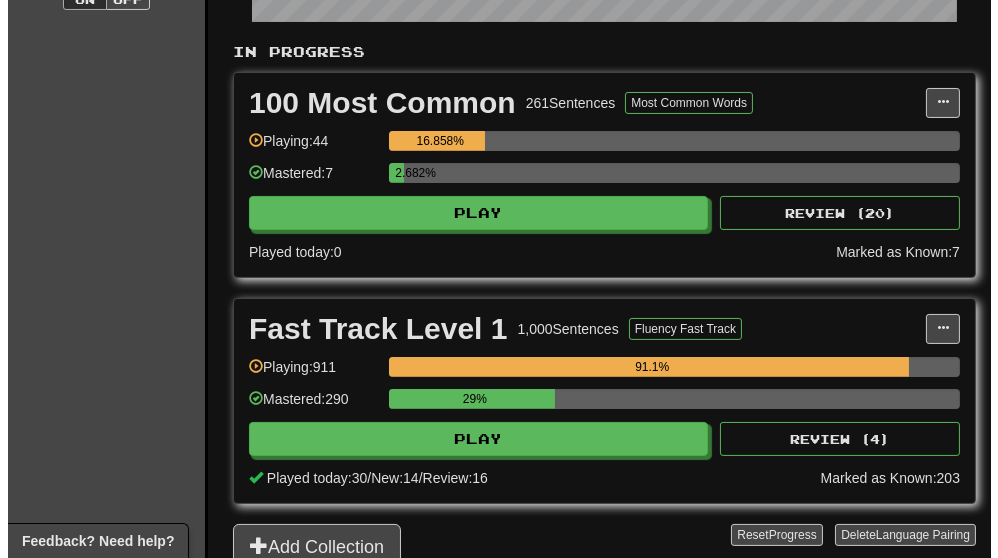 scroll, scrollTop: 431, scrollLeft: 0, axis: vertical 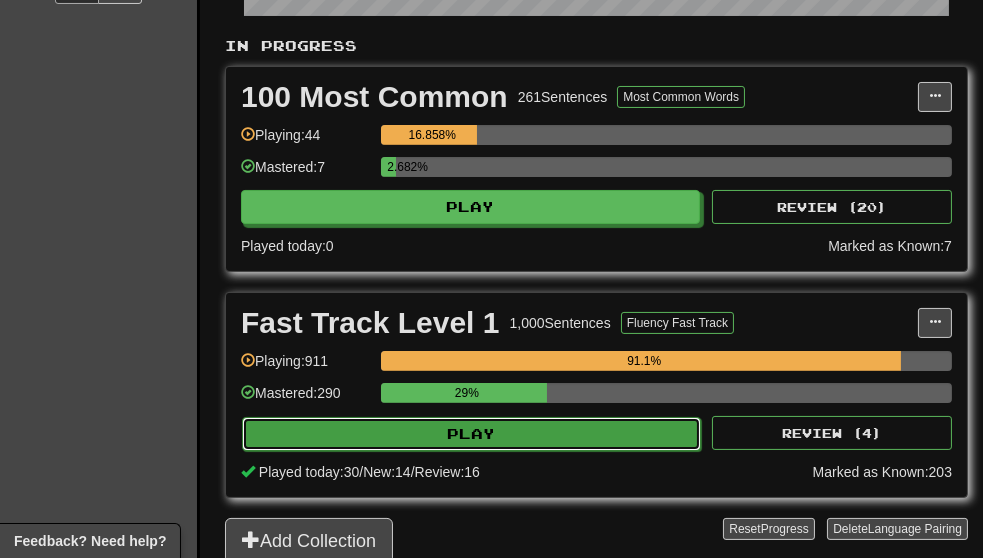 click on "Play" at bounding box center [471, 434] 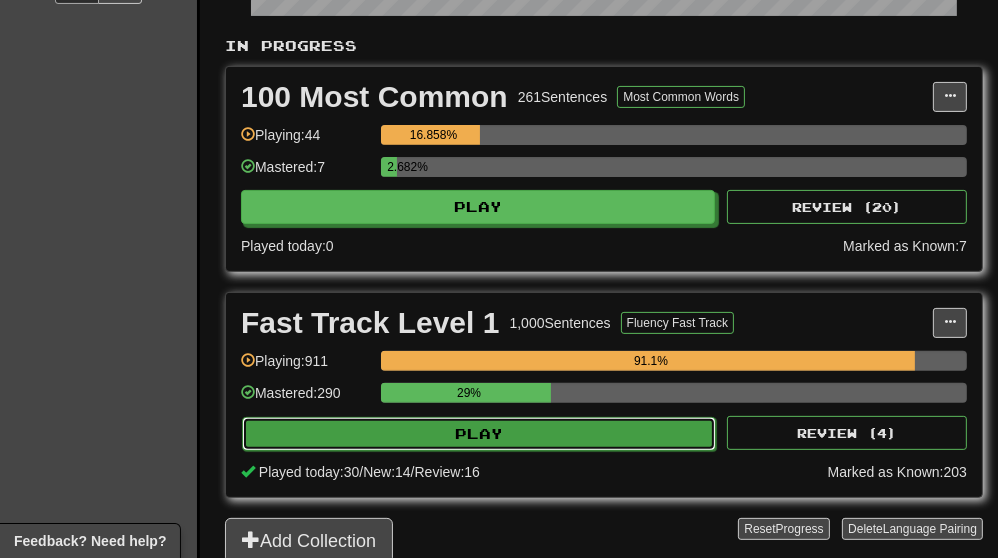 select on "**" 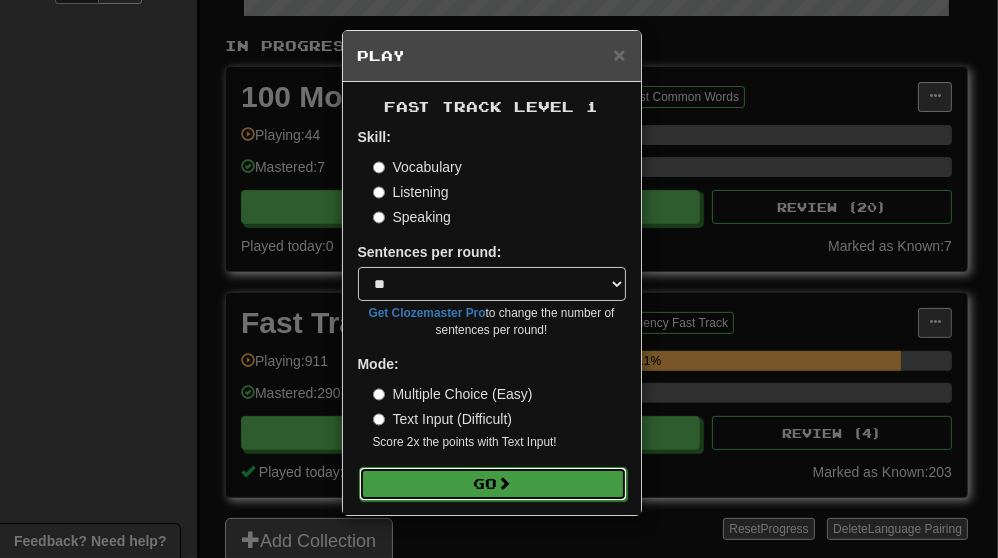 click on "Go" at bounding box center [493, 484] 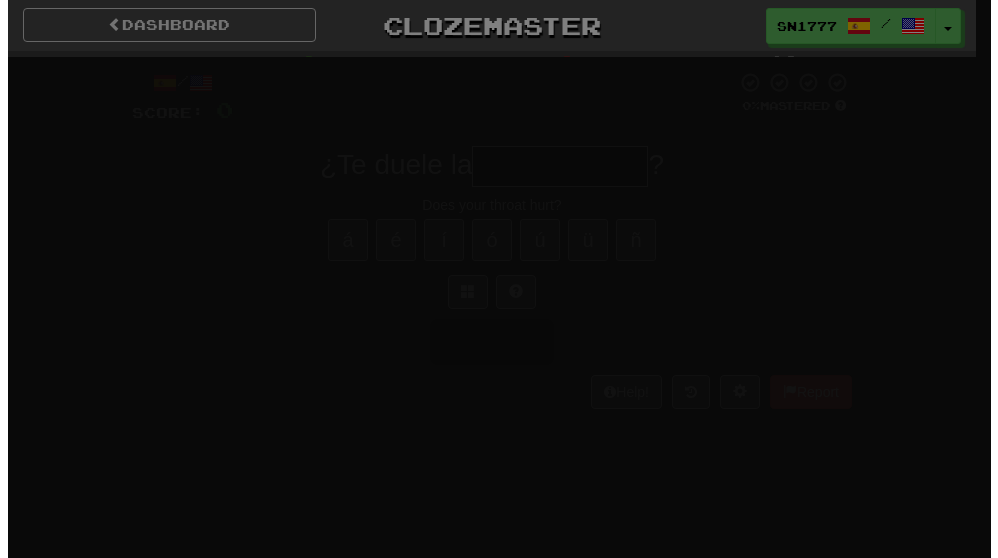 scroll, scrollTop: 0, scrollLeft: 0, axis: both 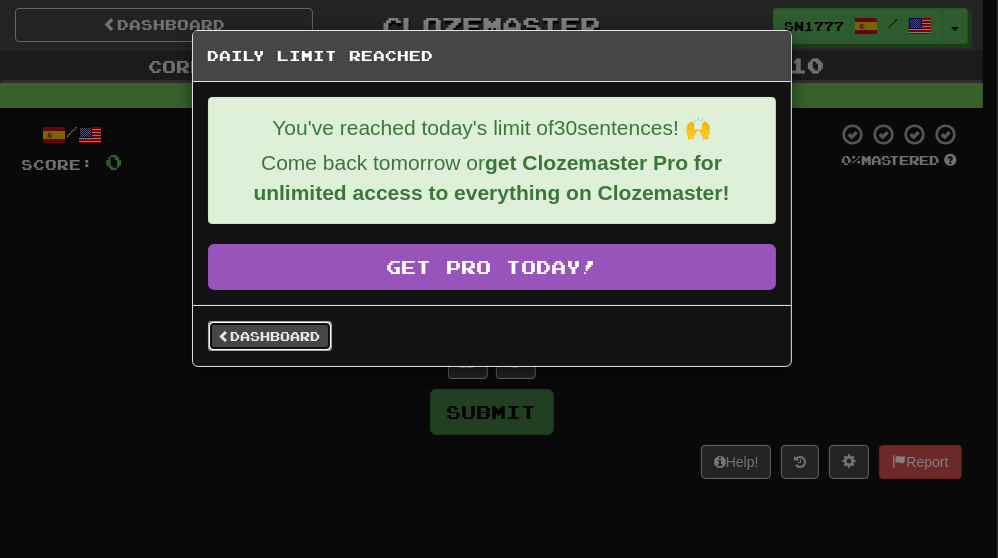 click on "Dashboard" at bounding box center (270, 336) 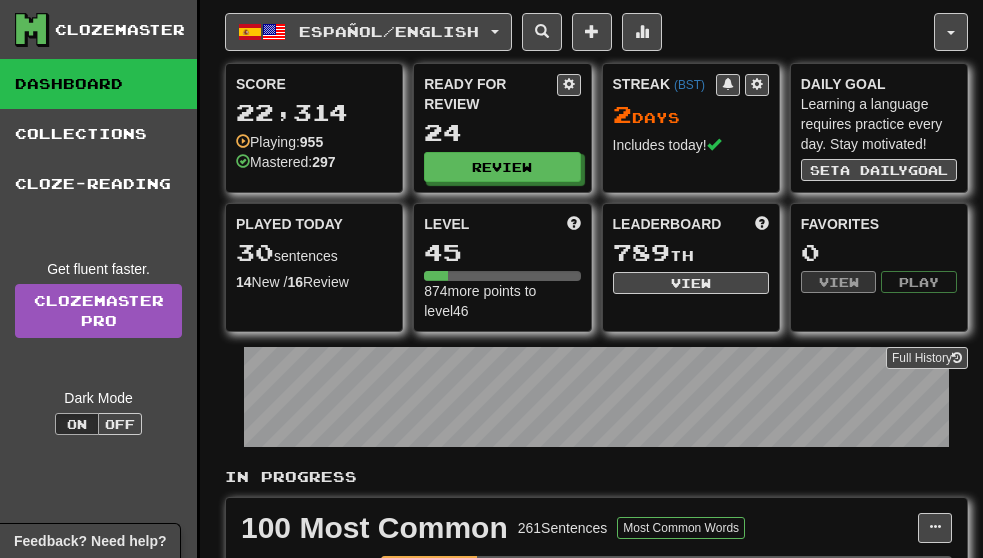 scroll, scrollTop: 0, scrollLeft: 0, axis: both 